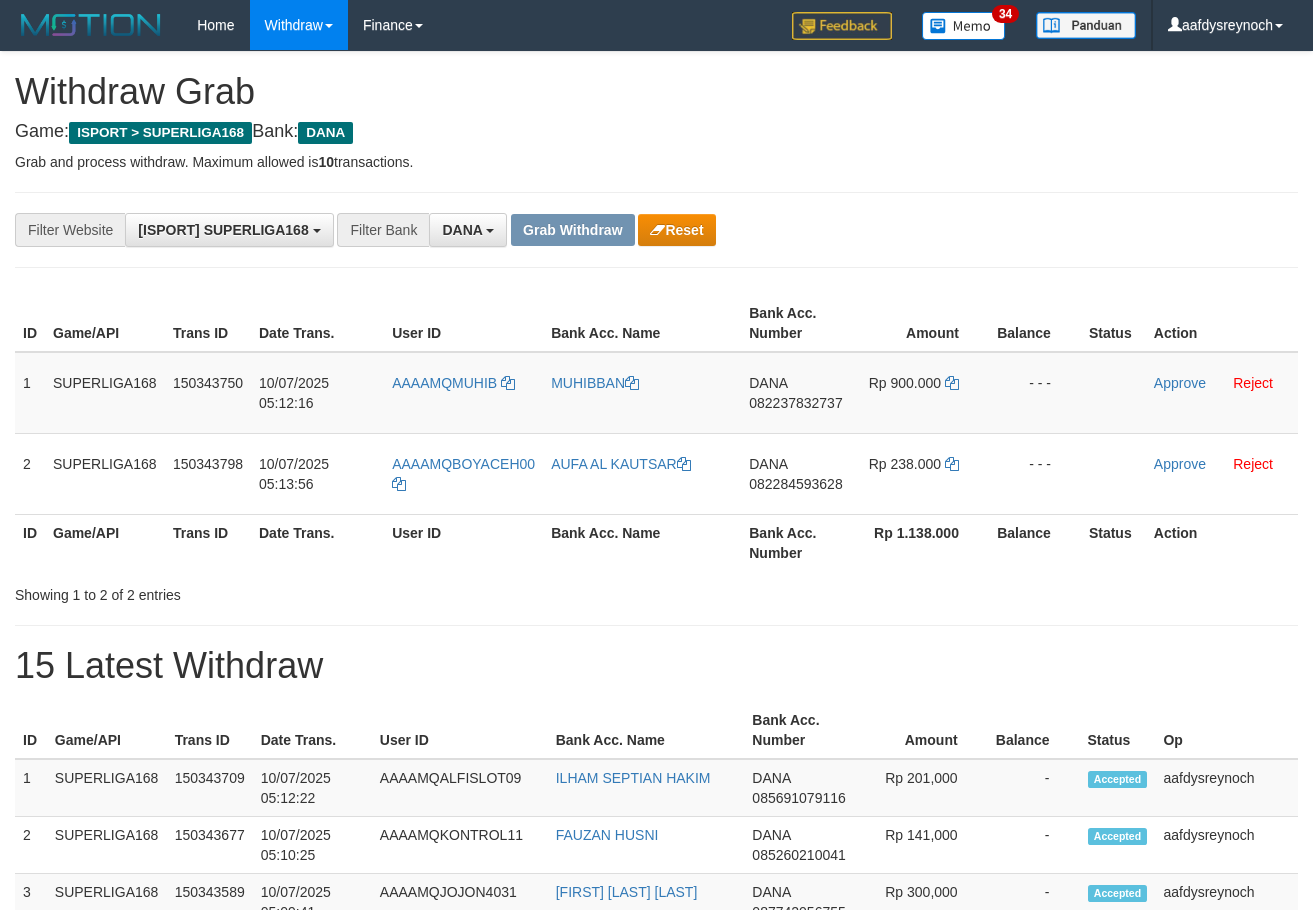 scroll, scrollTop: 0, scrollLeft: 0, axis: both 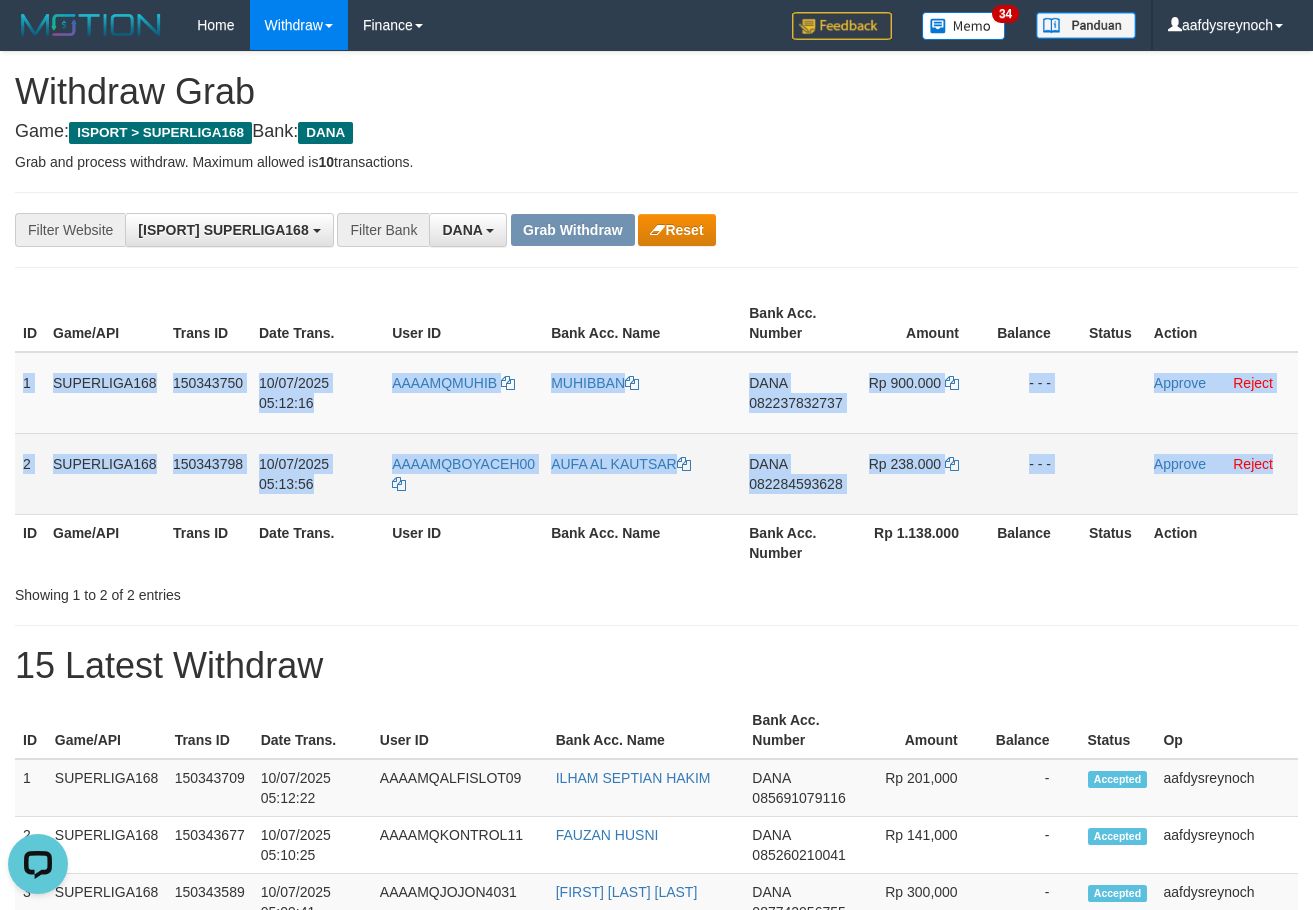 drag, startPoint x: 21, startPoint y: 376, endPoint x: 1285, endPoint y: 480, distance: 1268.2712 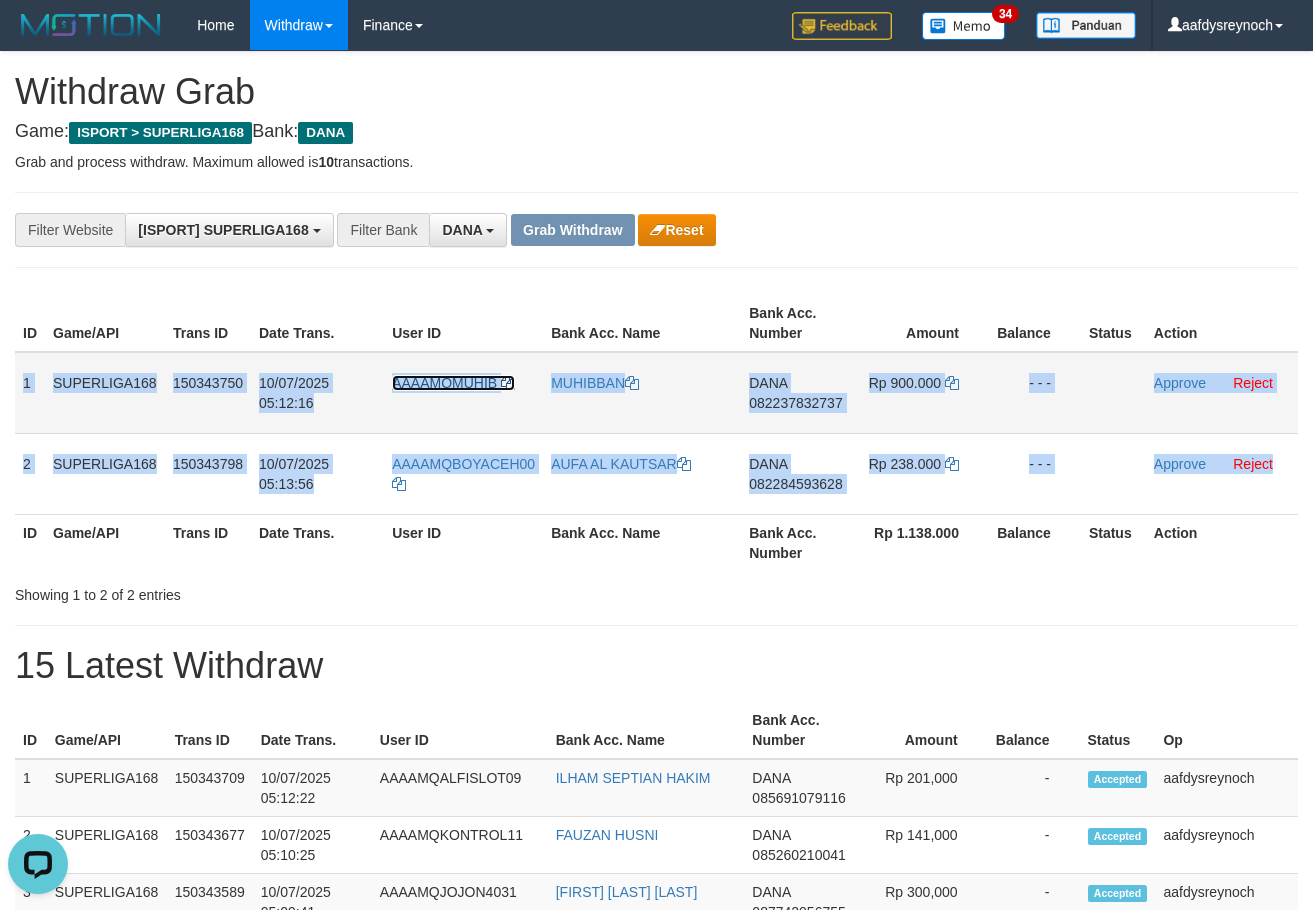 click on "AAAAMQMUHIB" at bounding box center [444, 383] 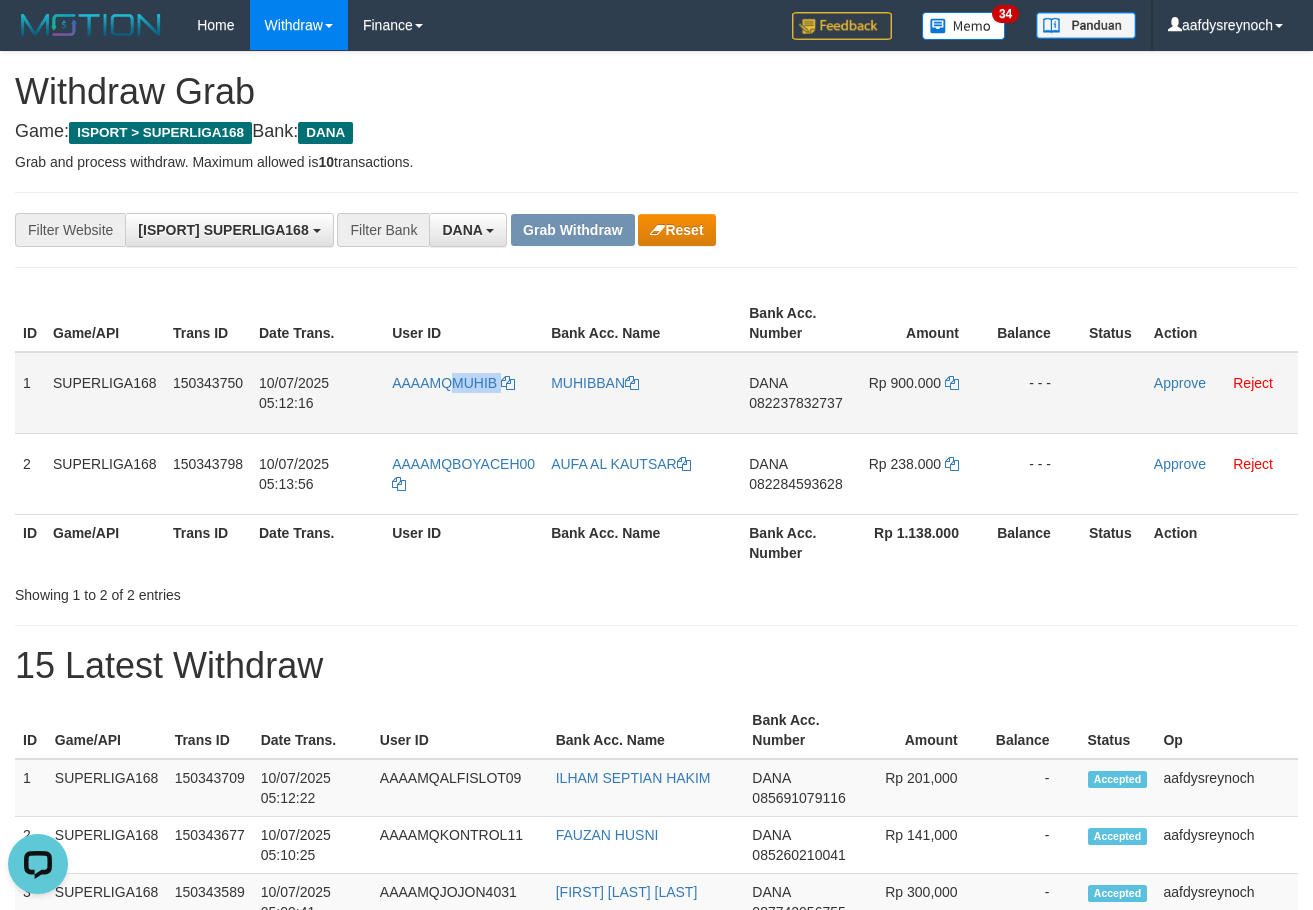 copy on "MUHIB" 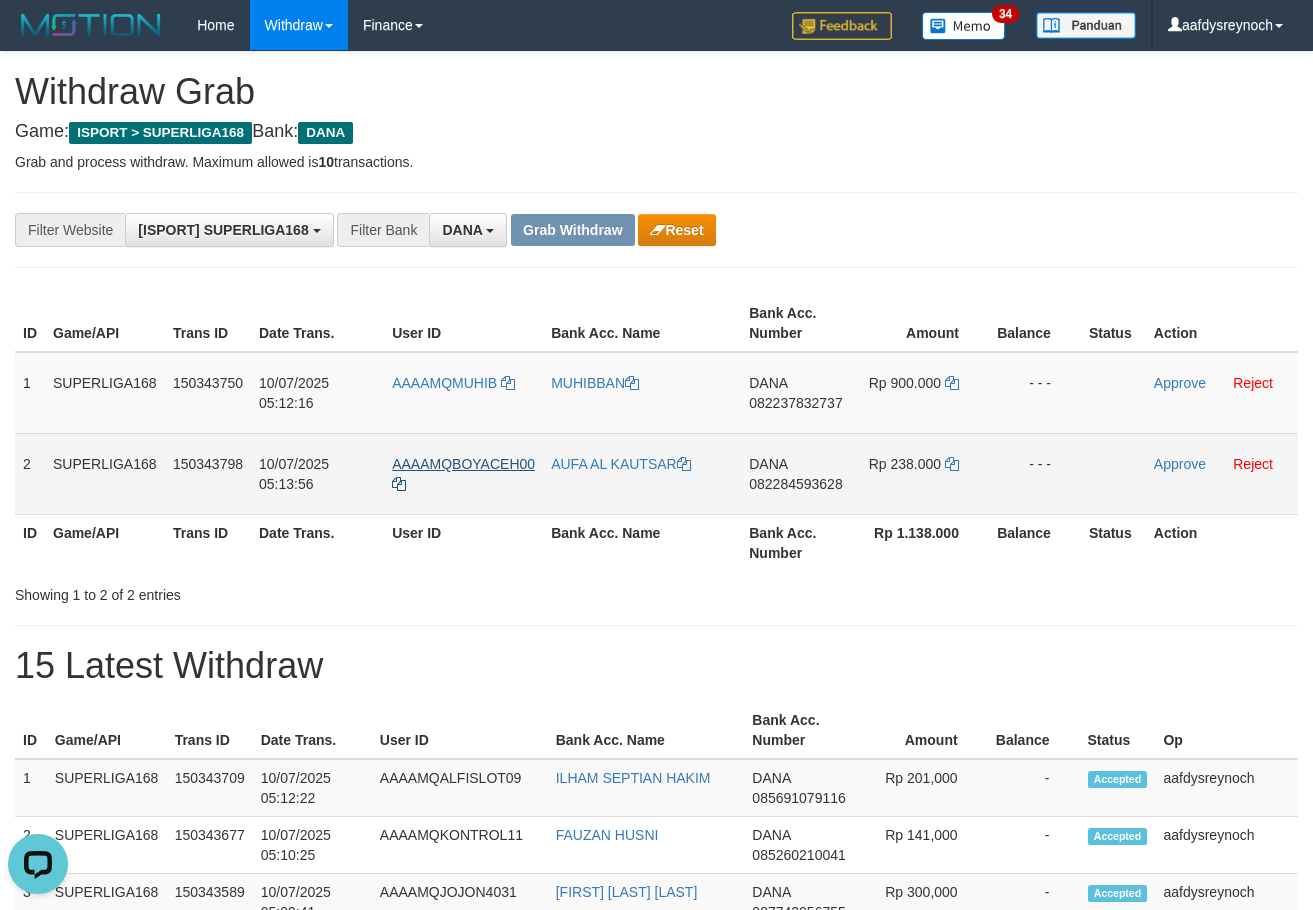 copy 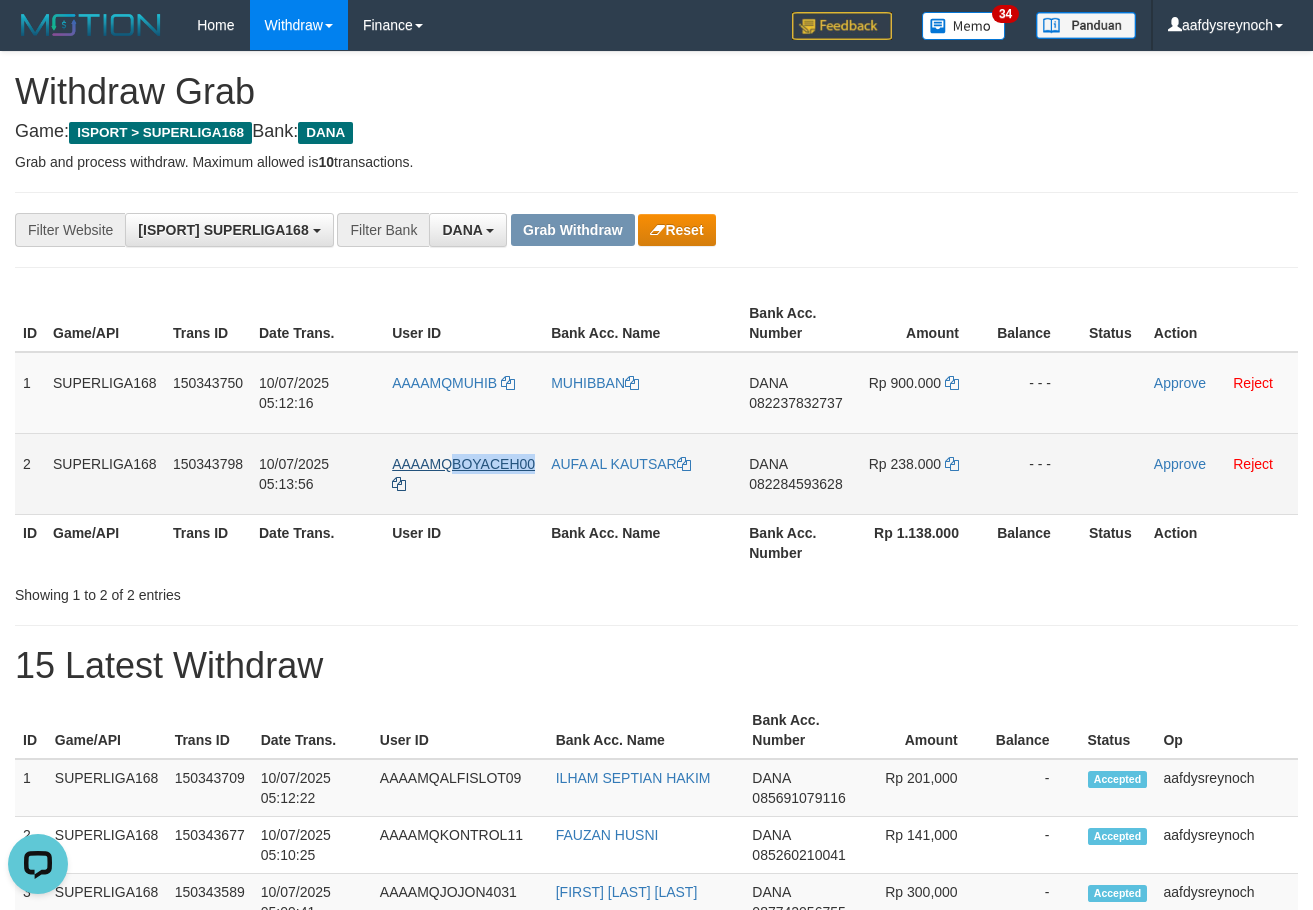 copy on "BOYACEH00" 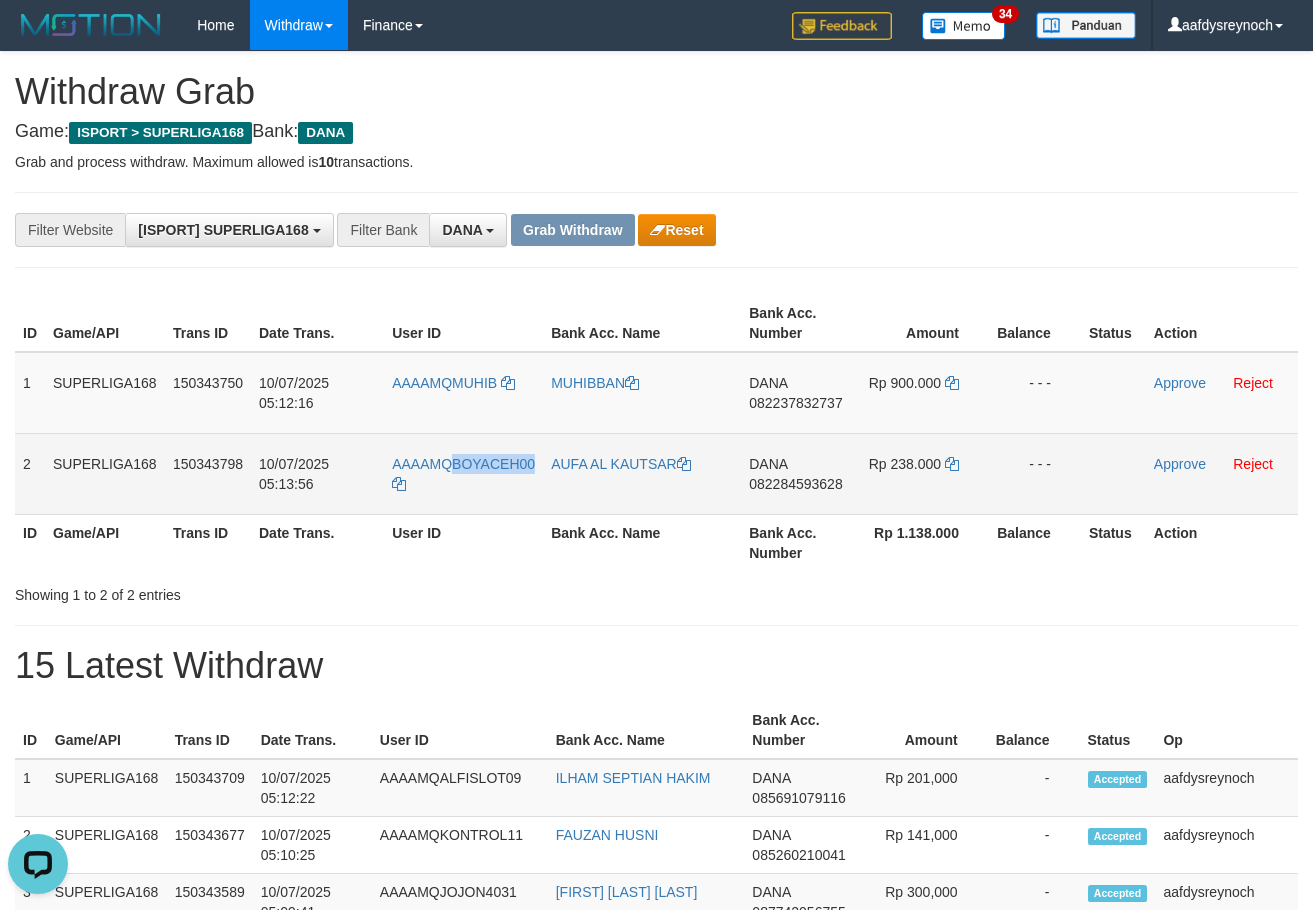 drag, startPoint x: 540, startPoint y: 446, endPoint x: 474, endPoint y: 441, distance: 66.189125 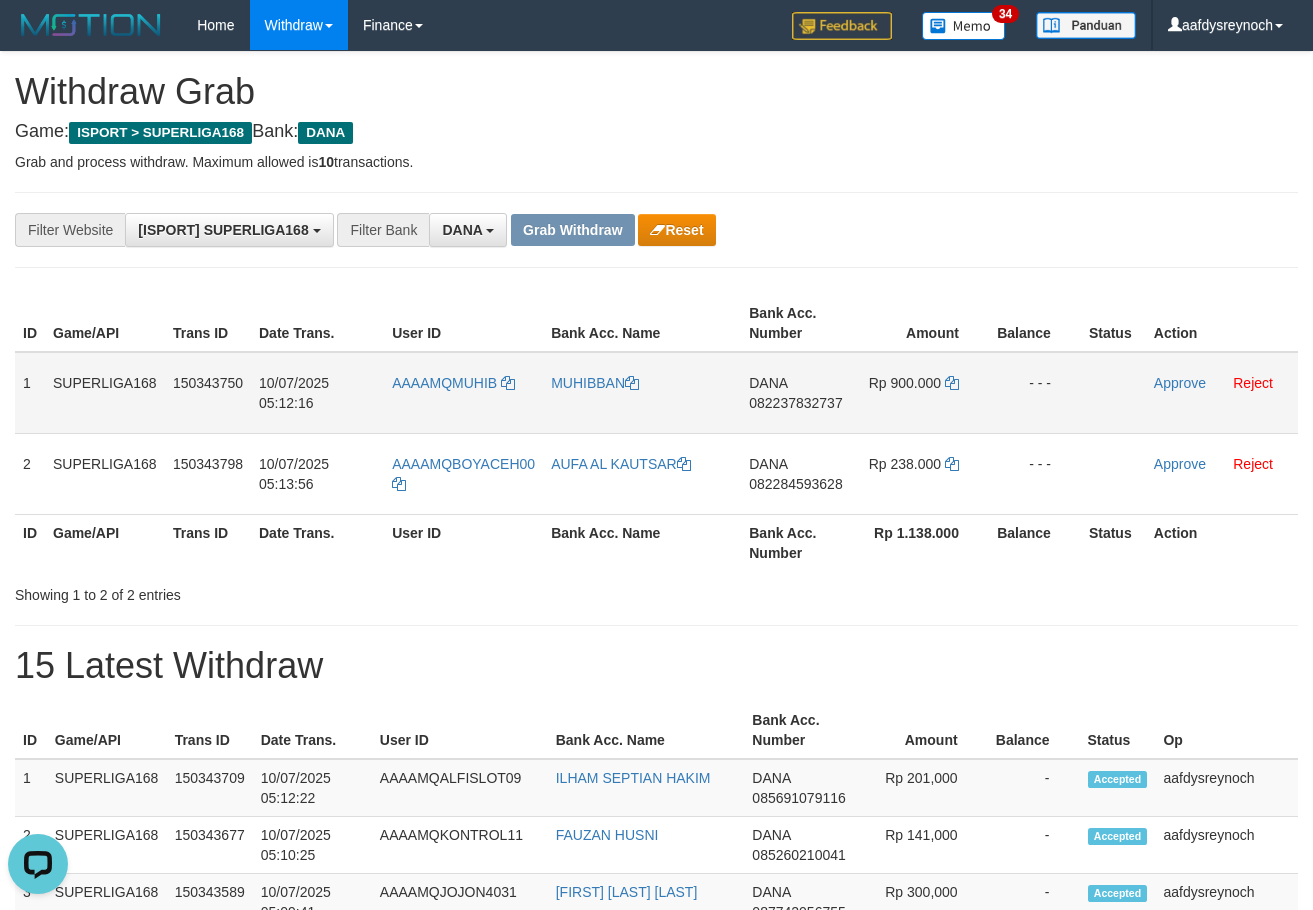 click on "082237832737" at bounding box center (795, 403) 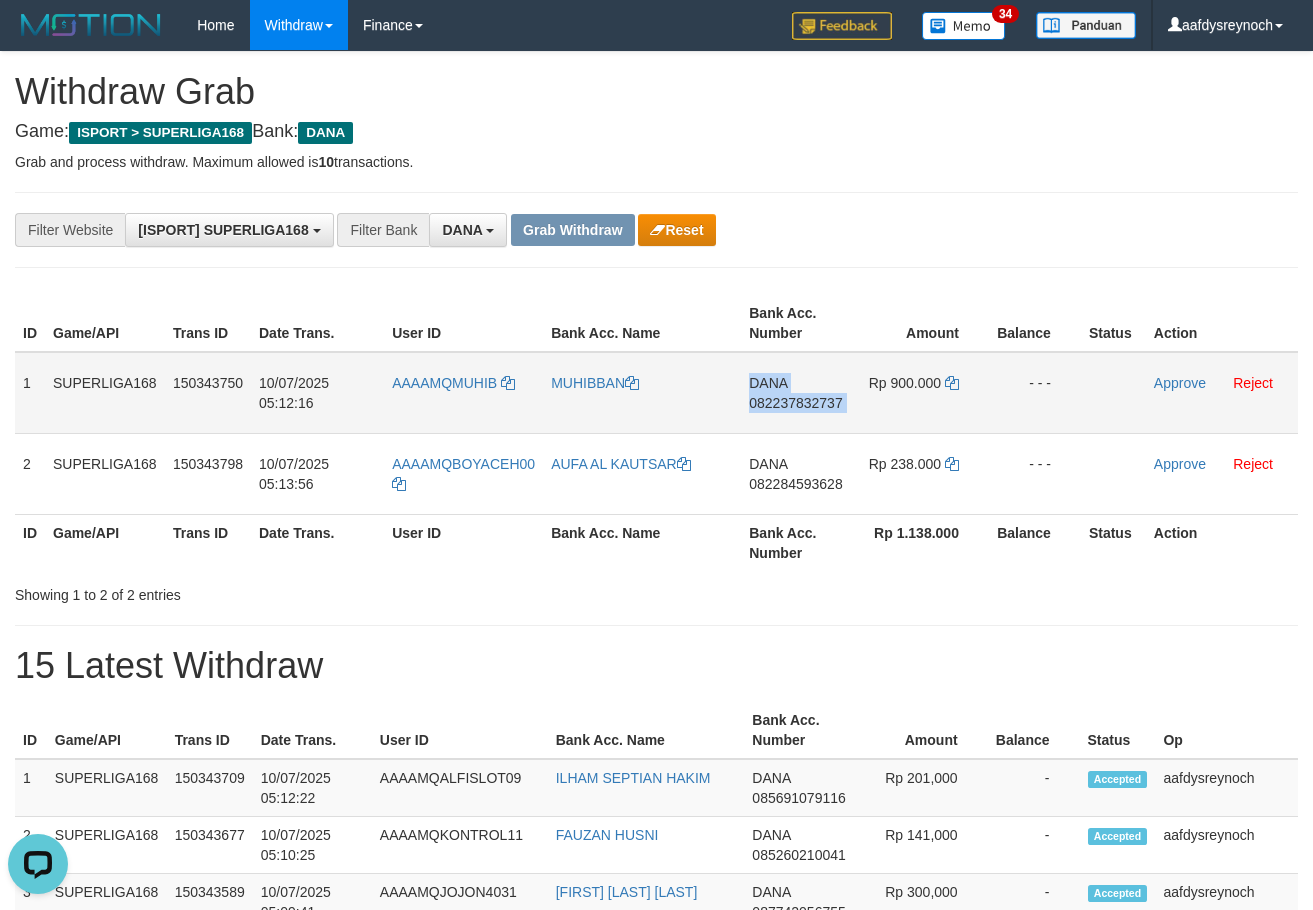 click on "082237832737" at bounding box center [795, 403] 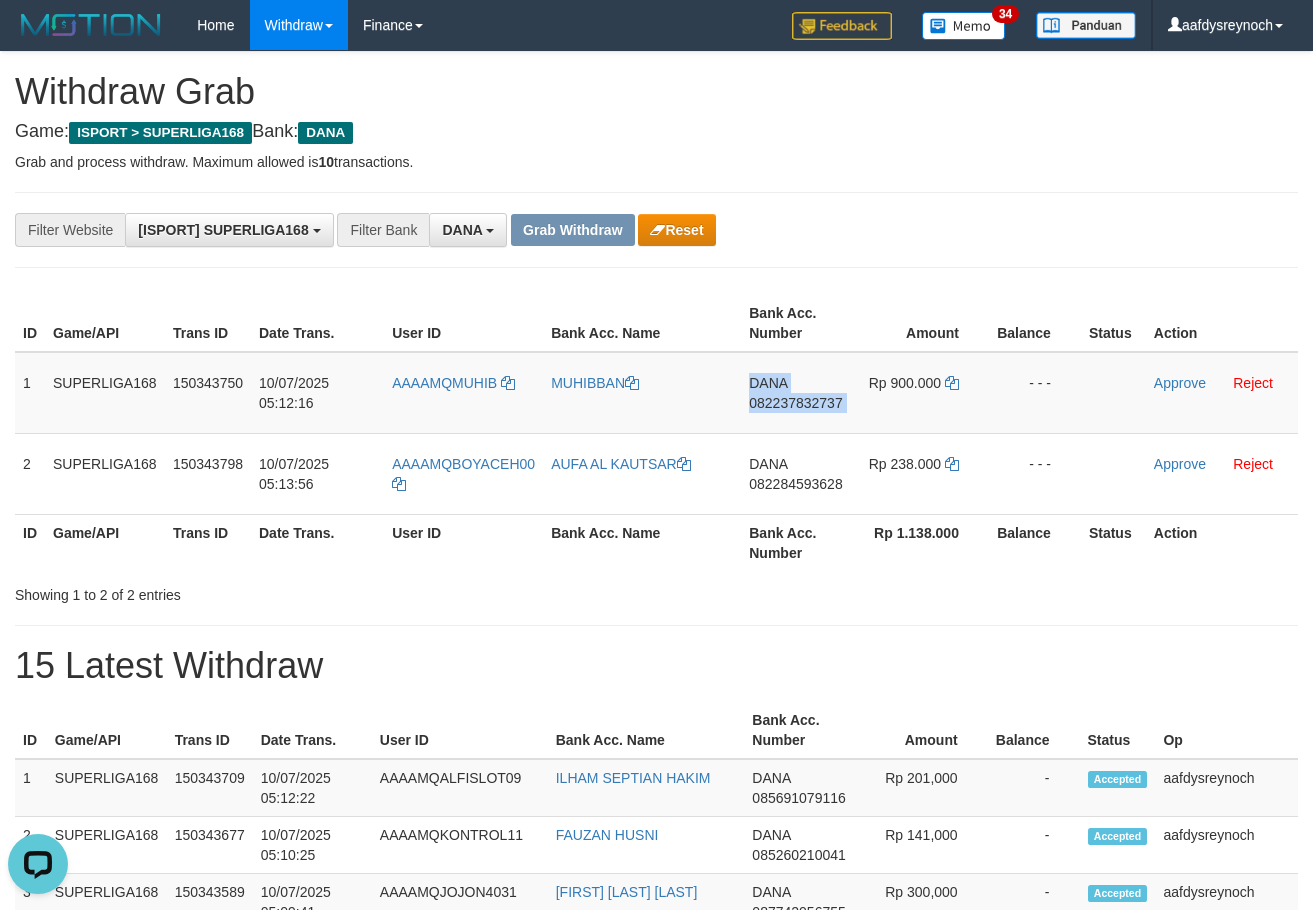 drag, startPoint x: 786, startPoint y: 405, endPoint x: 1319, endPoint y: 376, distance: 533.7883 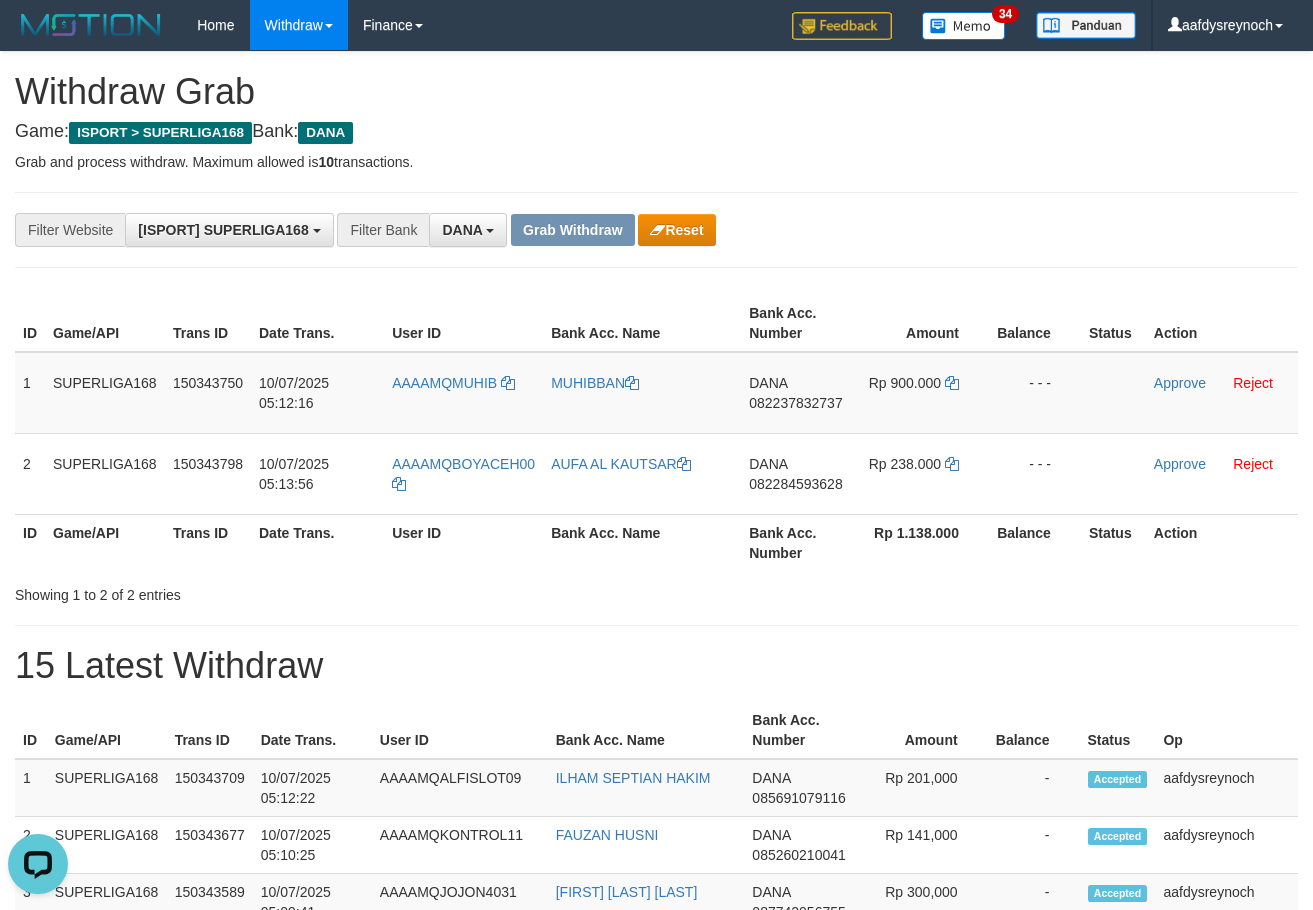 click on "**********" at bounding box center [656, 1163] 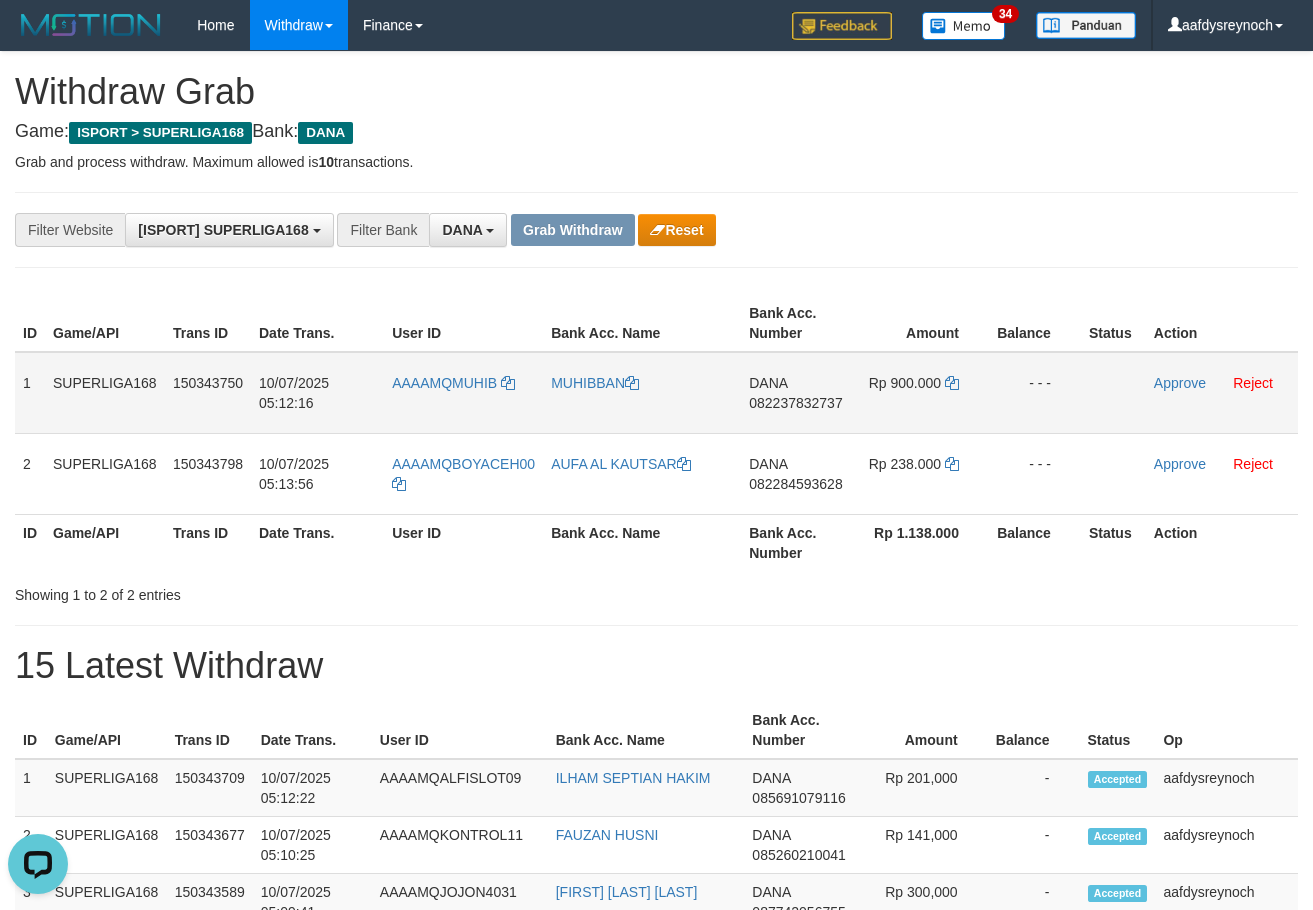 click on "Rp 900.000" at bounding box center [922, 393] 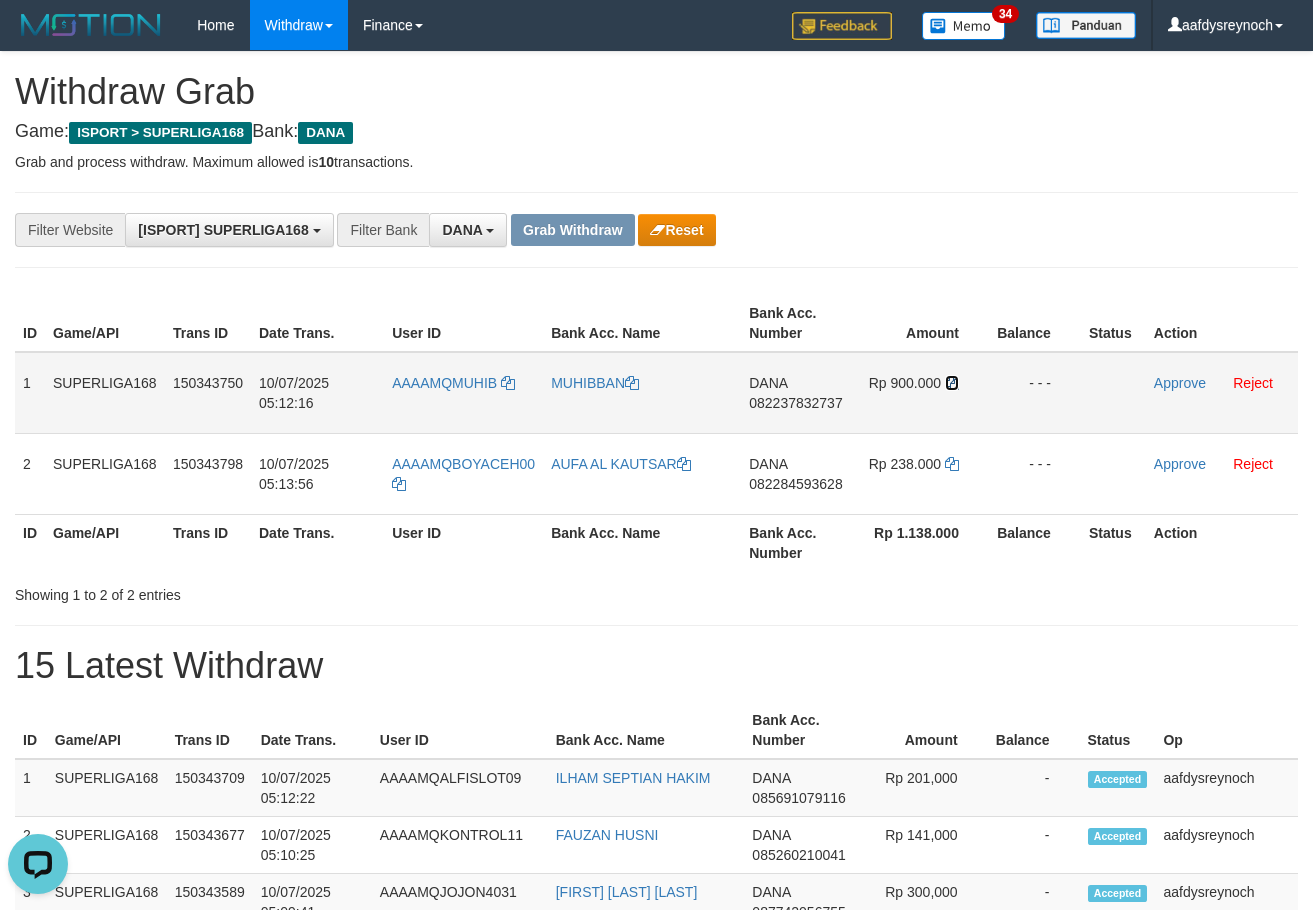 click at bounding box center [632, 383] 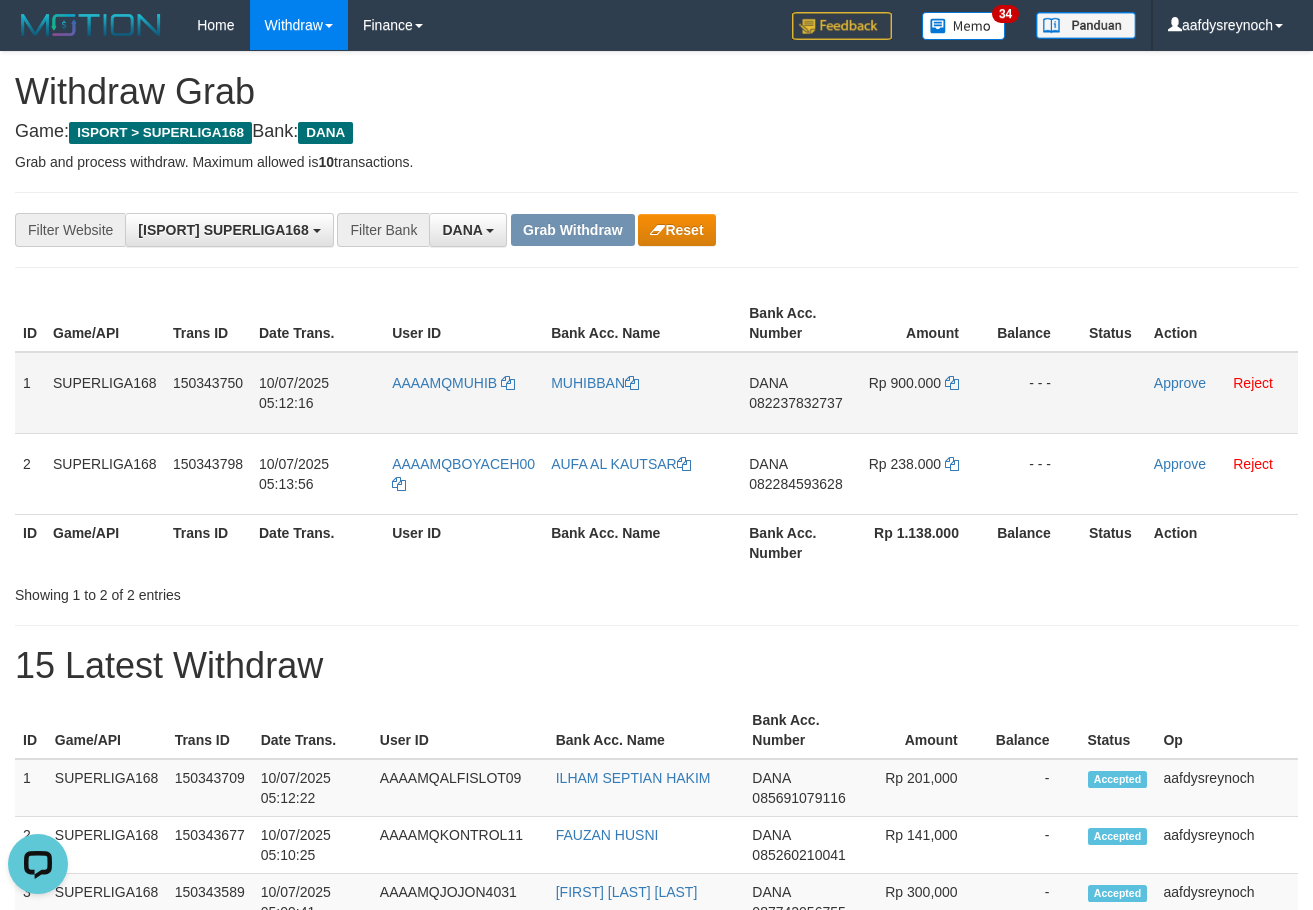 click on "Approve
Reject" at bounding box center [1222, 393] 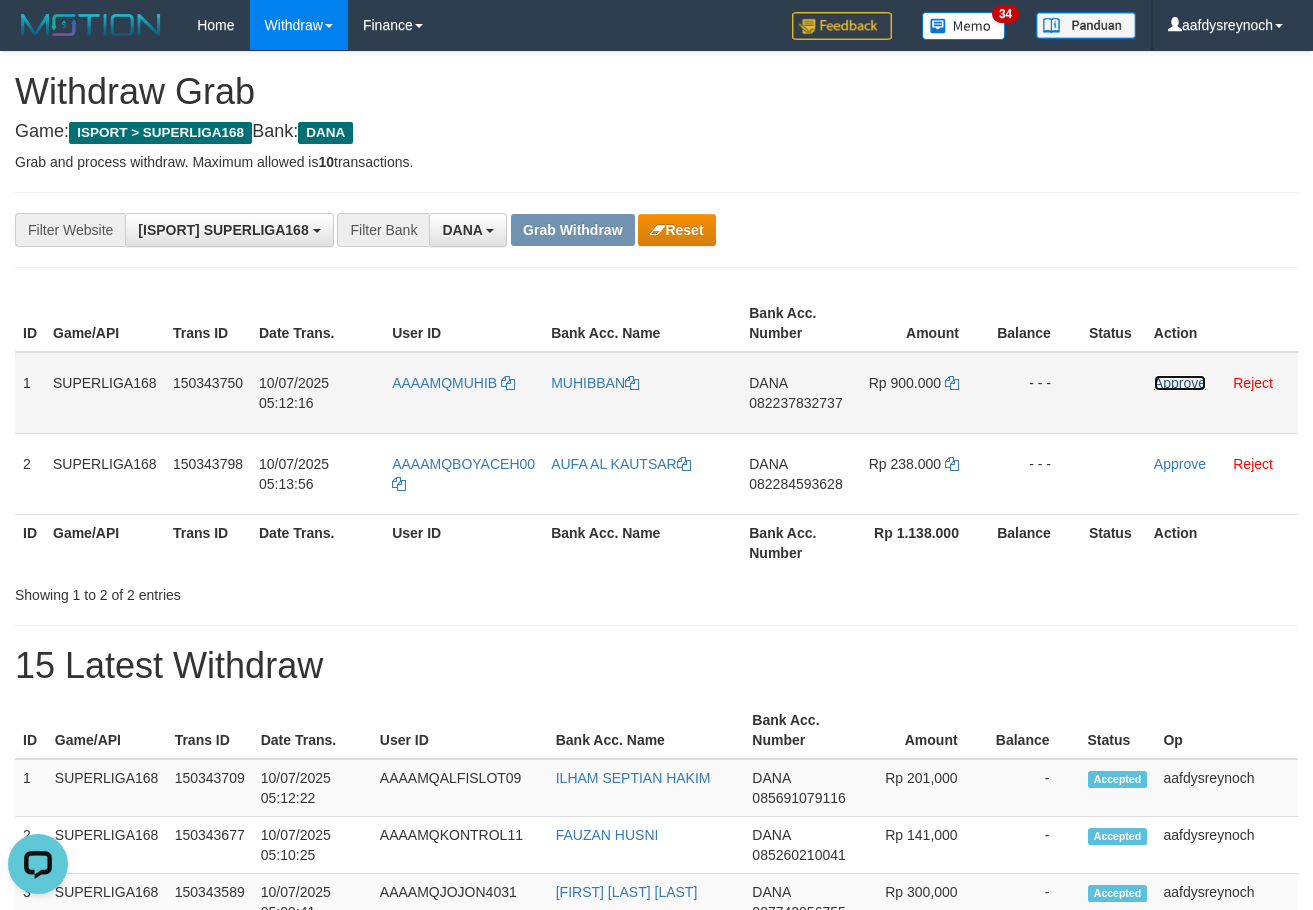 click on "Approve" at bounding box center (1180, 383) 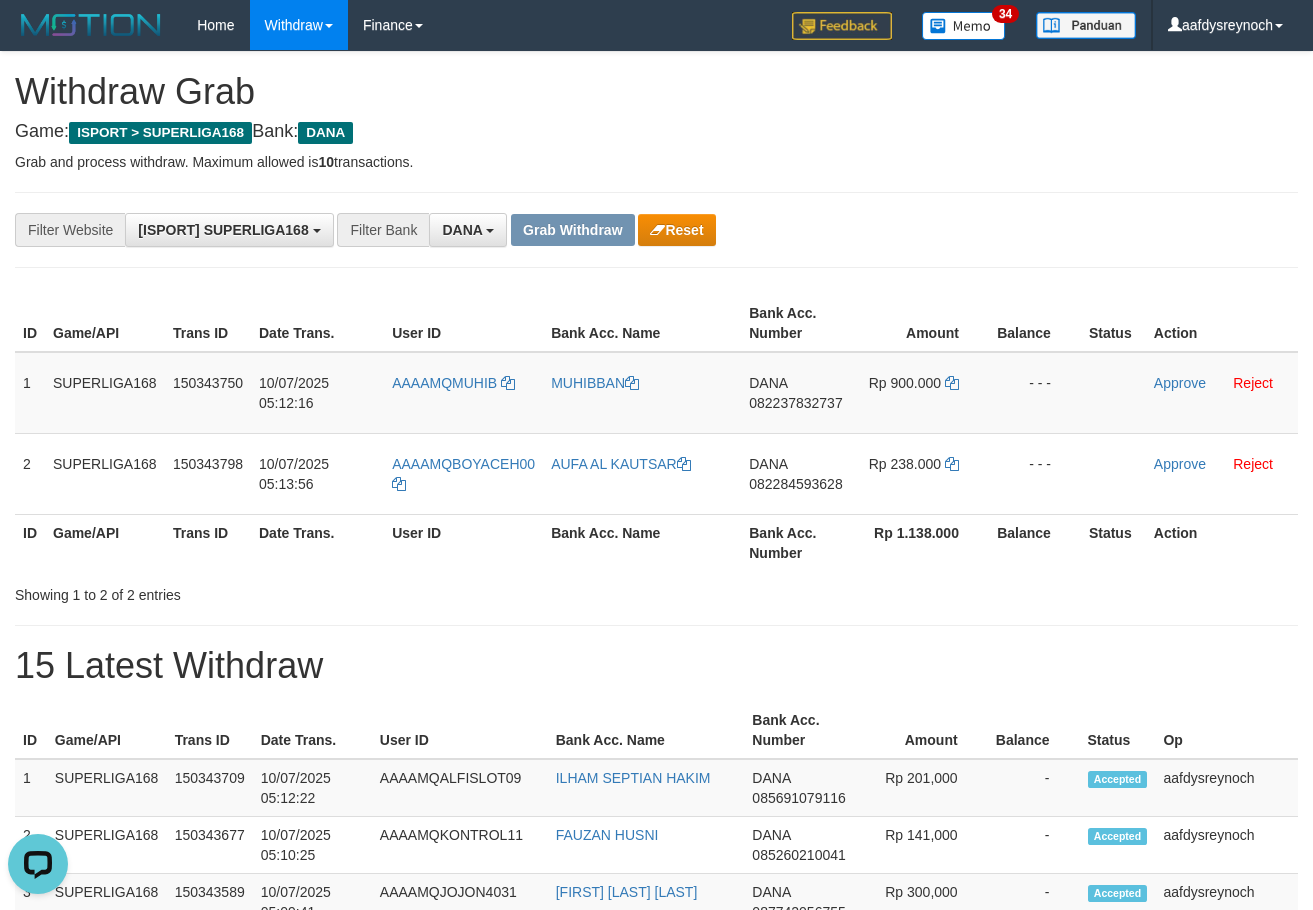 click on "**********" at bounding box center [656, 230] 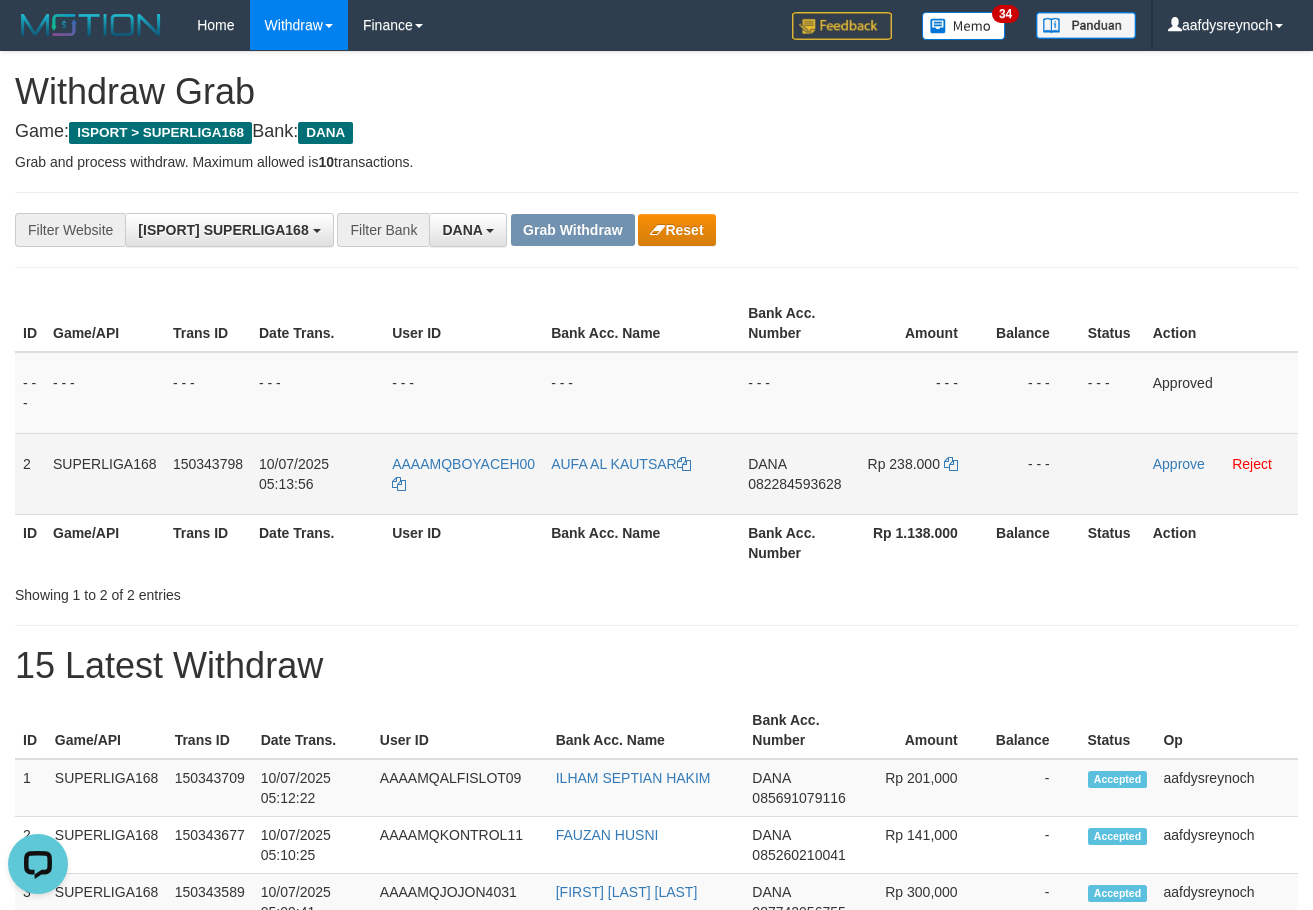 click on "082284593628" at bounding box center [794, 484] 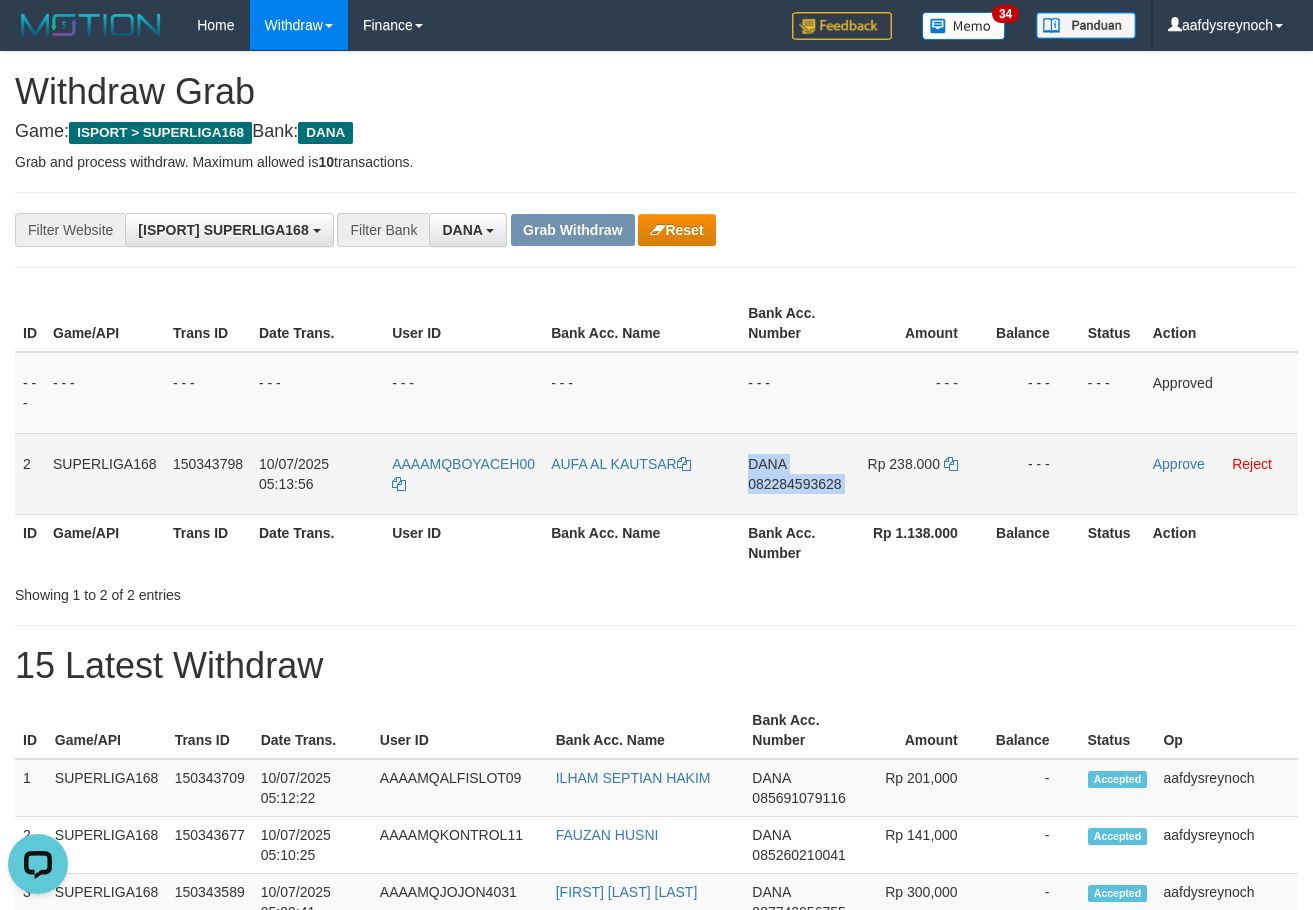 click on "082284593628" at bounding box center [794, 484] 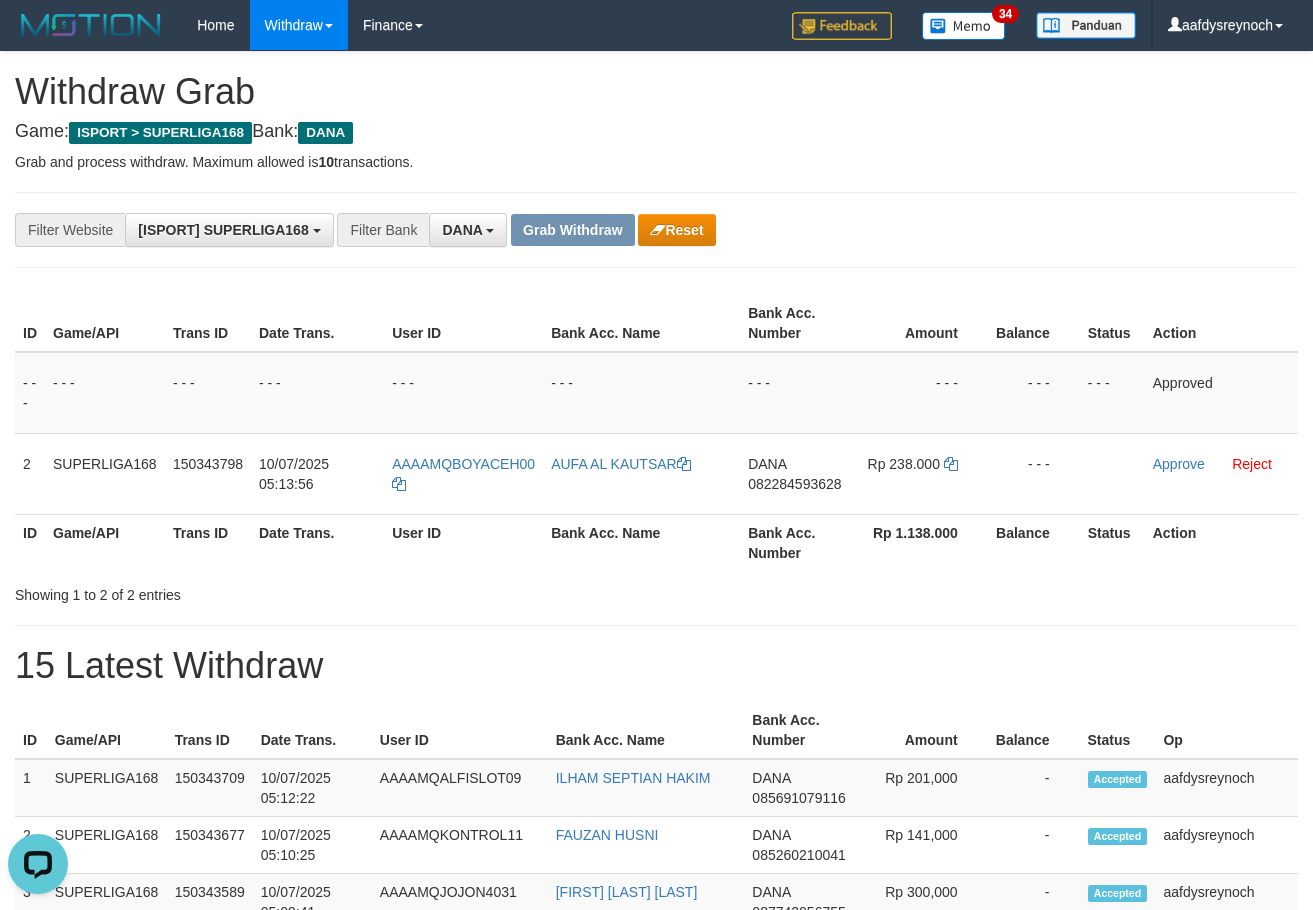 click on "Bank Acc. Number" at bounding box center [797, 323] 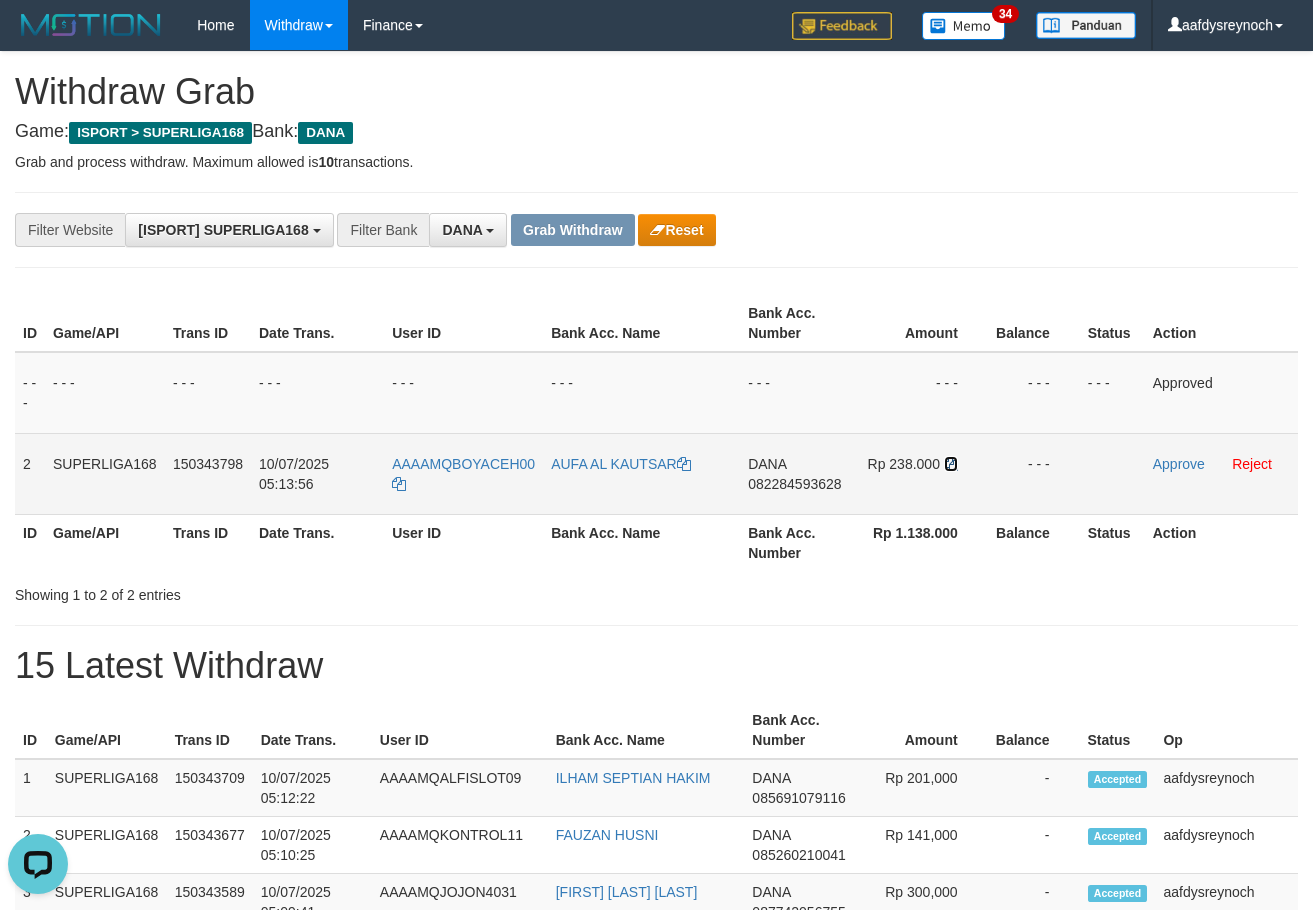 click at bounding box center [684, 464] 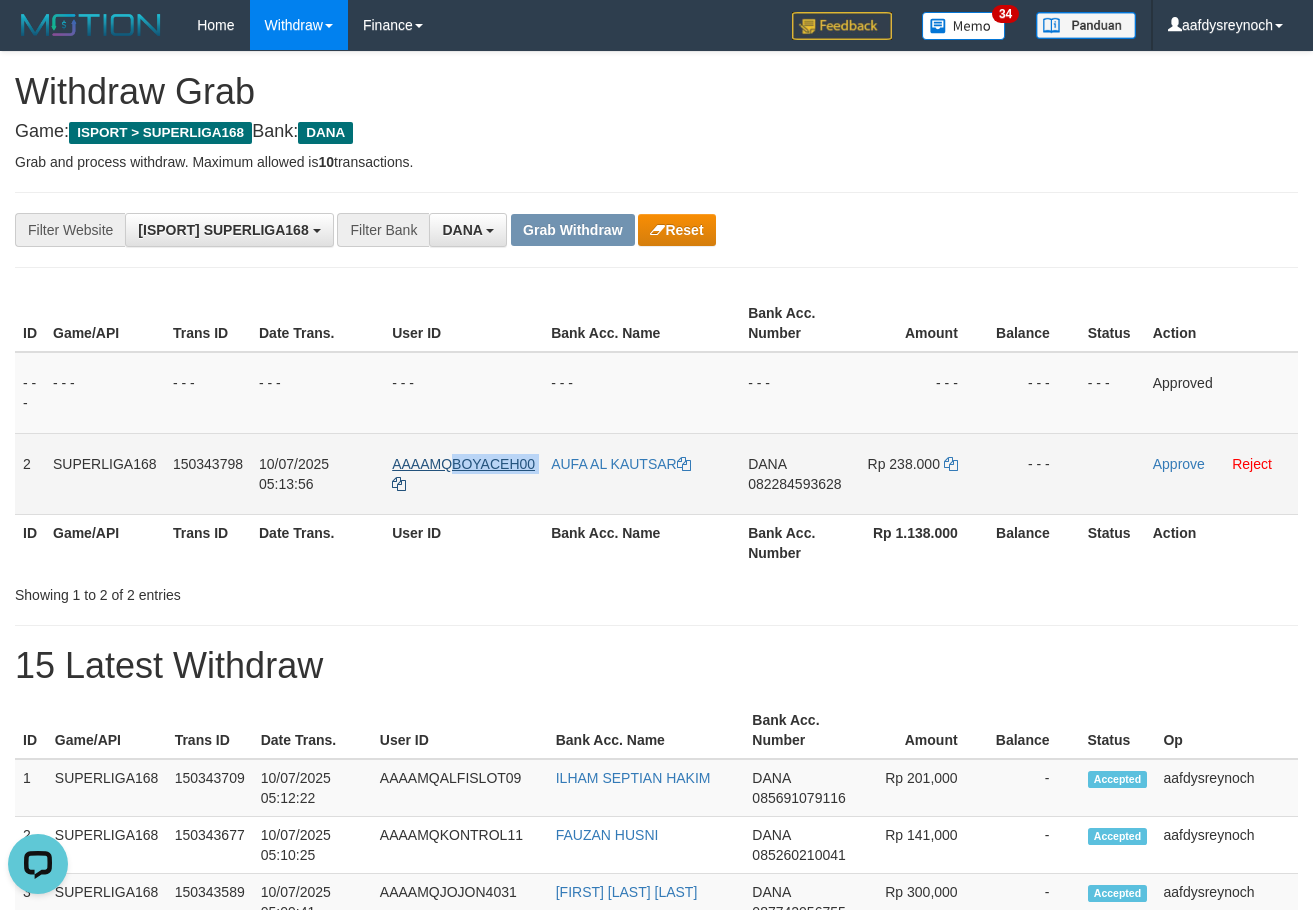 drag, startPoint x: 532, startPoint y: 440, endPoint x: 454, endPoint y: 458, distance: 80.04999 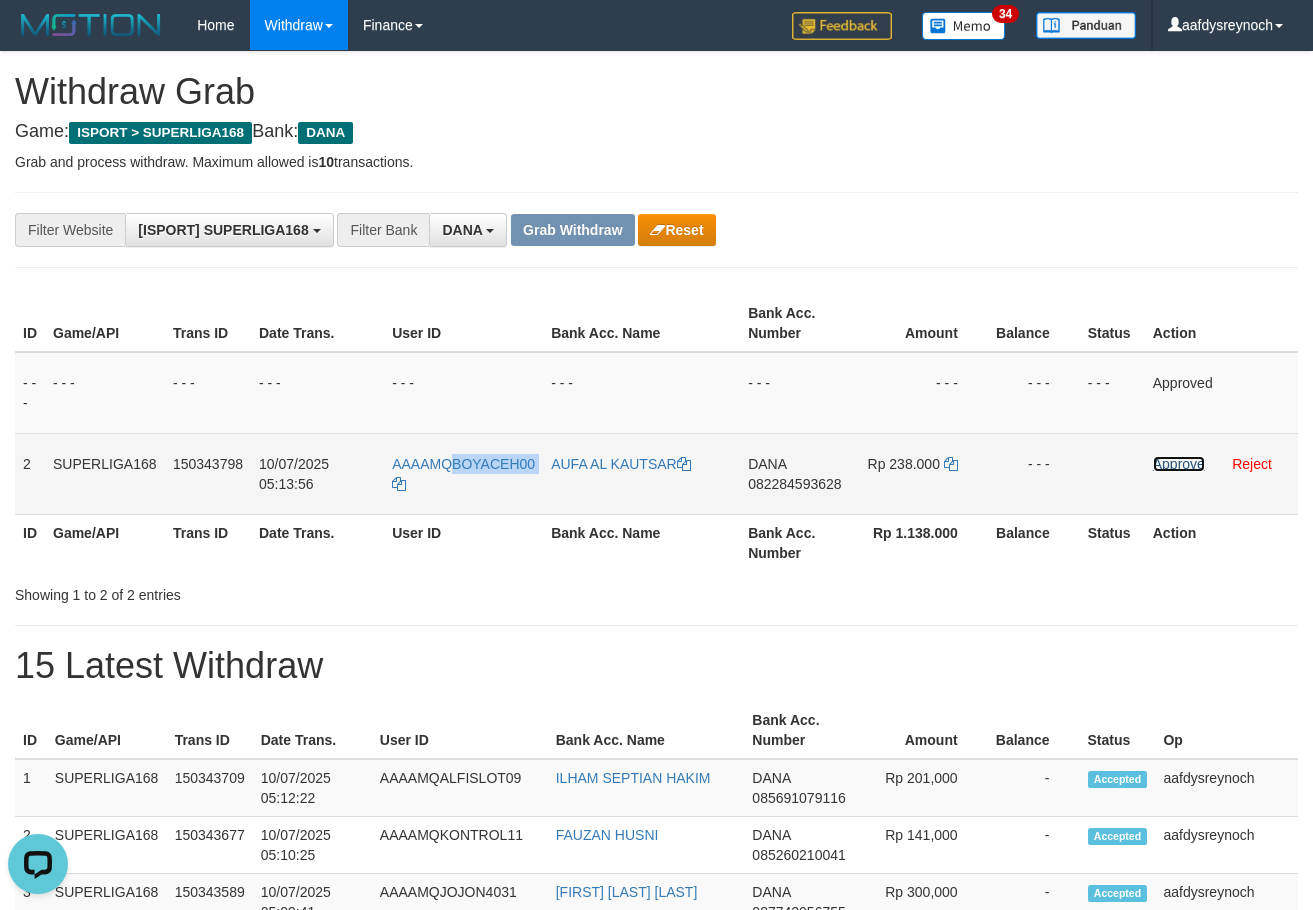 click on "Approve" at bounding box center [1179, 464] 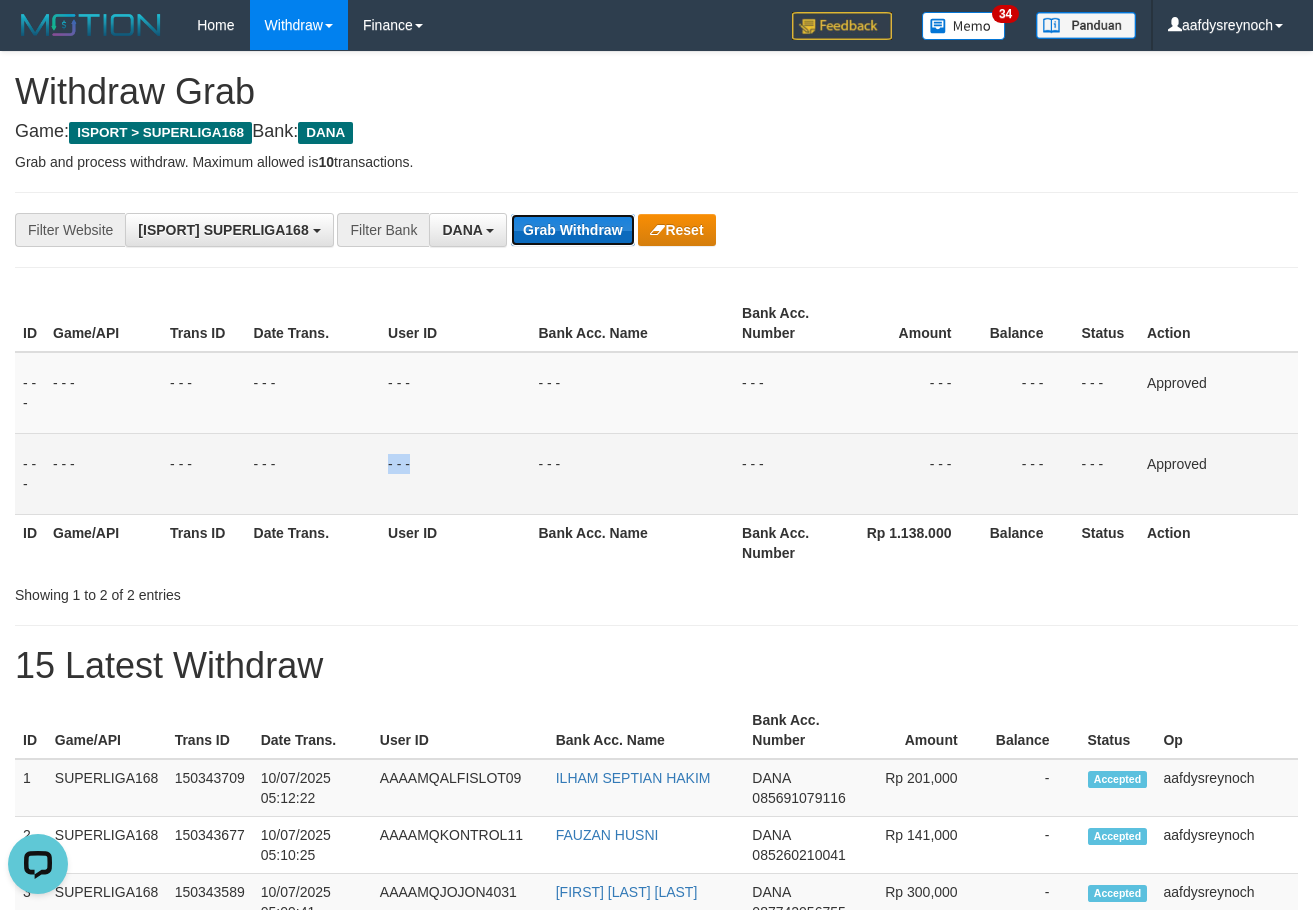 click on "Grab Withdraw" at bounding box center (572, 230) 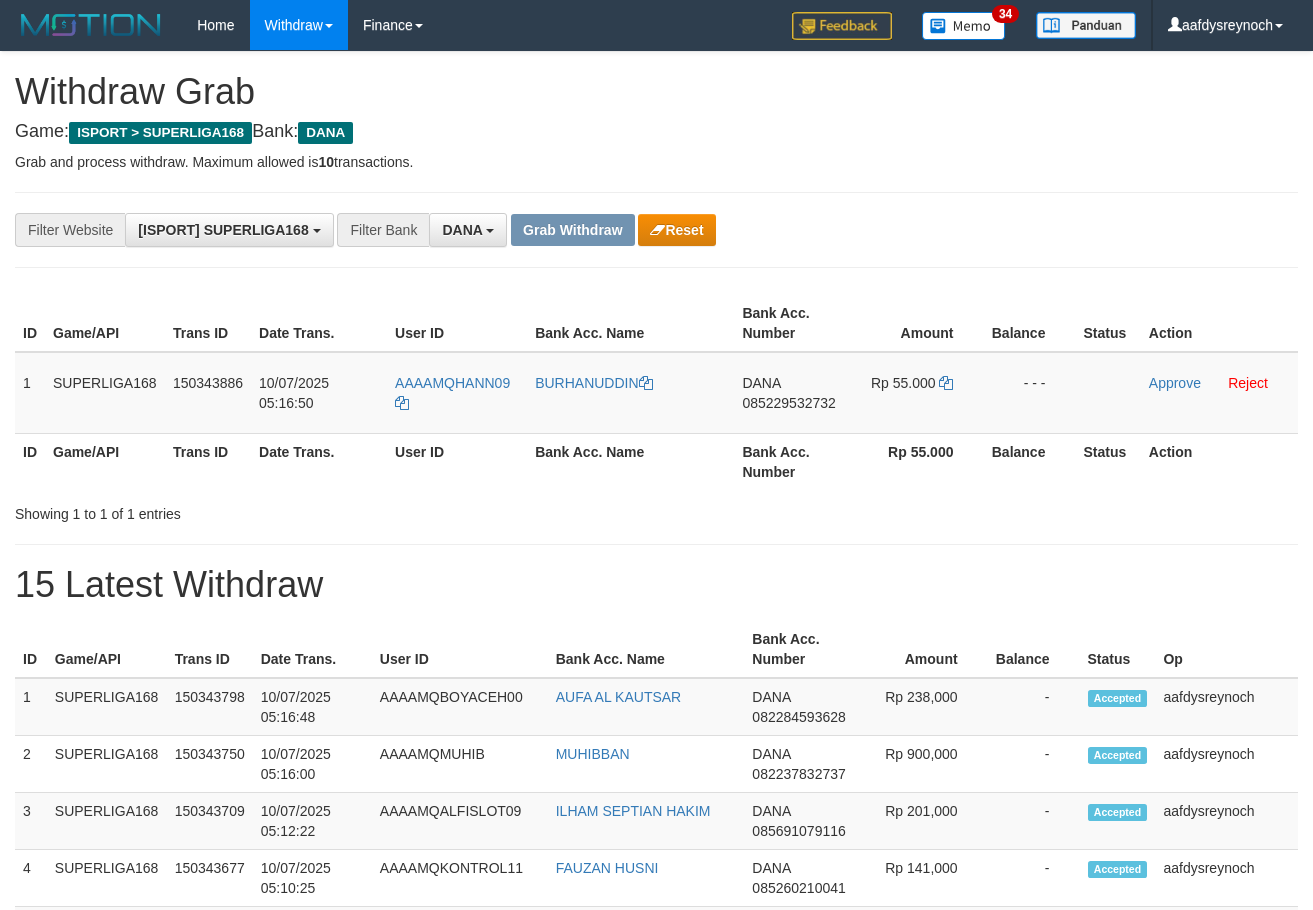 scroll, scrollTop: 0, scrollLeft: 0, axis: both 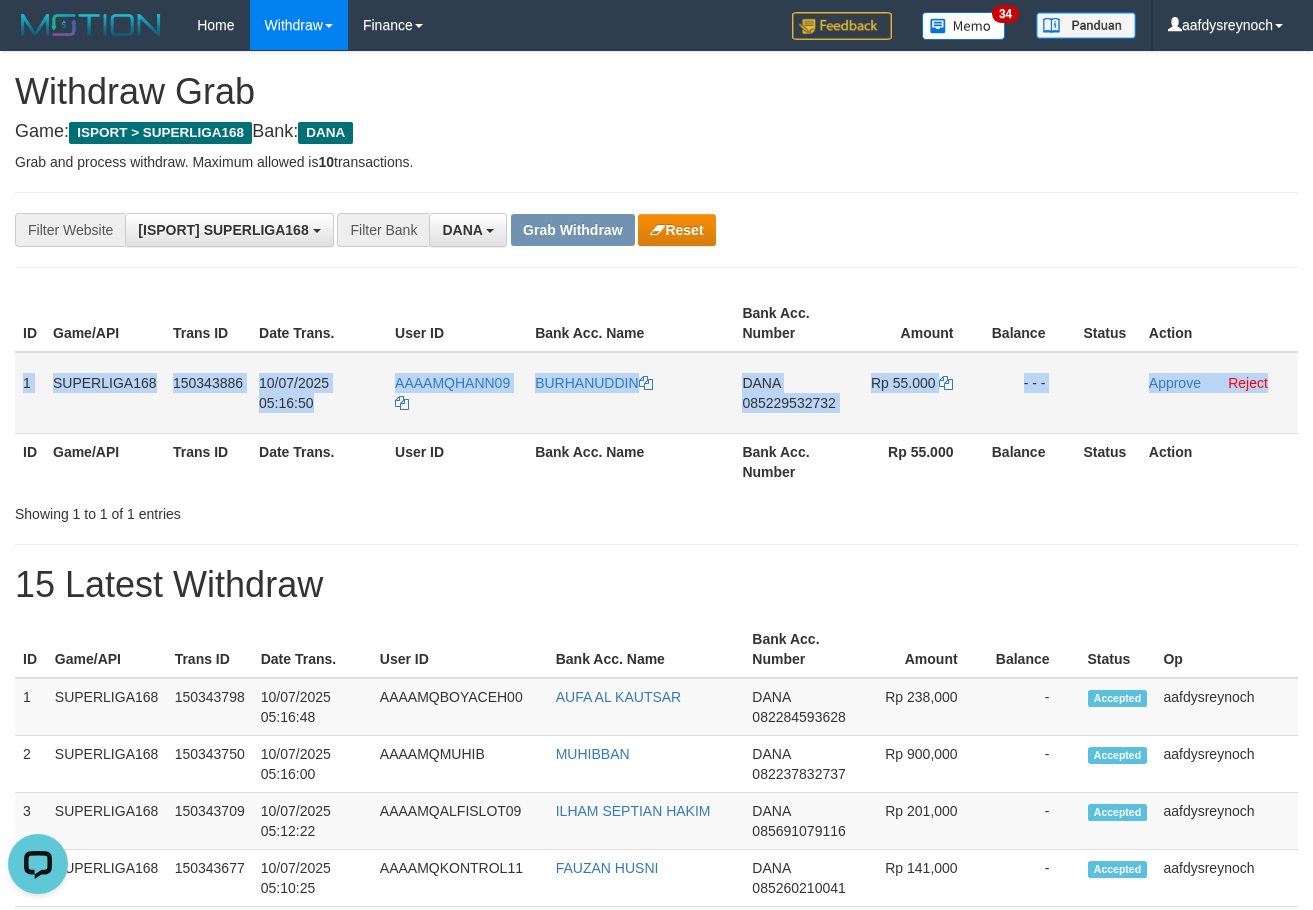 drag, startPoint x: 20, startPoint y: 374, endPoint x: 1278, endPoint y: 407, distance: 1258.4327 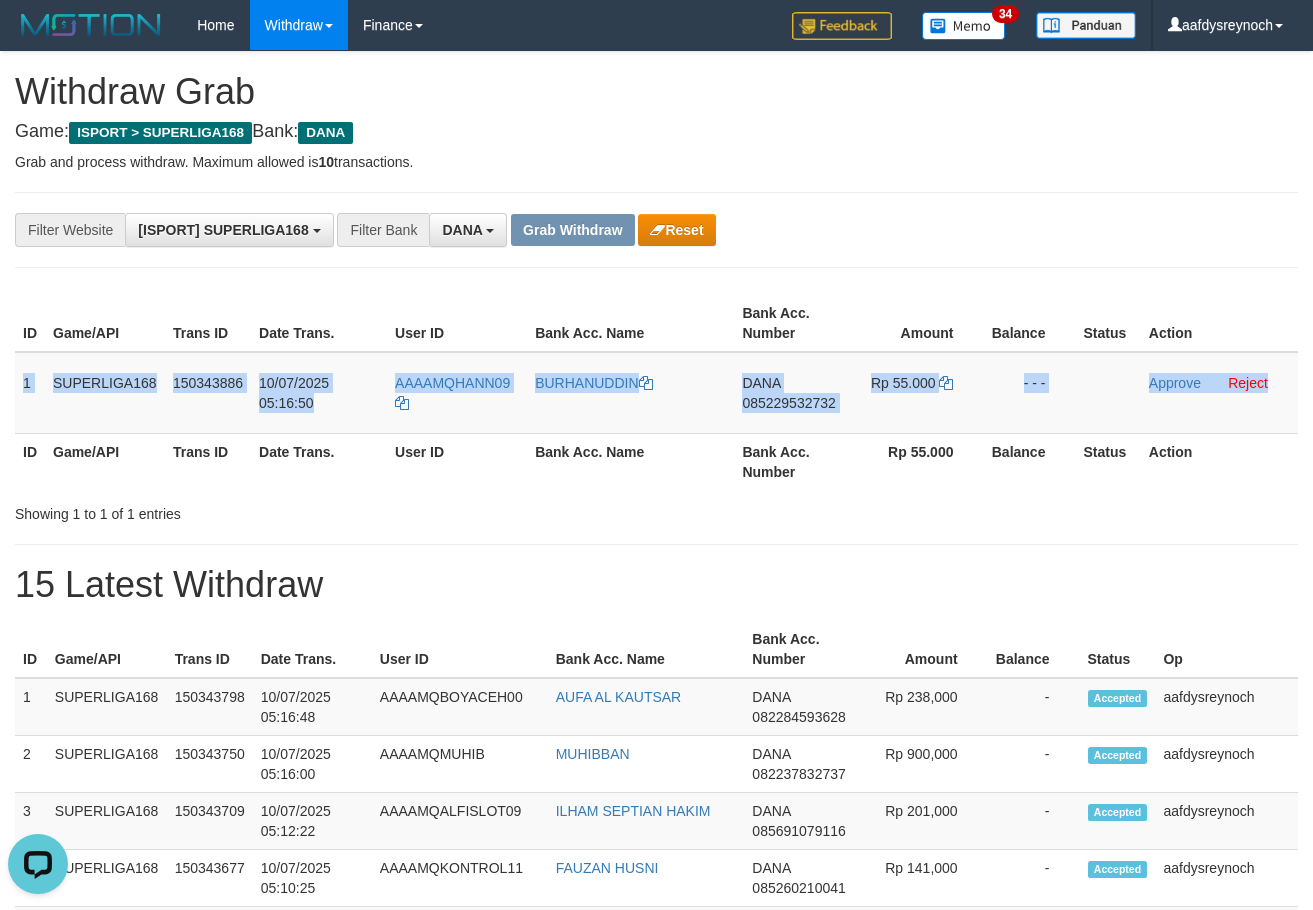 copy on "1
SUPERLIGA168
150343886
10/07/2025 05:16:50
AAAAMQHANN09
BURHANUDDIN
DANA
085229532732
Rp 55.000
- - -
Approve
Reject" 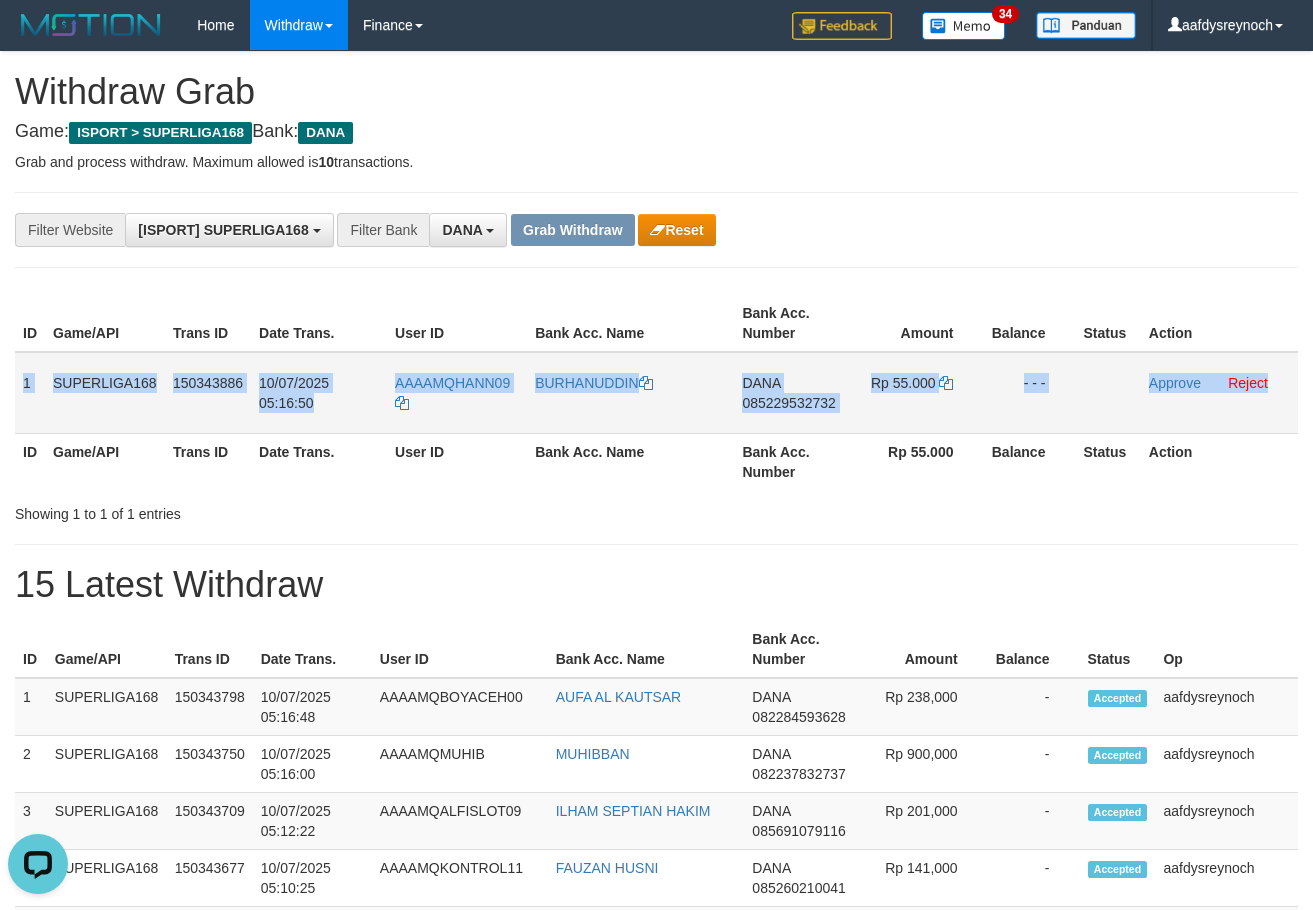 click on "085229532732" at bounding box center [788, 403] 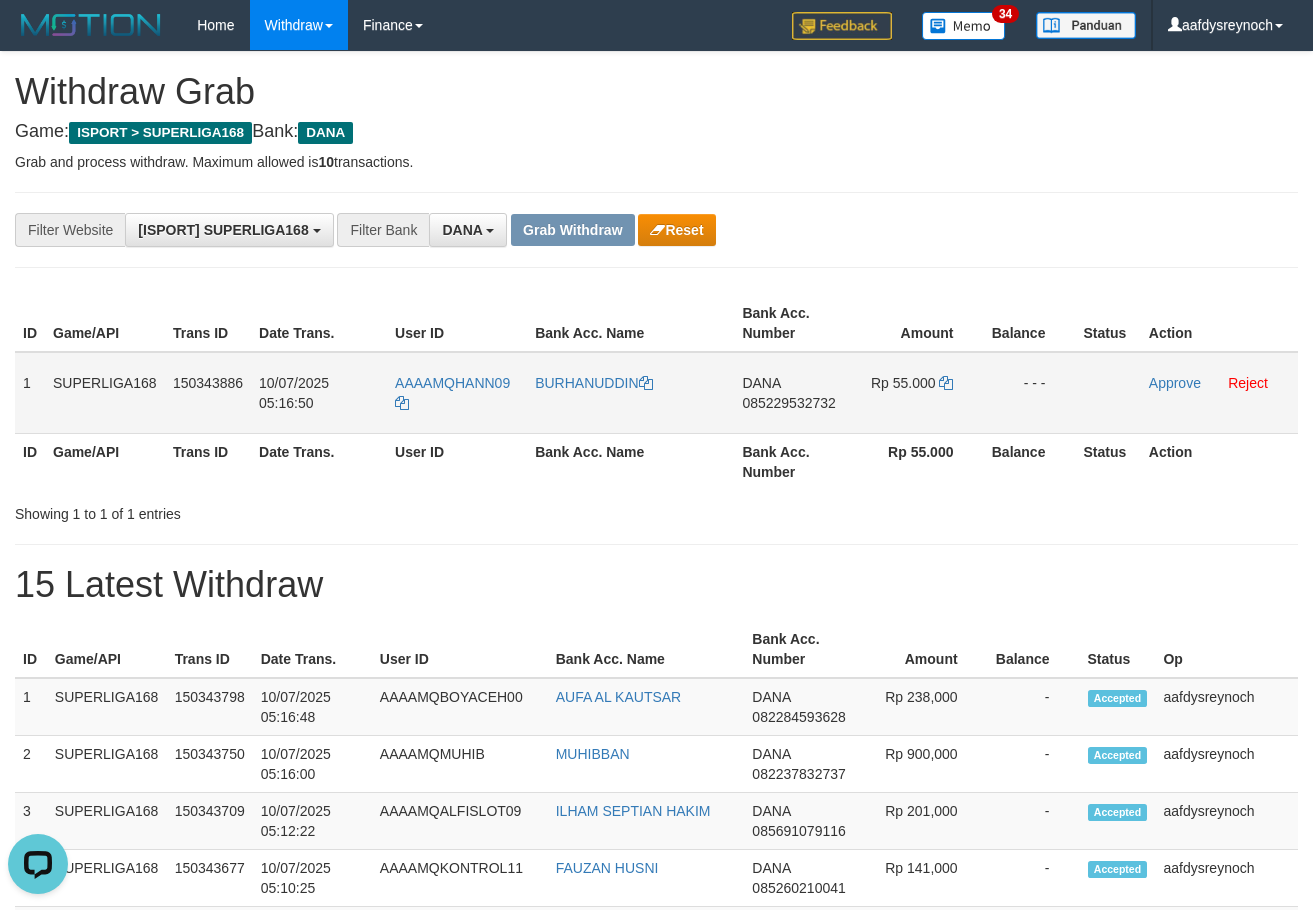 click on "085229532732" at bounding box center [788, 403] 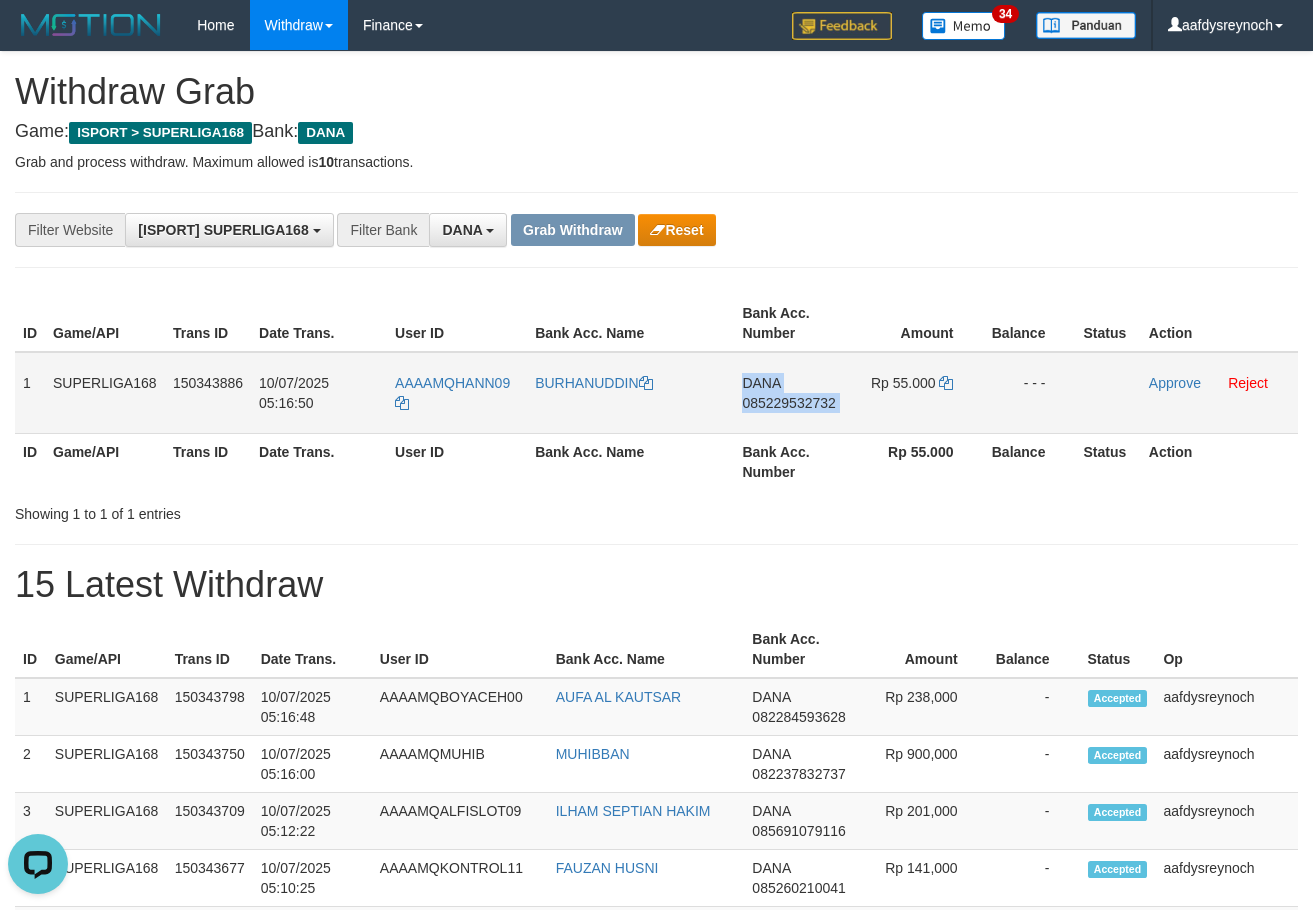 click on "085229532732" at bounding box center (788, 403) 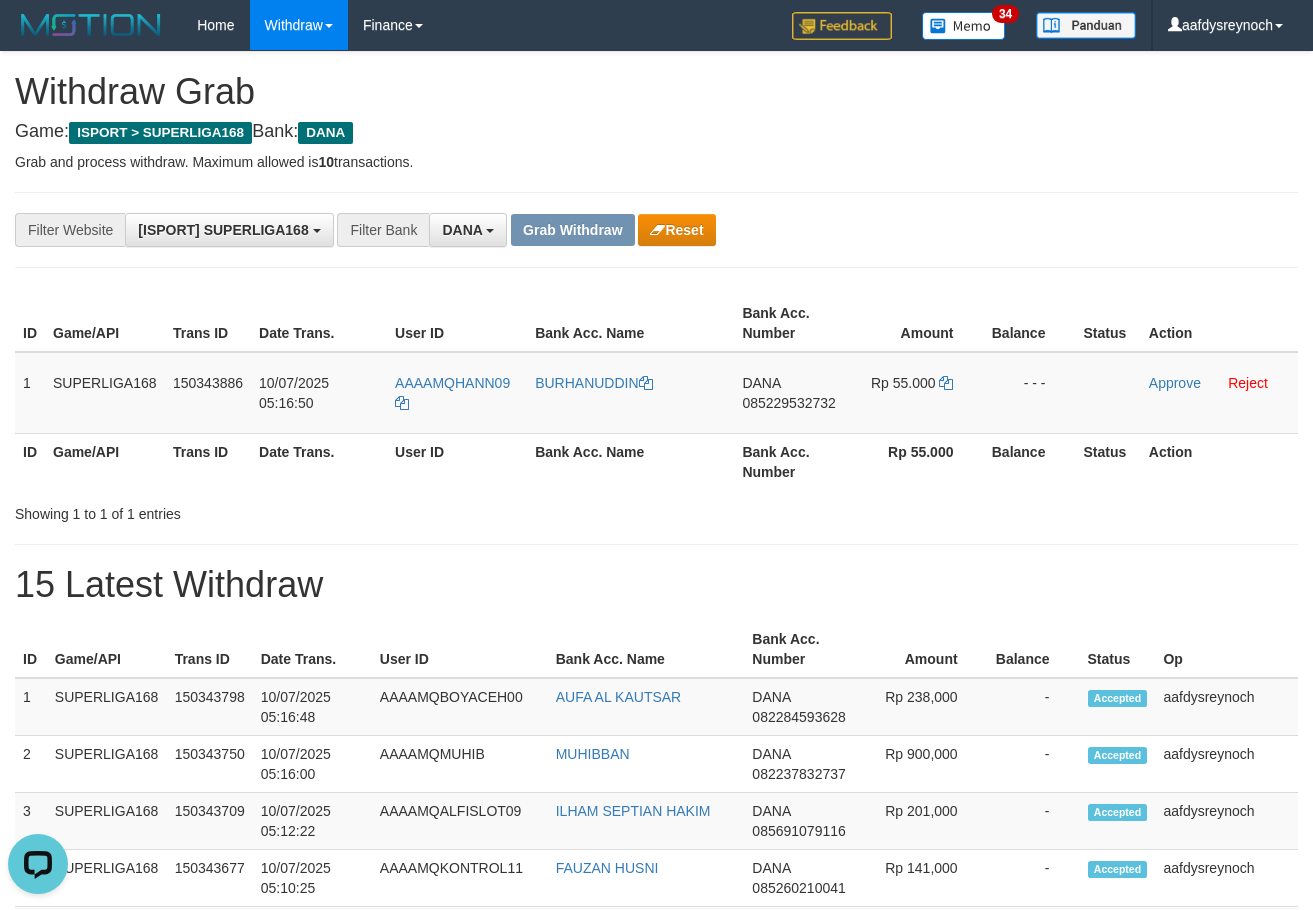 drag, startPoint x: 1119, startPoint y: 267, endPoint x: 1022, endPoint y: 330, distance: 115.66331 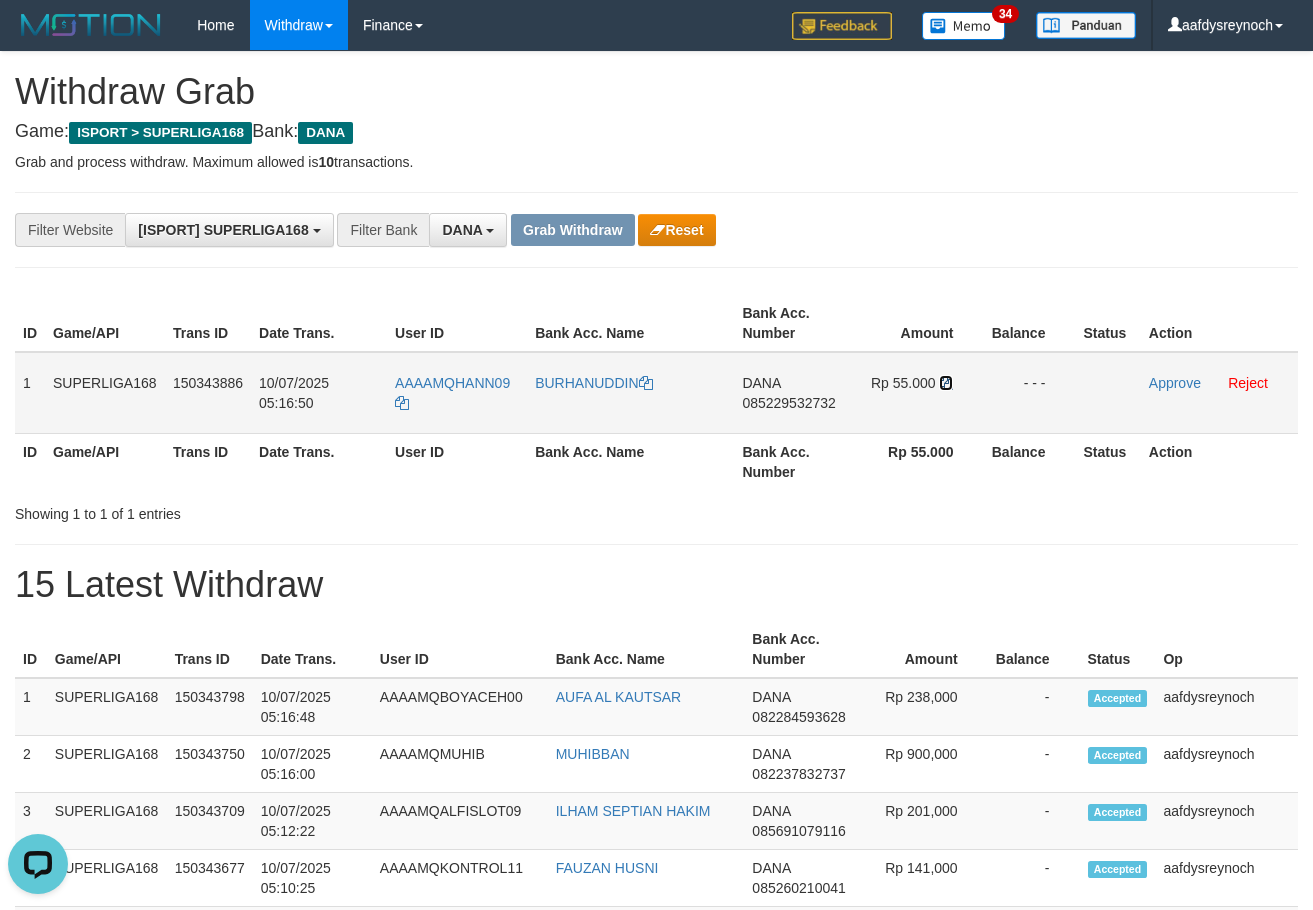 click at bounding box center (646, 383) 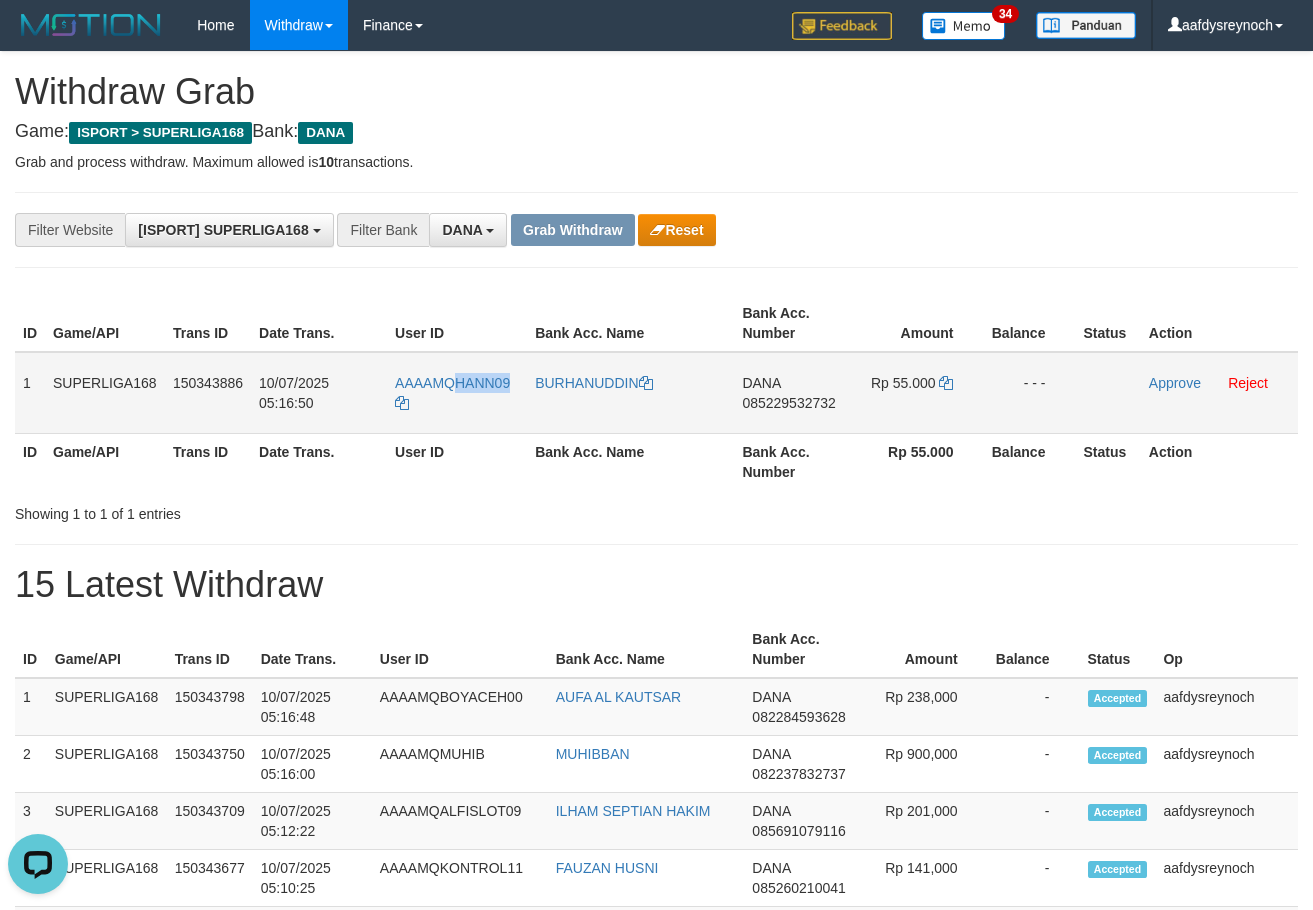 copy on "HANN09" 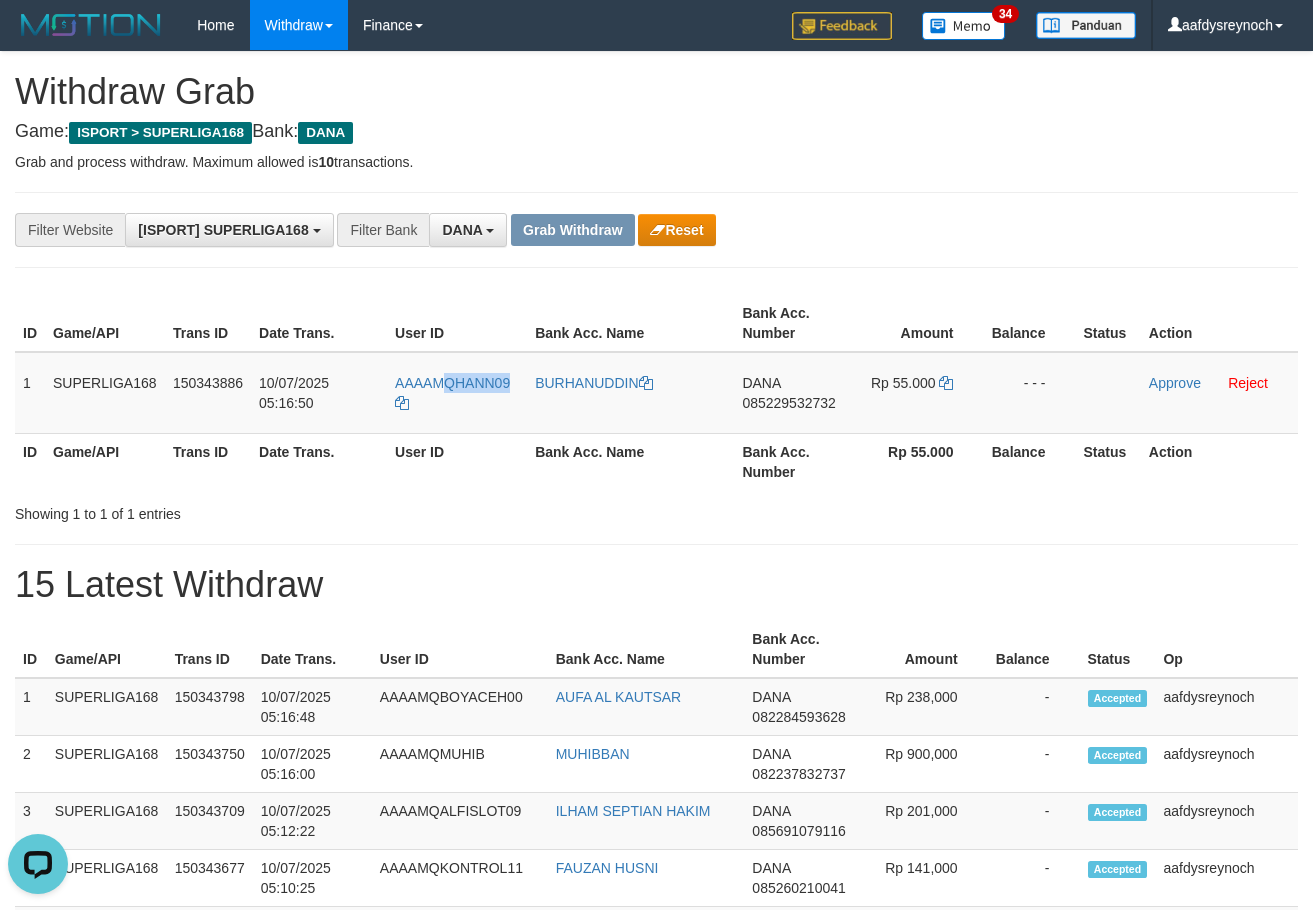 drag, startPoint x: 525, startPoint y: 374, endPoint x: 538, endPoint y: 283, distance: 91.92388 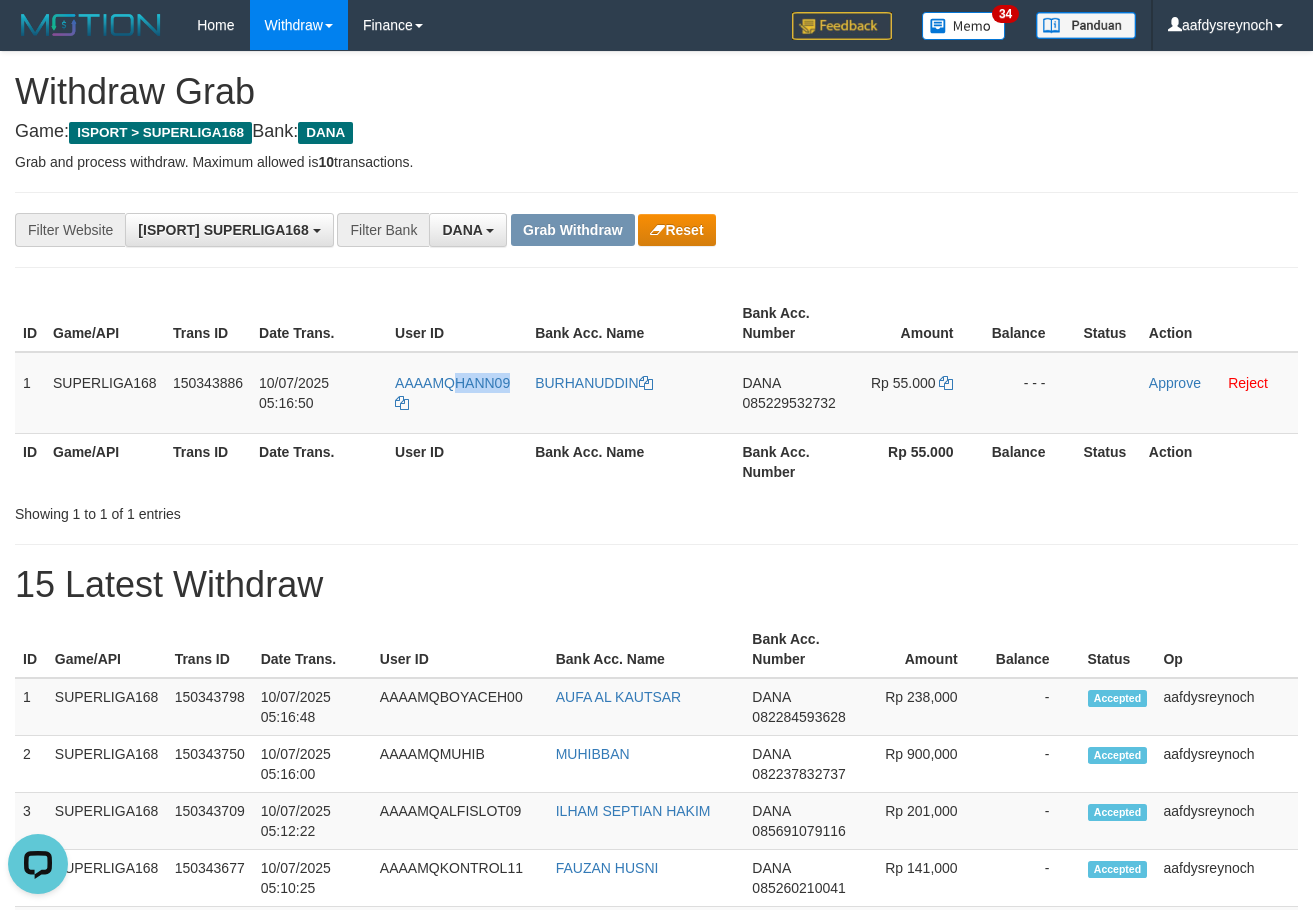 copy on "HANN09" 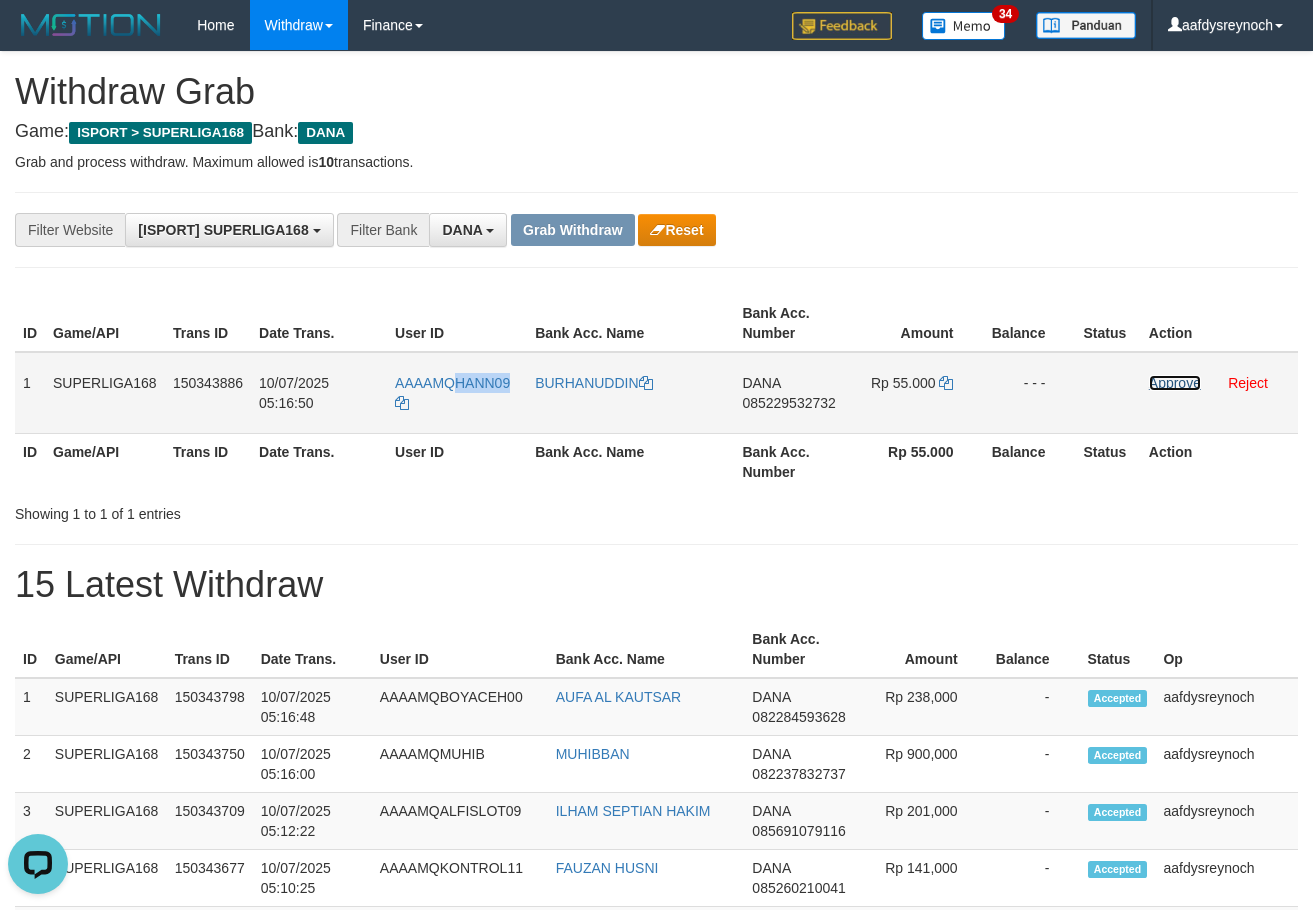 click on "Approve" at bounding box center (1175, 383) 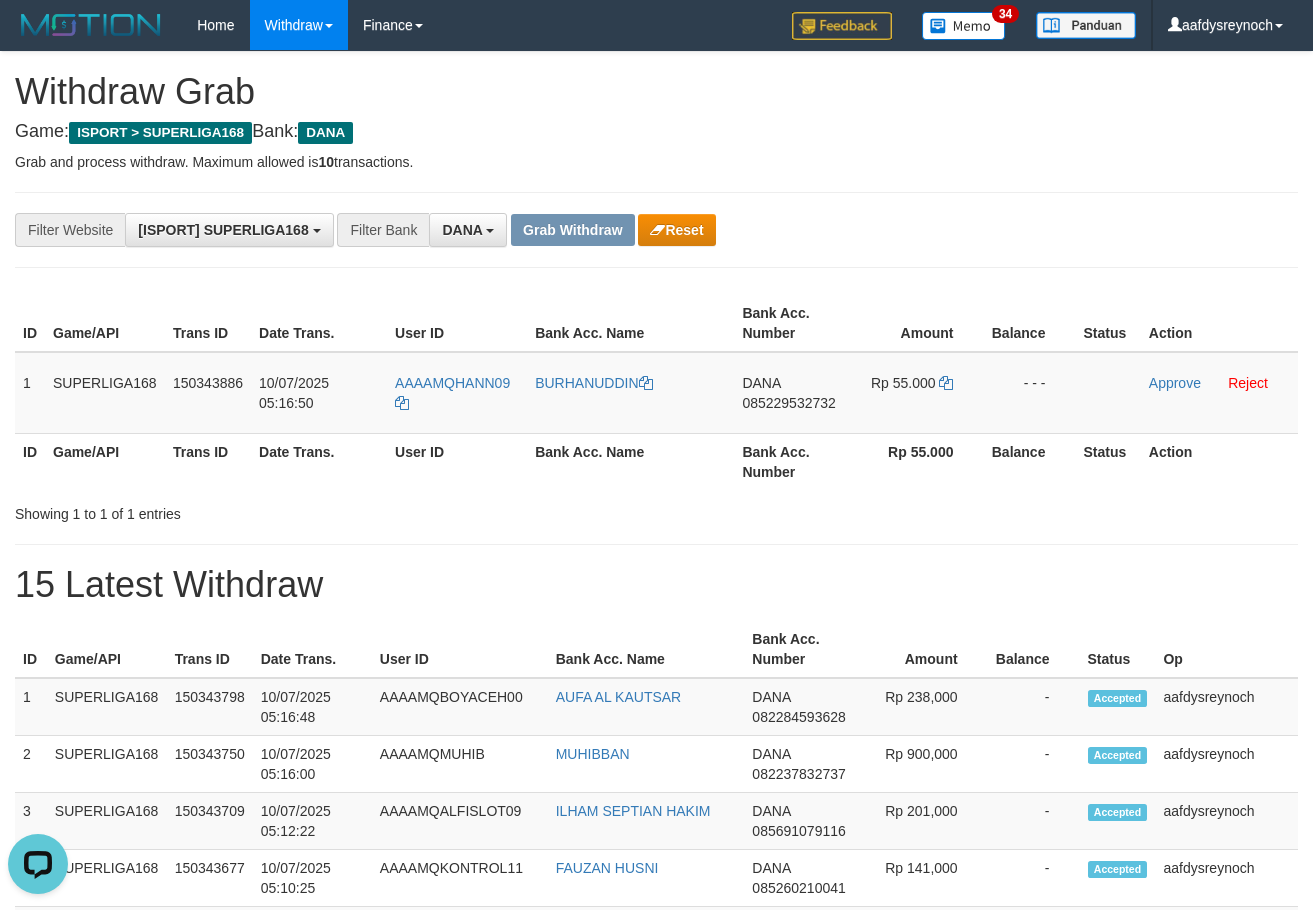 drag, startPoint x: 1019, startPoint y: 163, endPoint x: 1039, endPoint y: 164, distance: 20.024984 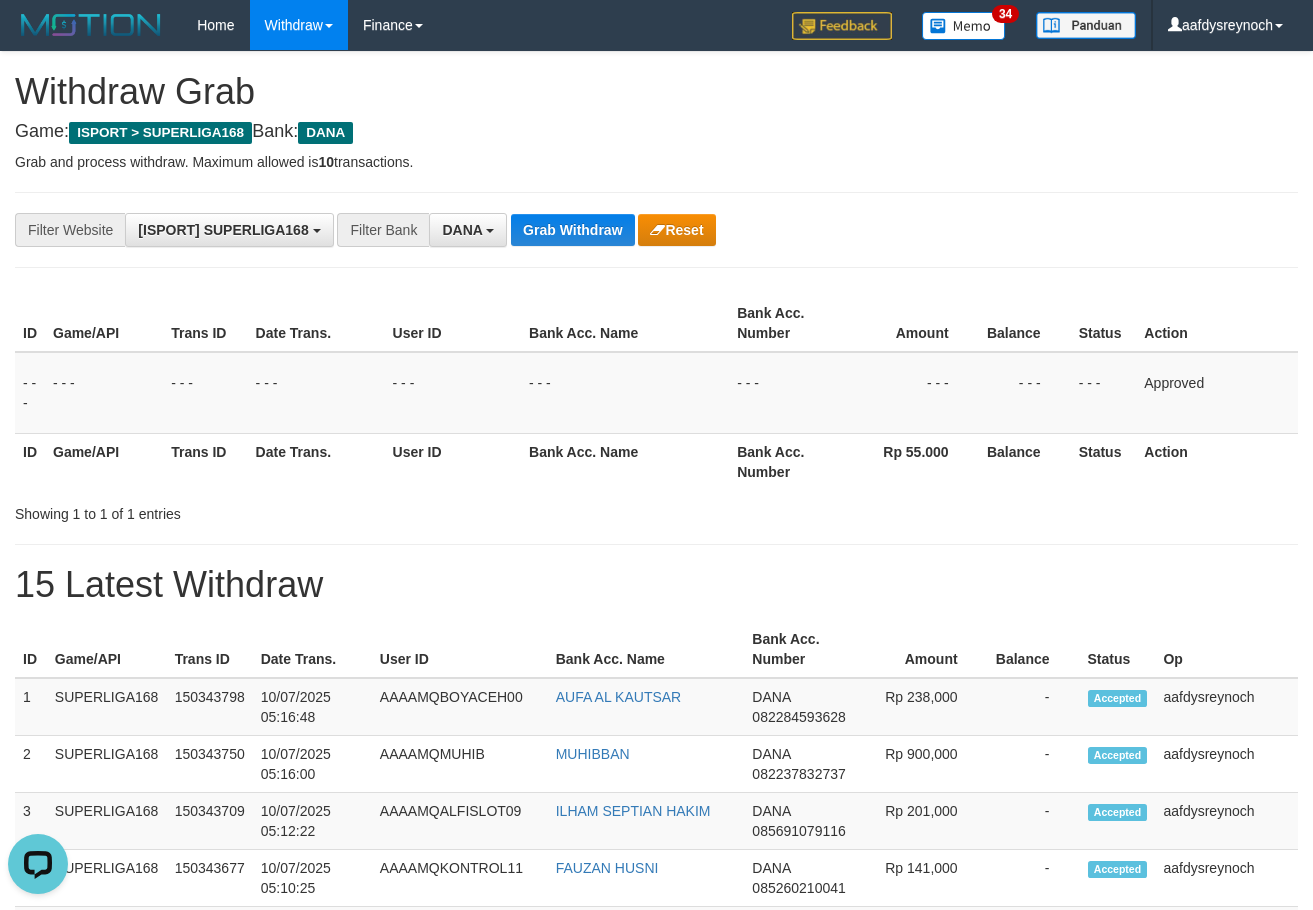 click on "**********" at bounding box center (656, 230) 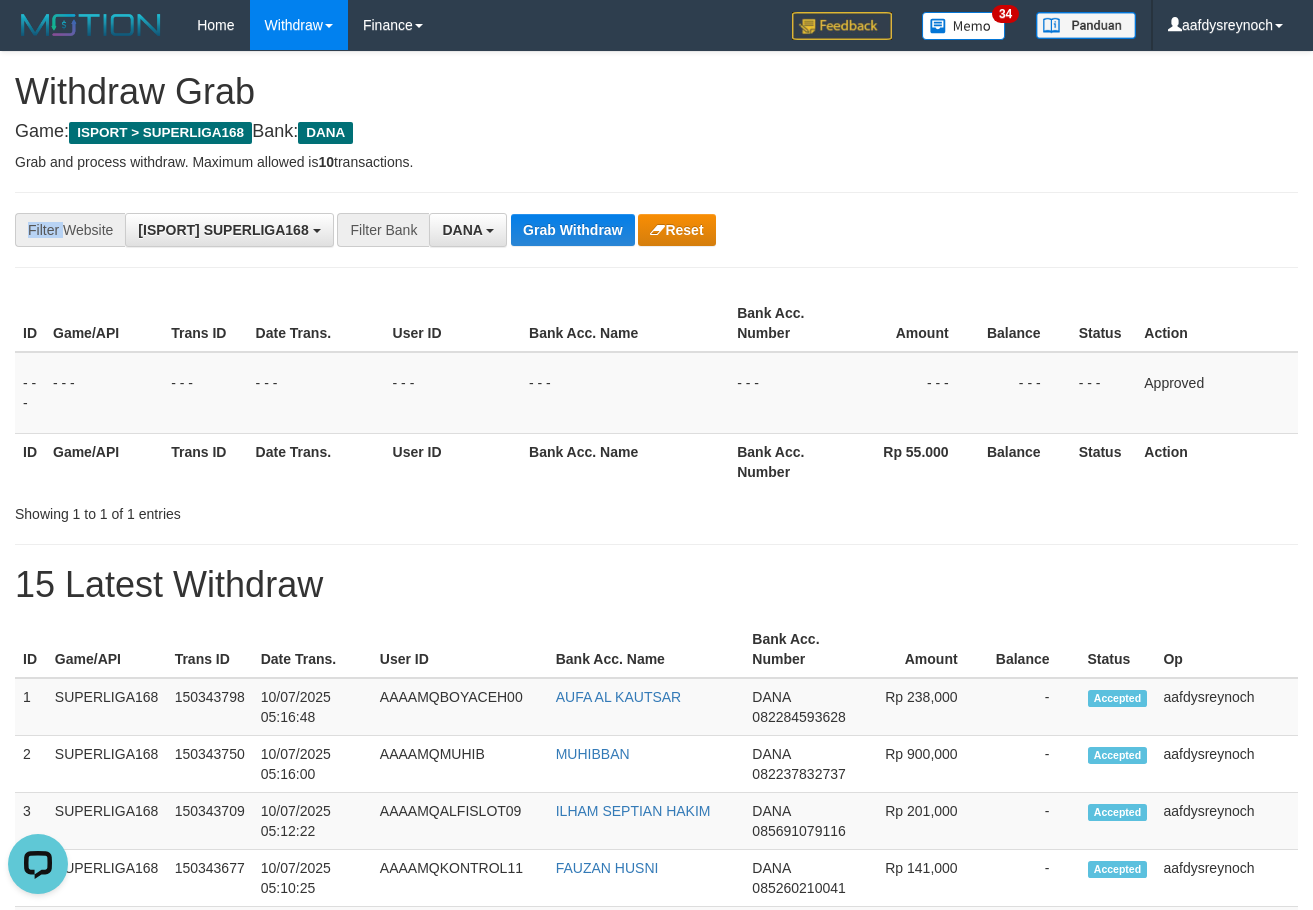 click on "**********" at bounding box center [656, 230] 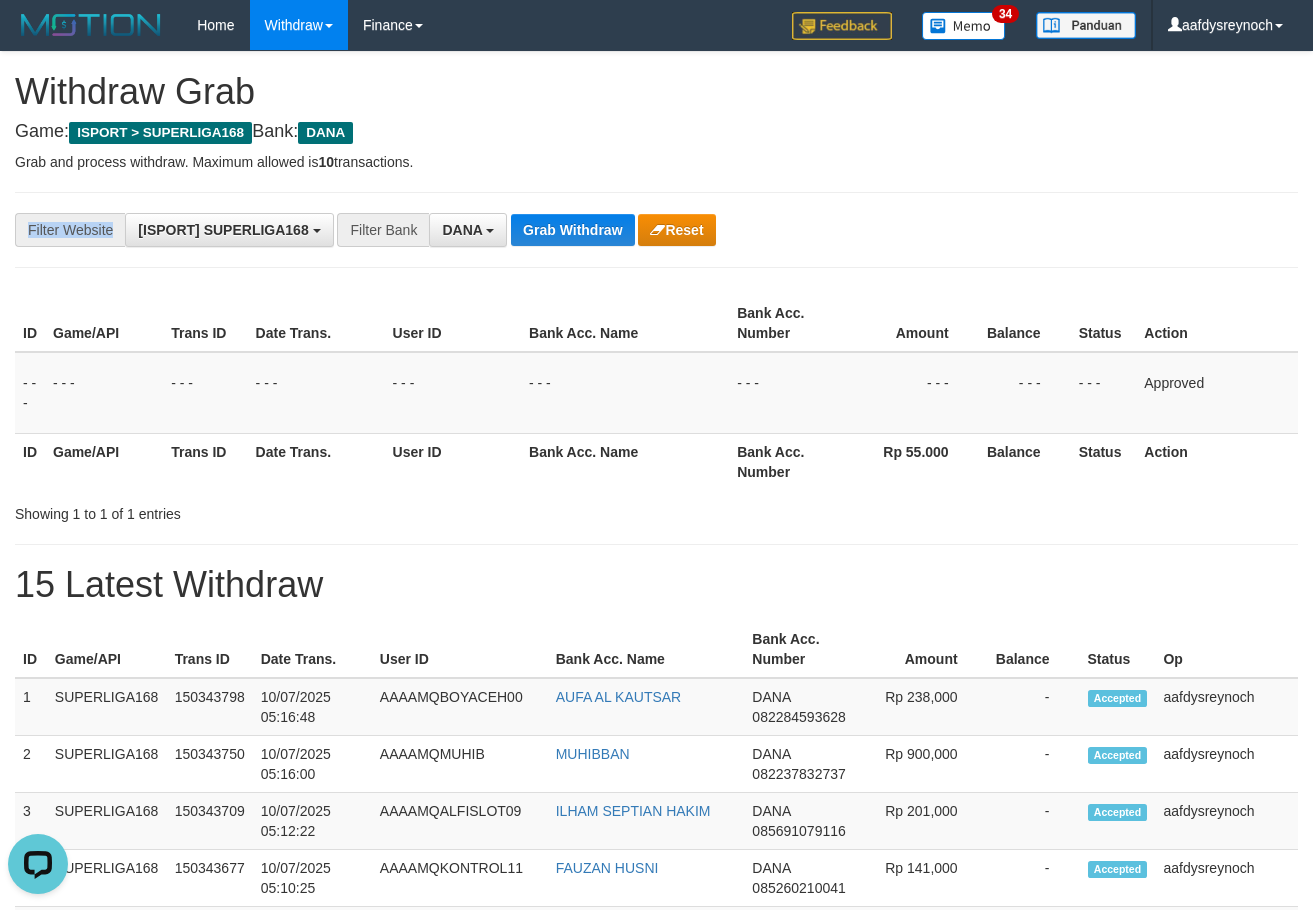 click on "**********" at bounding box center (656, 230) 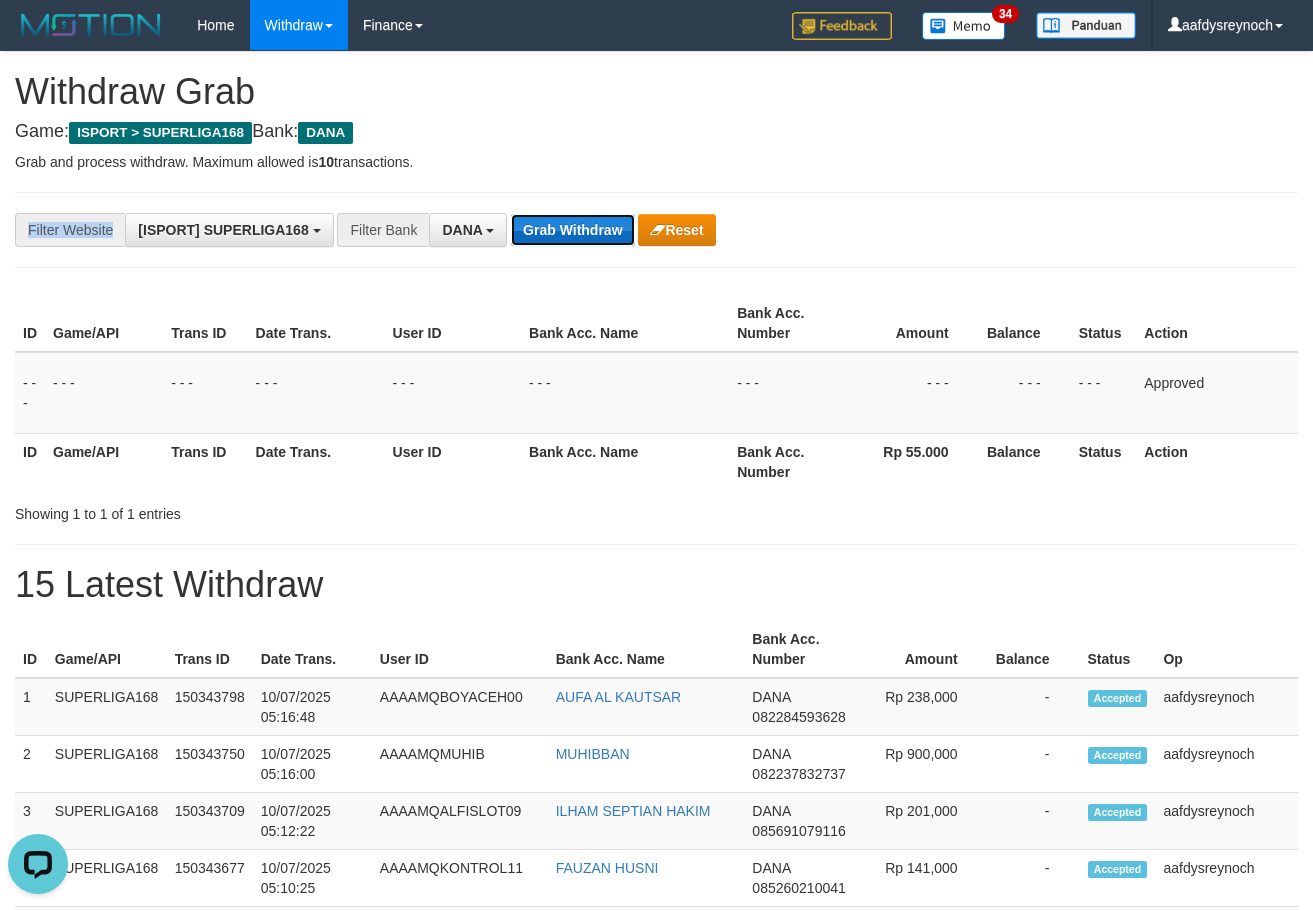 click on "Grab Withdraw" at bounding box center [572, 230] 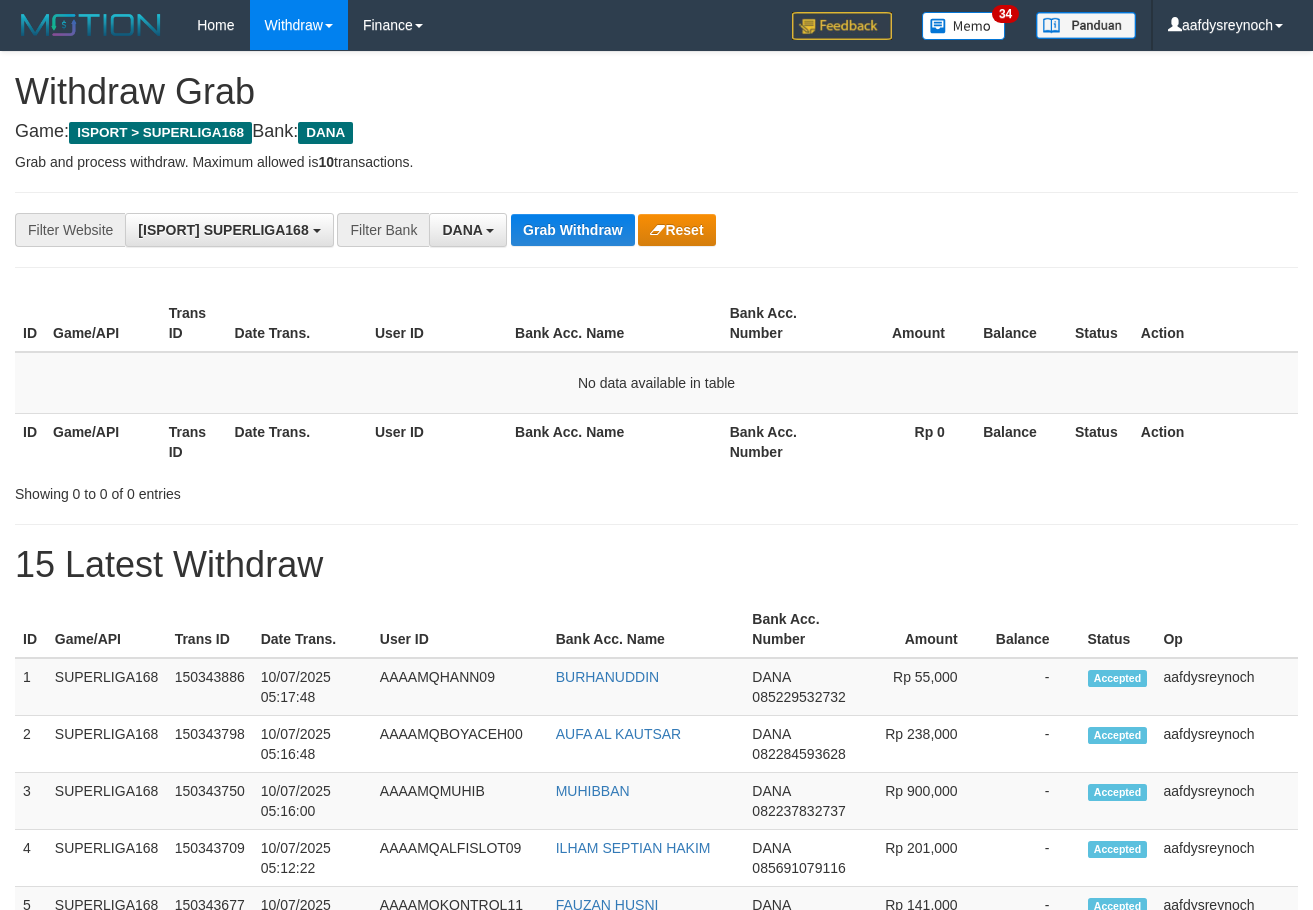 scroll, scrollTop: 0, scrollLeft: 0, axis: both 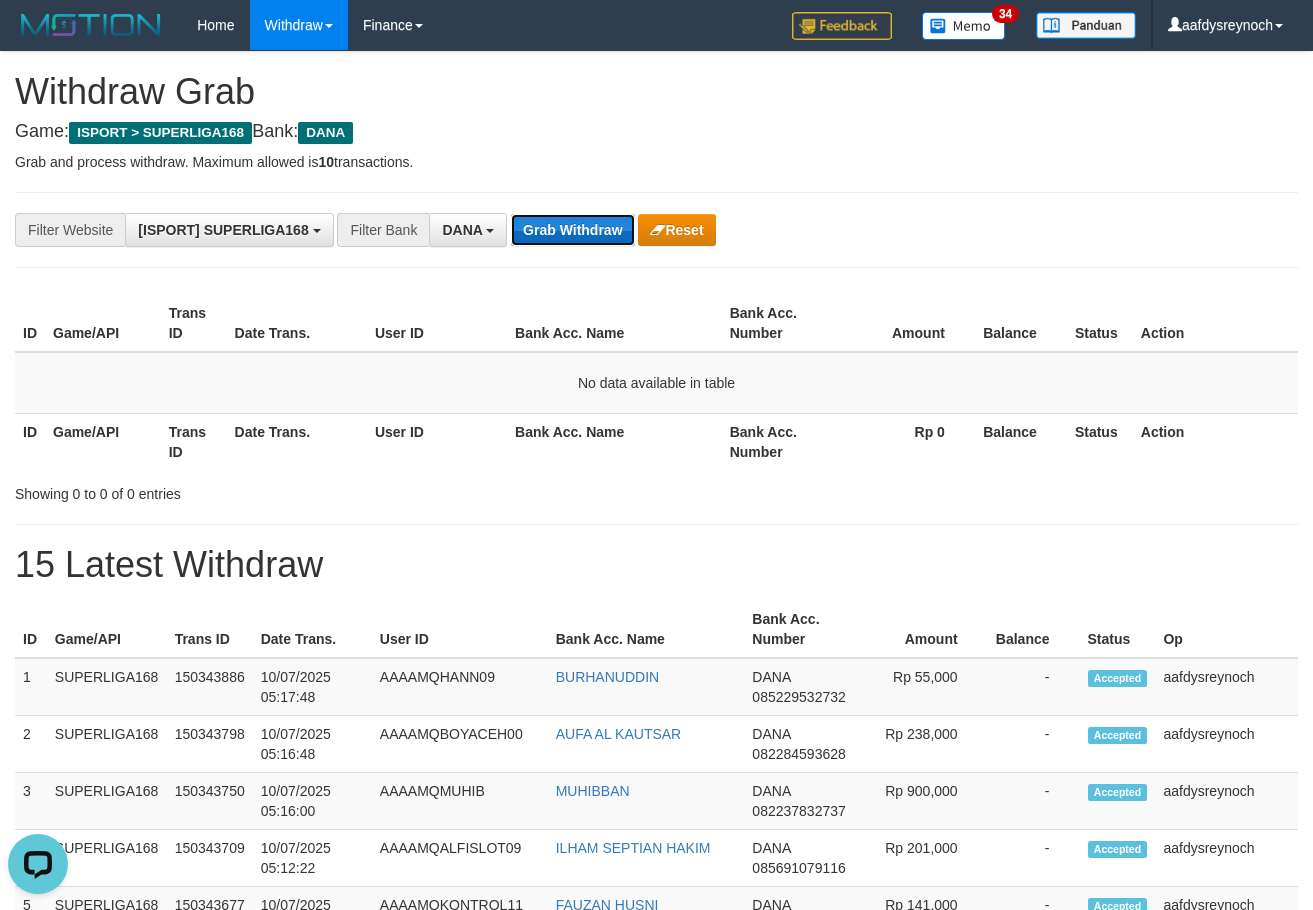 click on "Grab Withdraw" at bounding box center [572, 230] 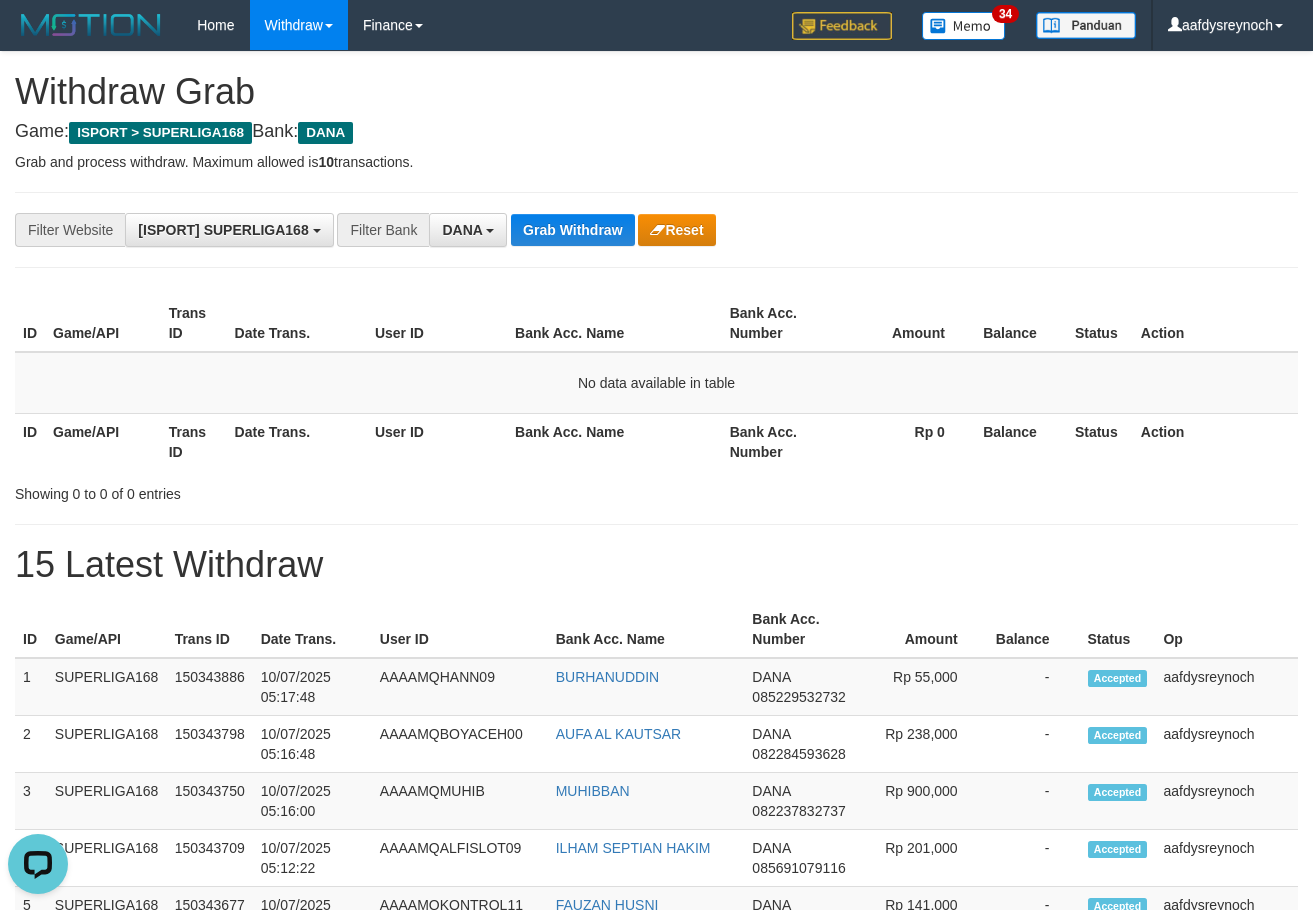 click on "**********" at bounding box center (656, 230) 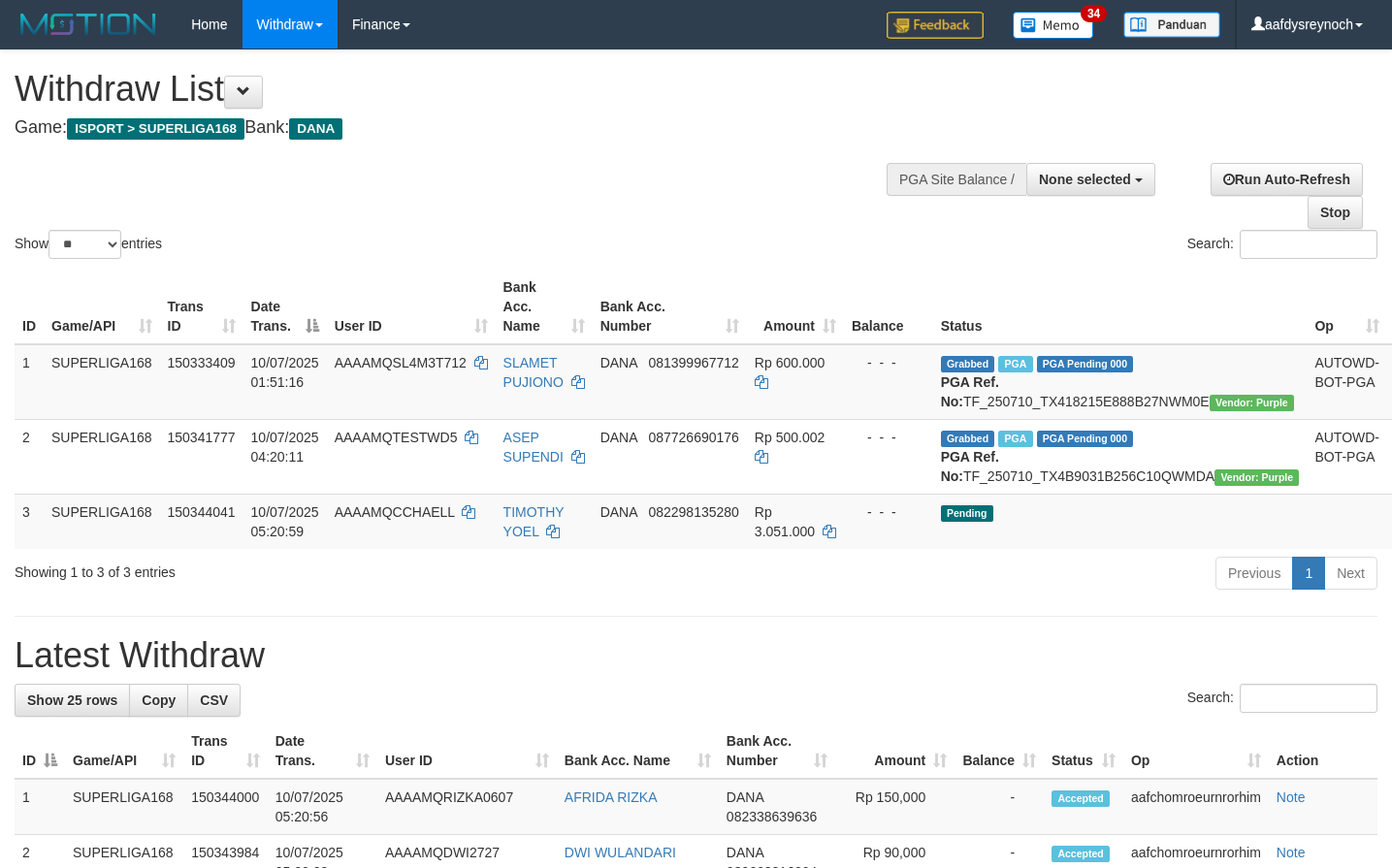 scroll, scrollTop: 168, scrollLeft: 0, axis: vertical 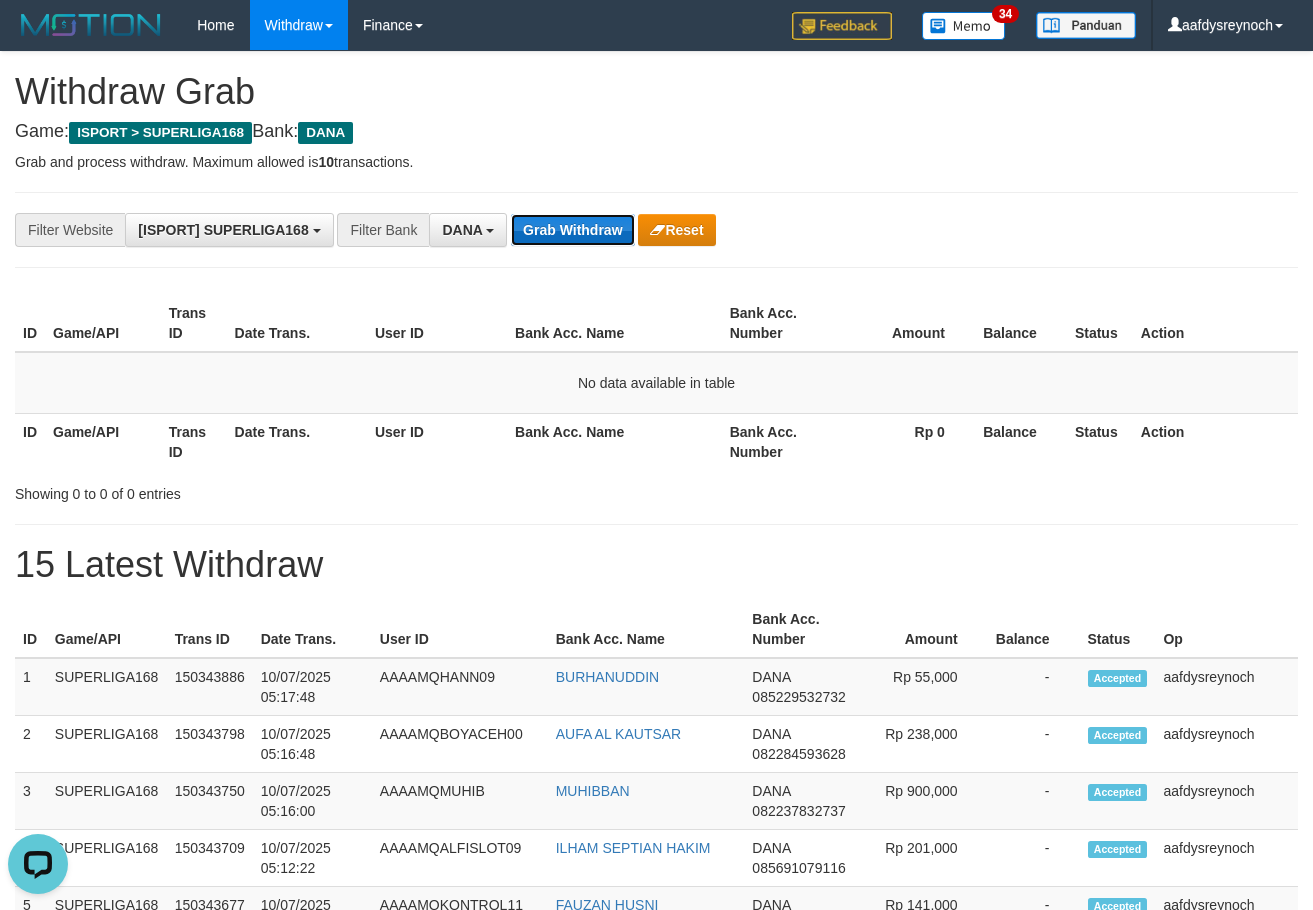 click on "Grab Withdraw" at bounding box center (572, 230) 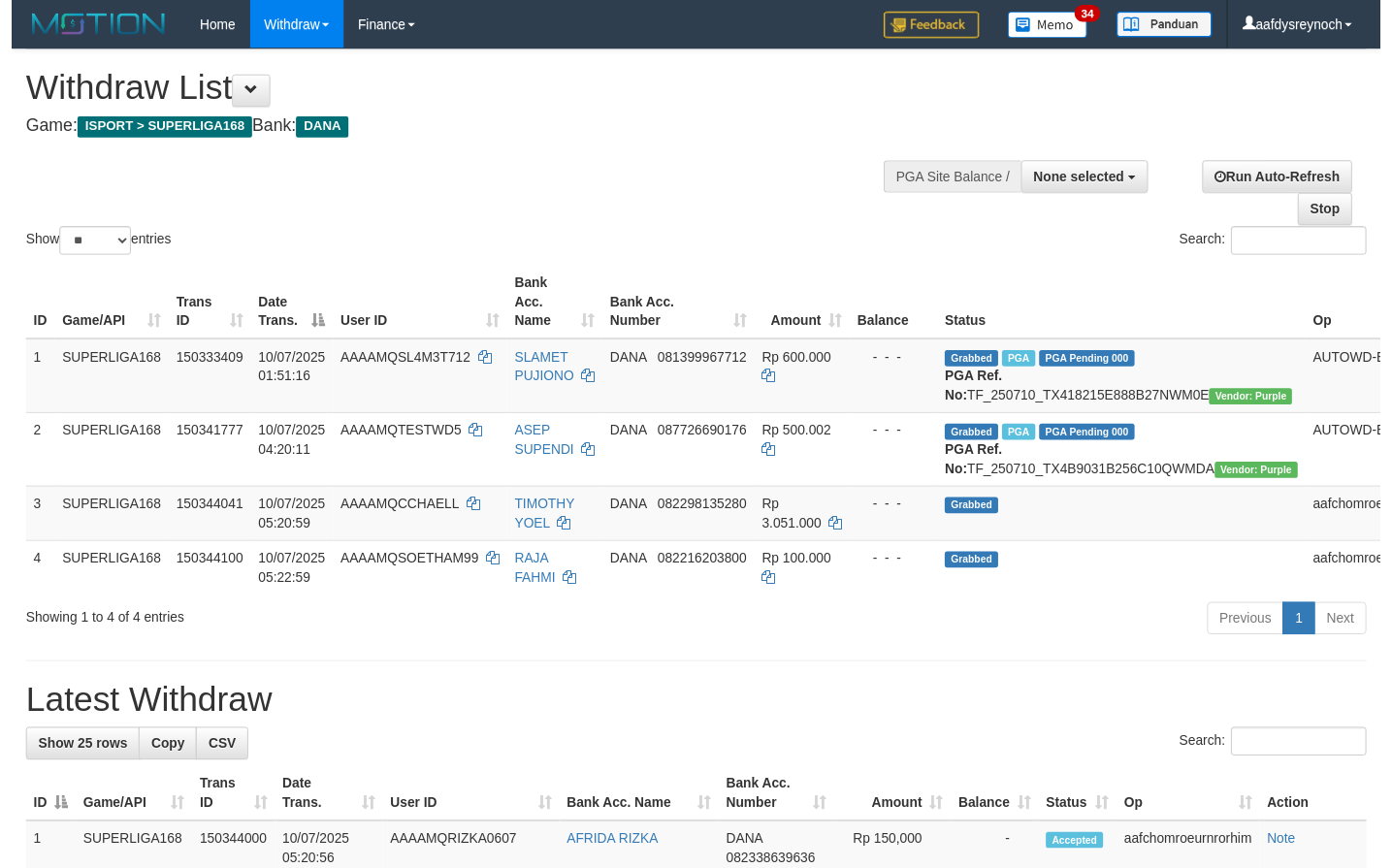 scroll, scrollTop: 168, scrollLeft: 0, axis: vertical 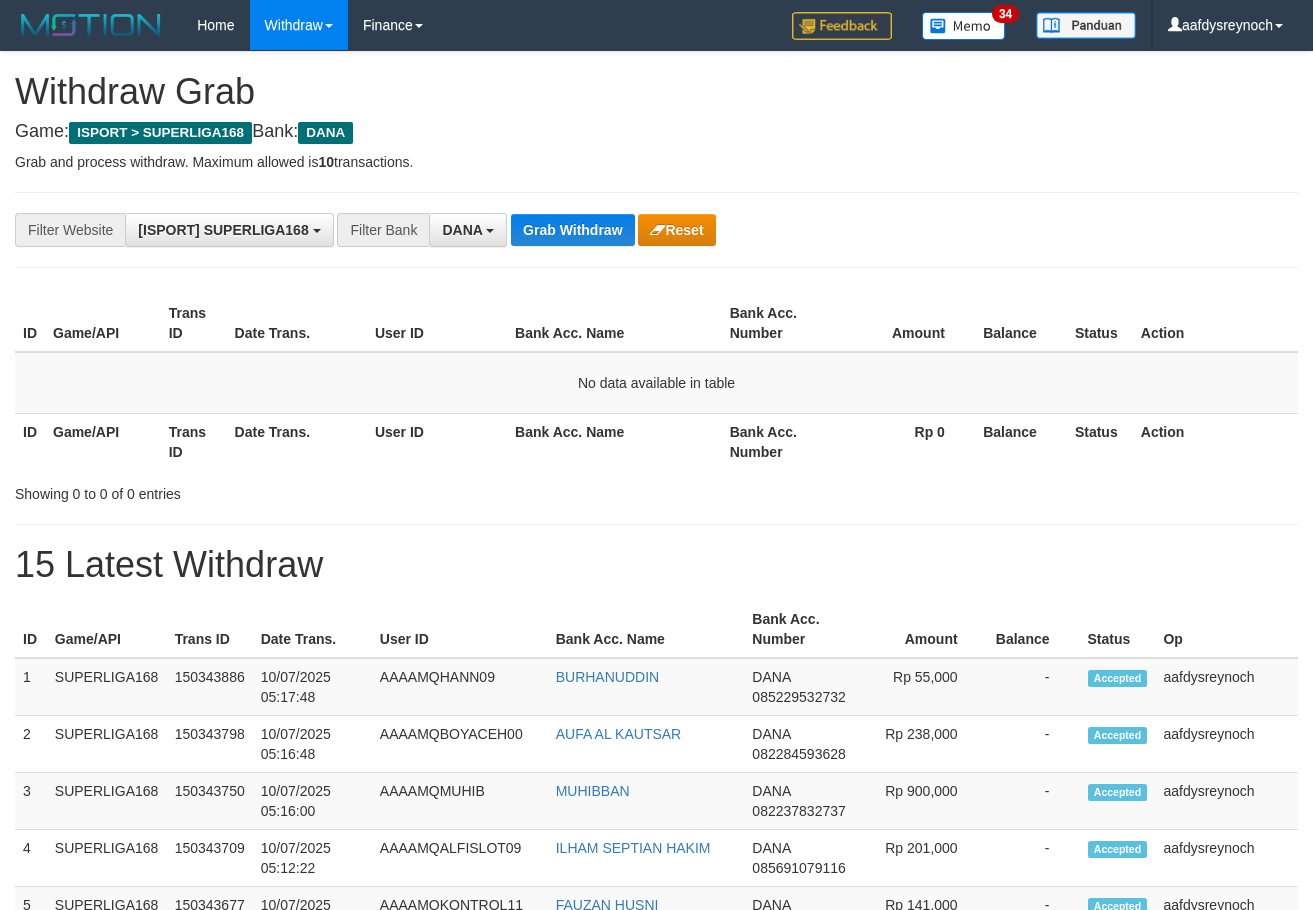 click on "Grab Withdraw" at bounding box center (572, 230) 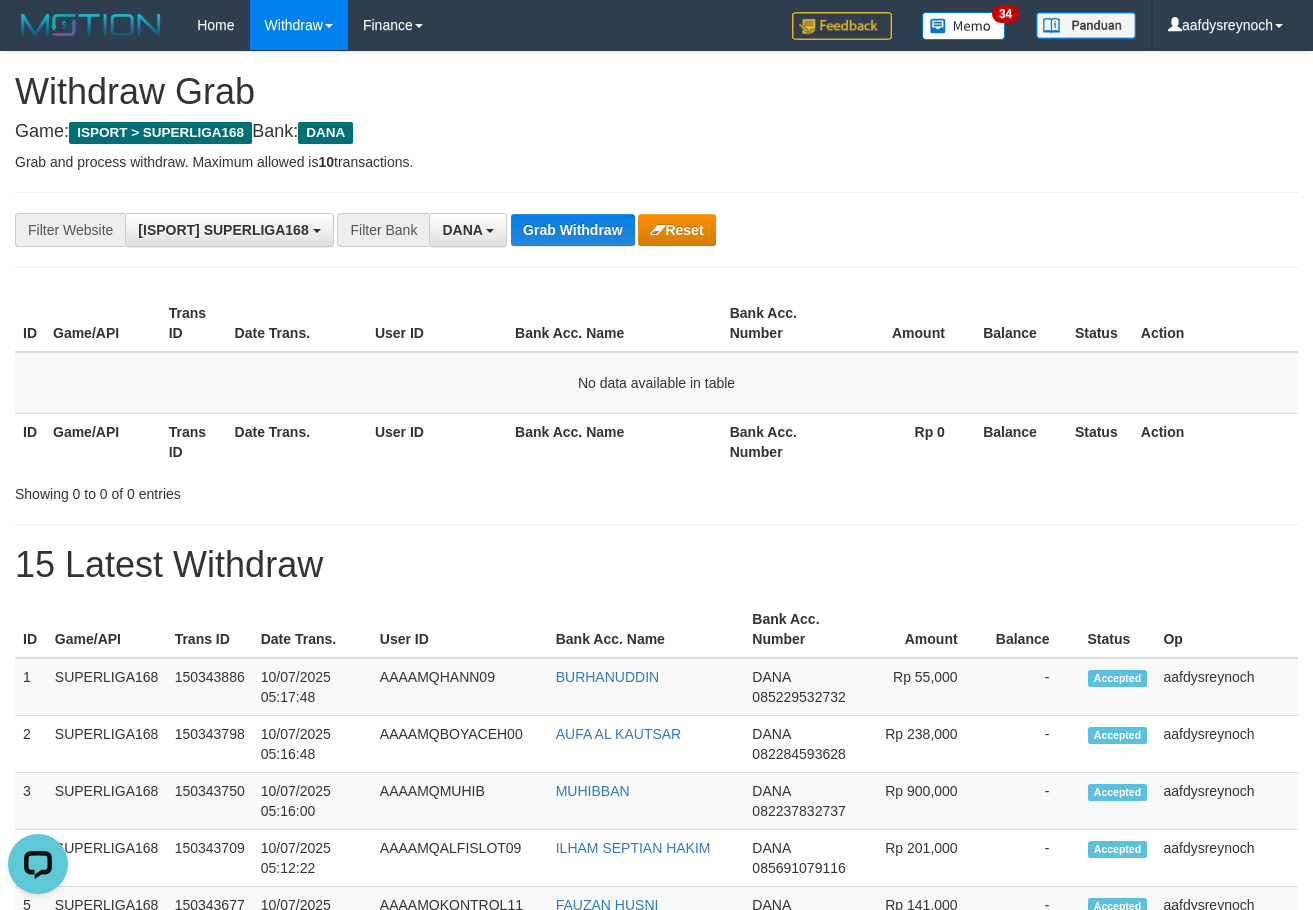 scroll, scrollTop: 0, scrollLeft: 0, axis: both 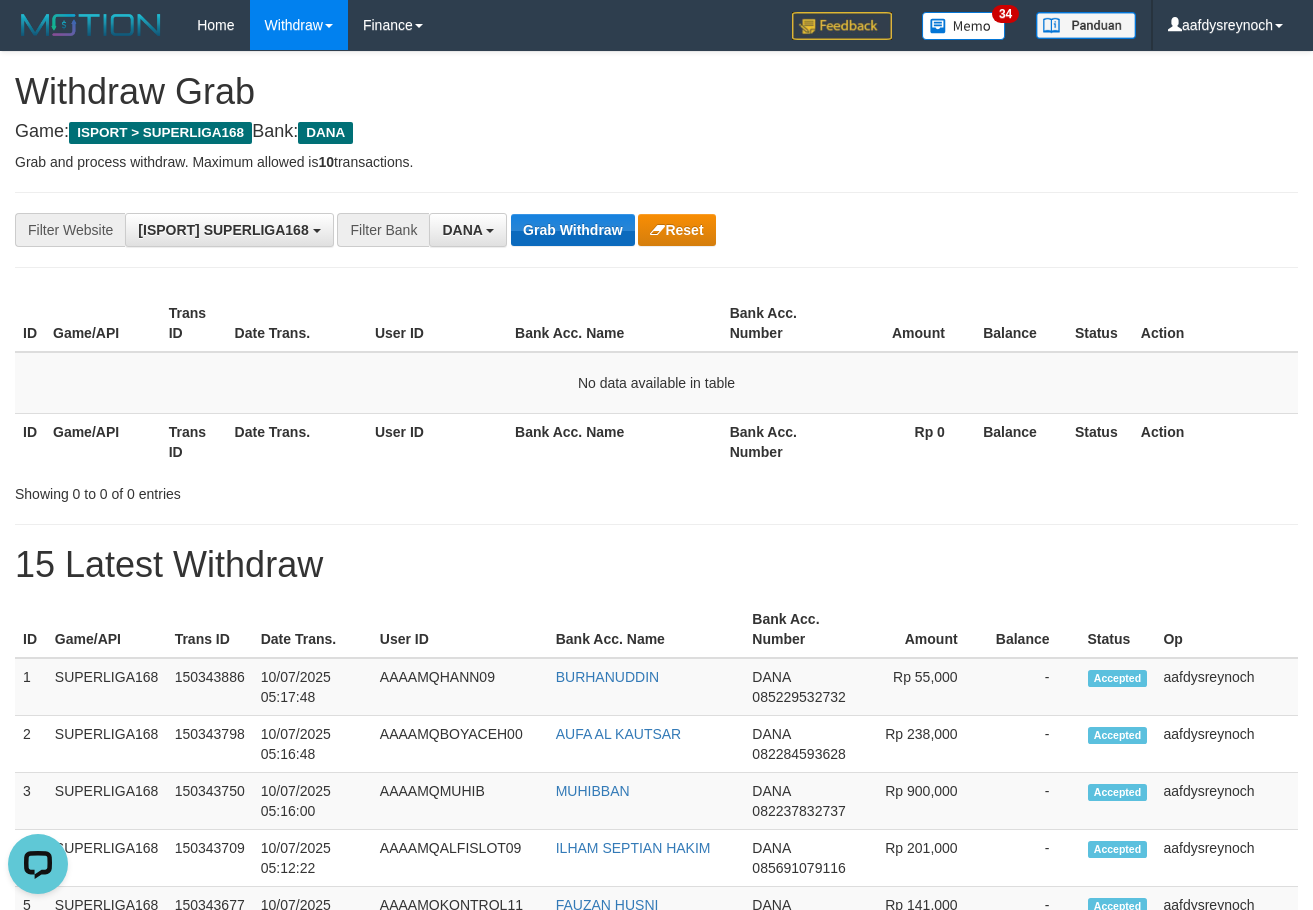 drag, startPoint x: 0, startPoint y: 0, endPoint x: 590, endPoint y: 229, distance: 632.88306 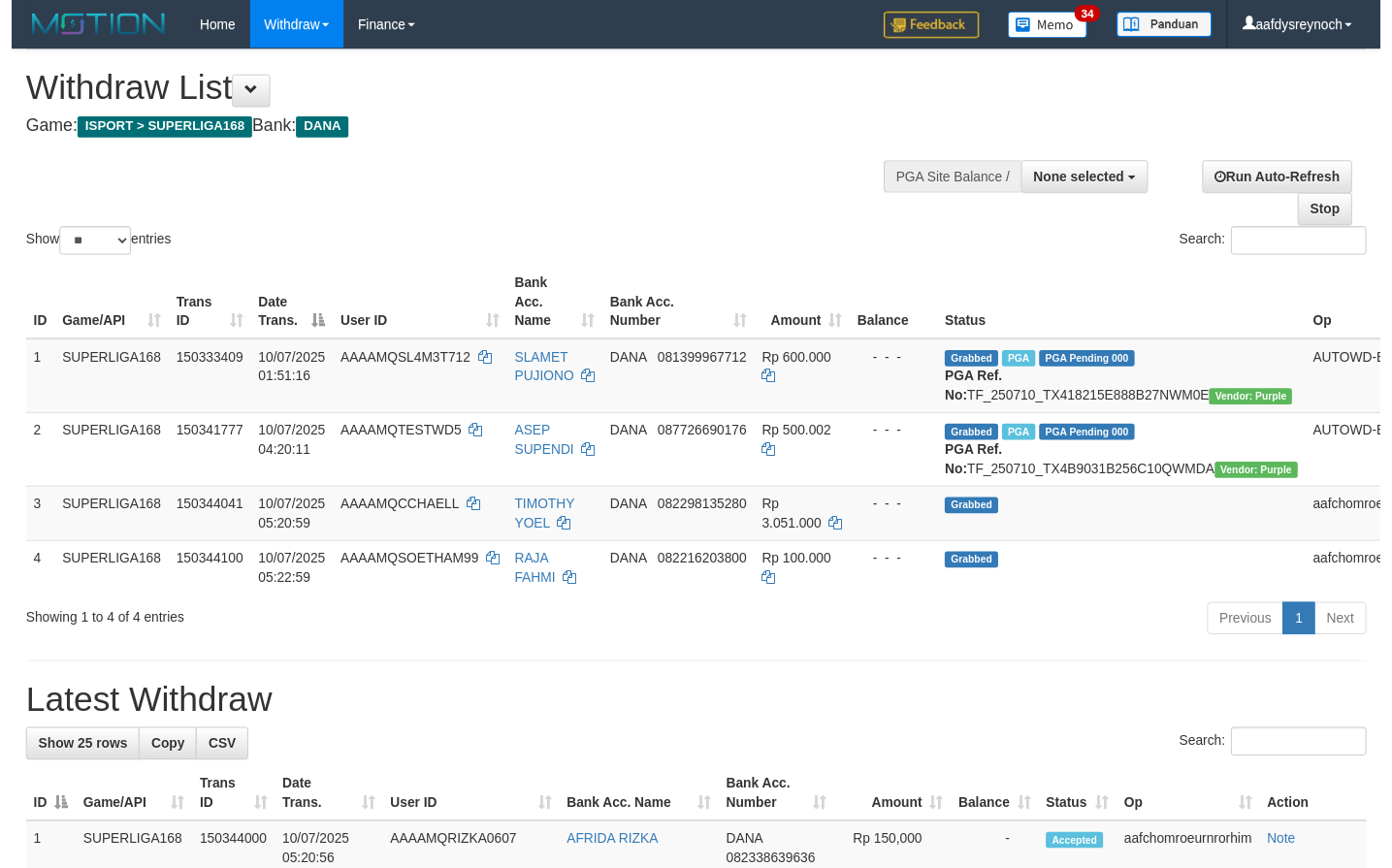 scroll, scrollTop: 168, scrollLeft: 0, axis: vertical 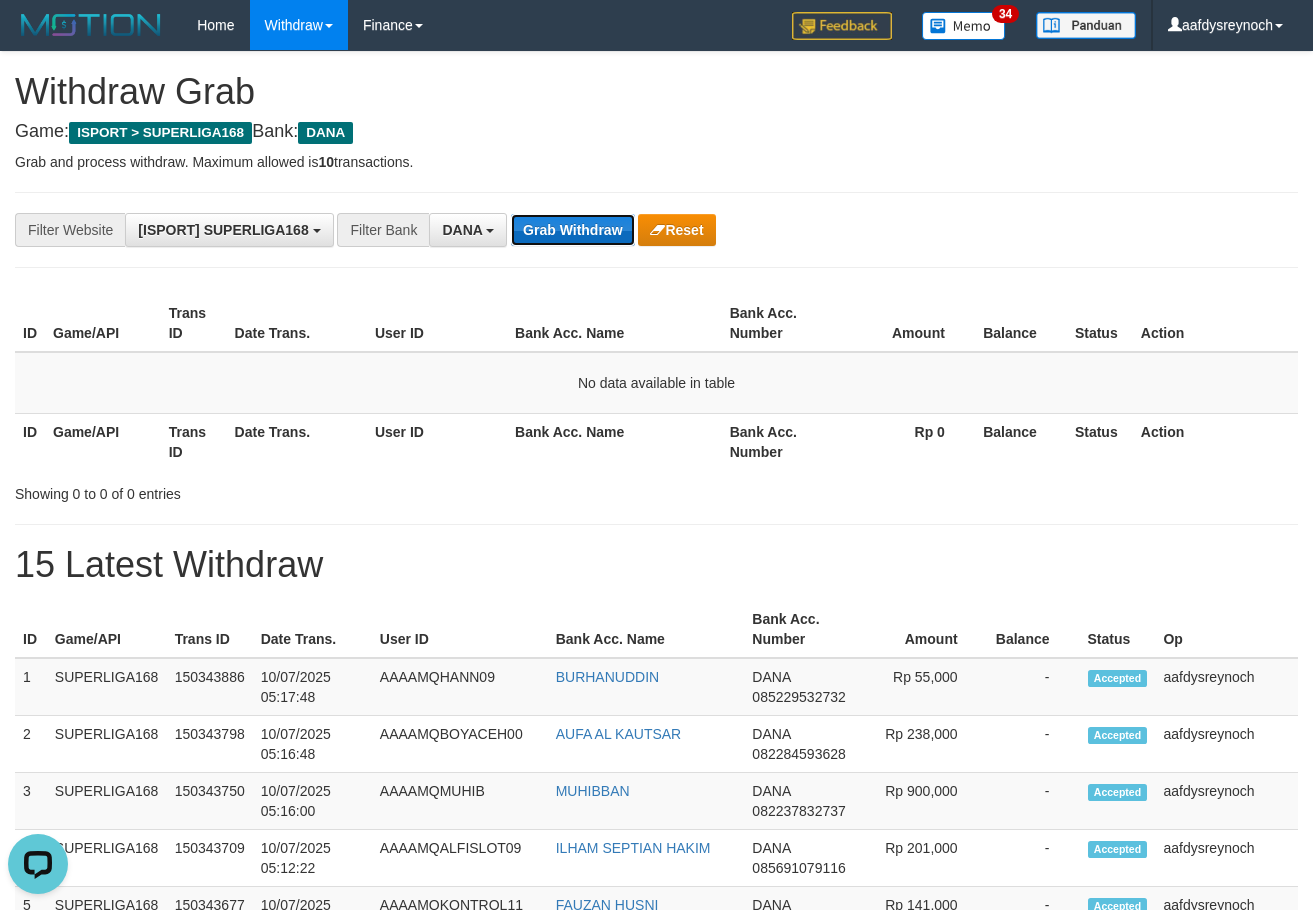 click on "Grab Withdraw" at bounding box center [572, 230] 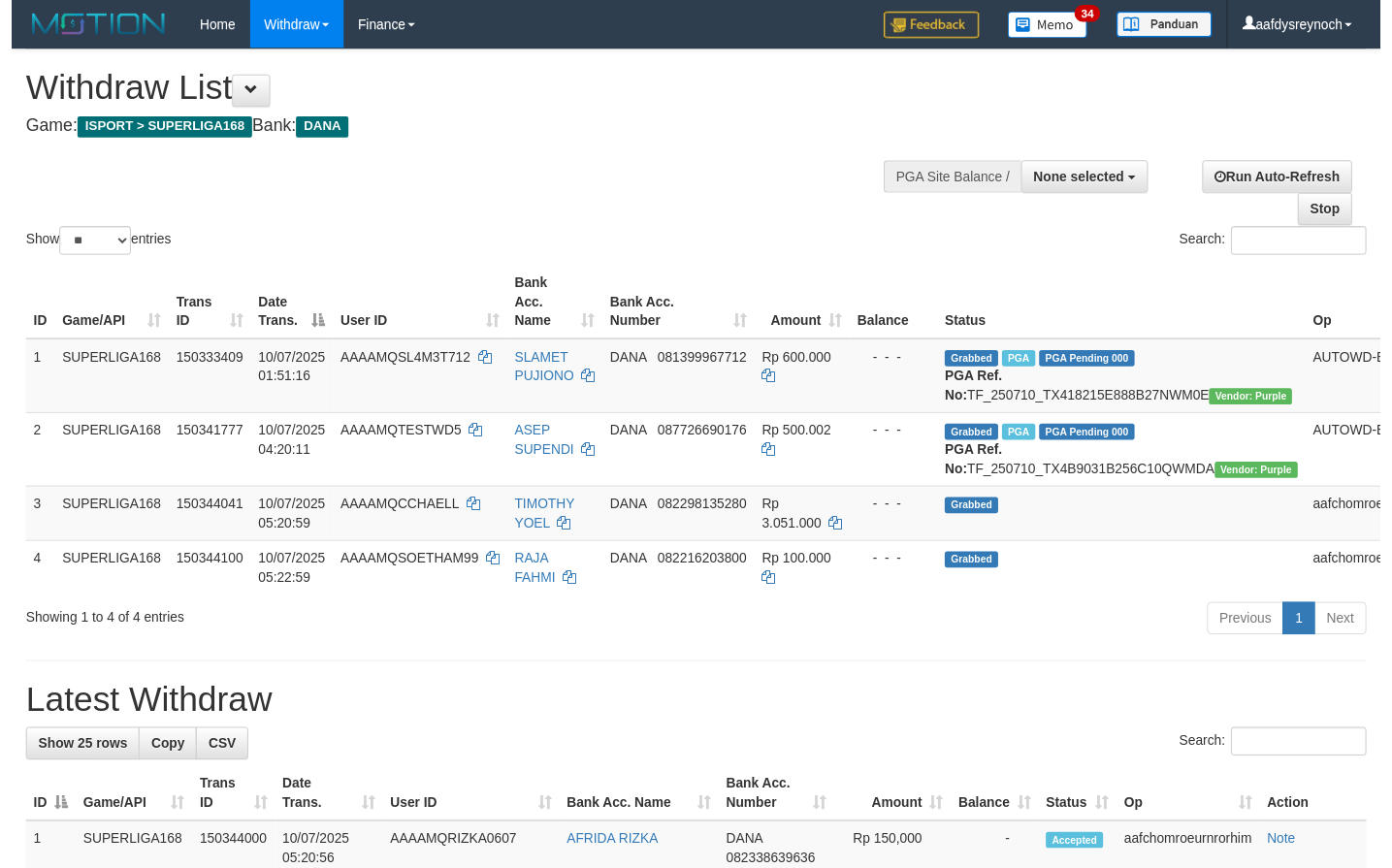 scroll, scrollTop: 168, scrollLeft: 0, axis: vertical 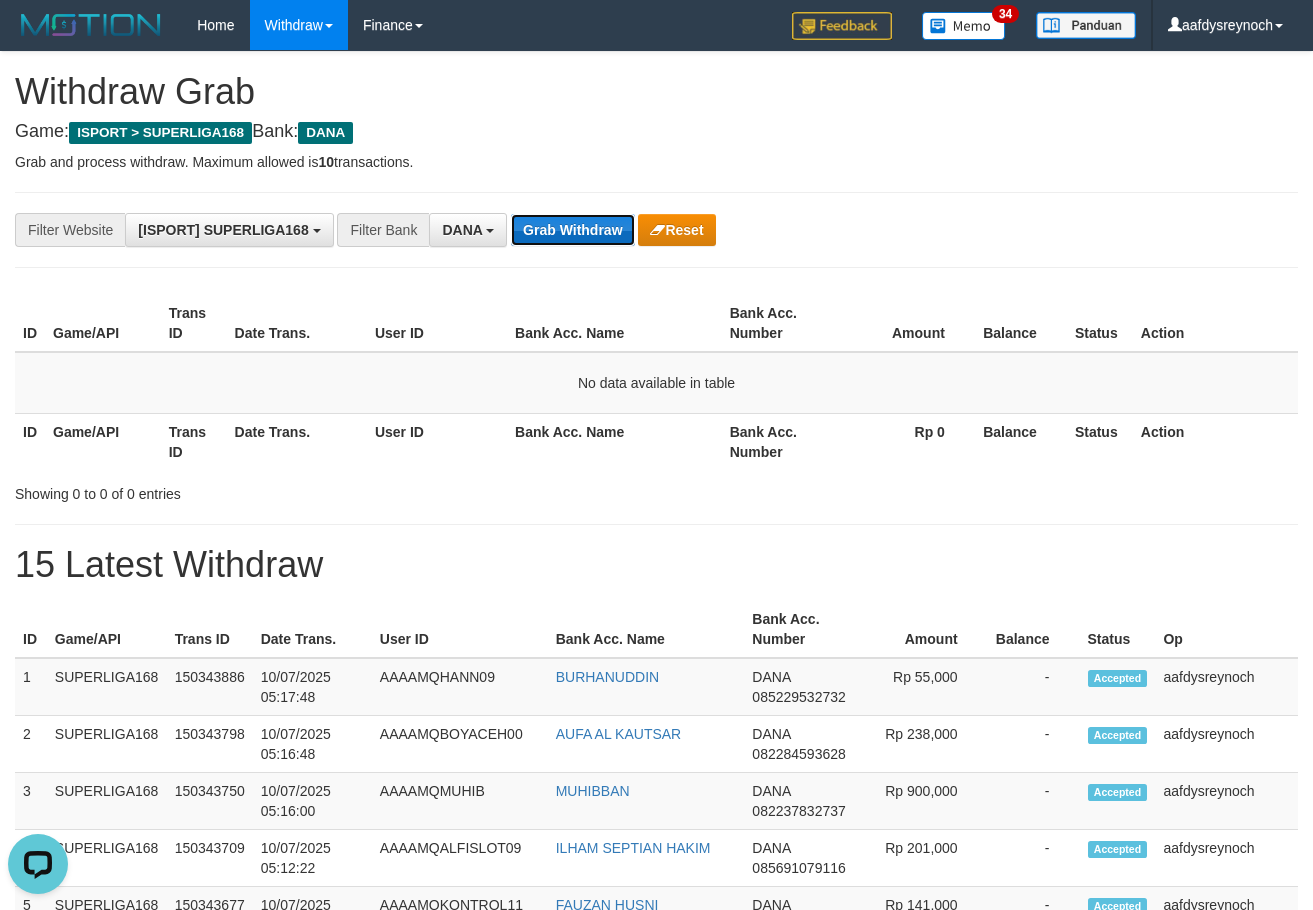 click on "Grab Withdraw" at bounding box center [572, 230] 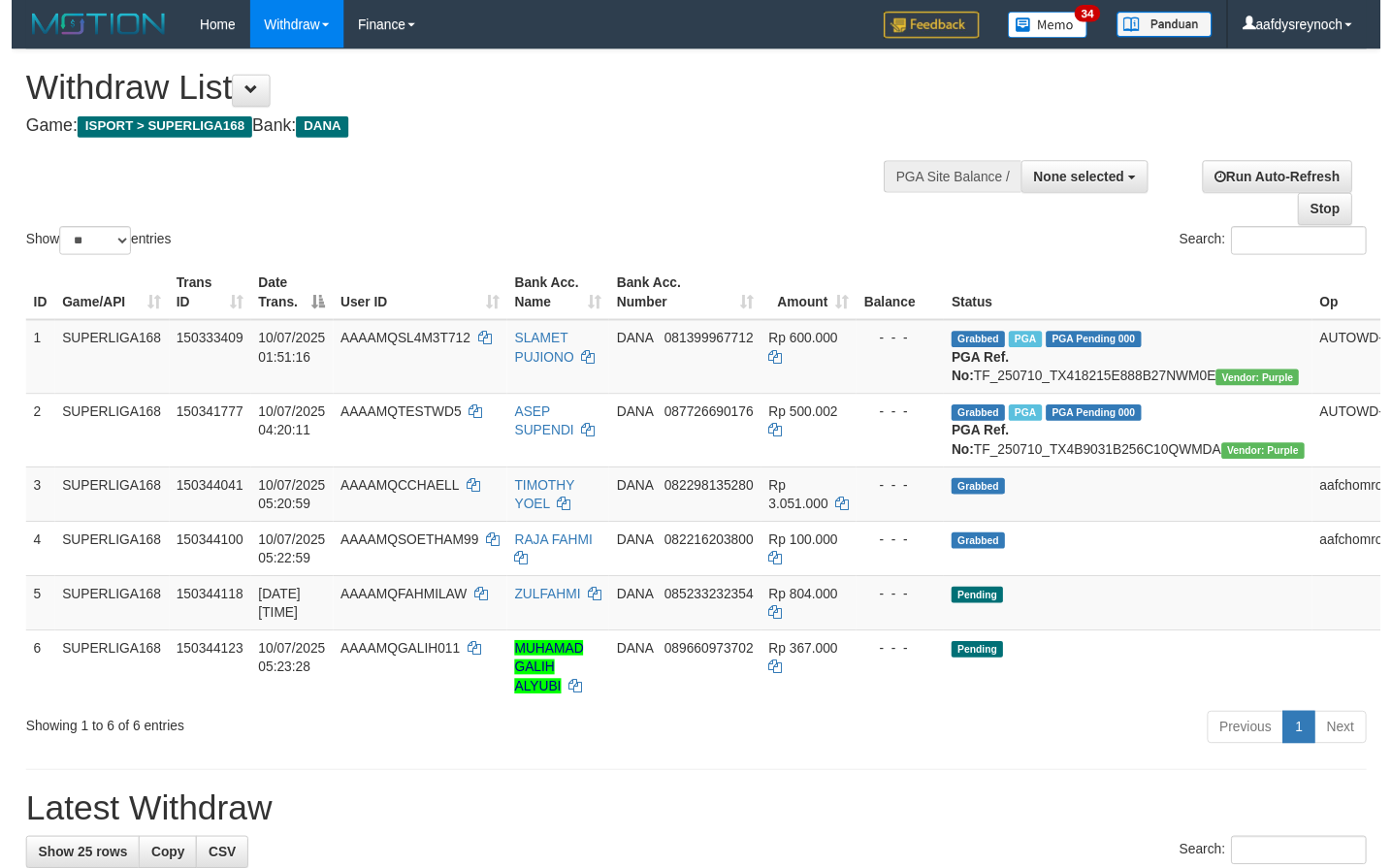 scroll, scrollTop: 168, scrollLeft: 0, axis: vertical 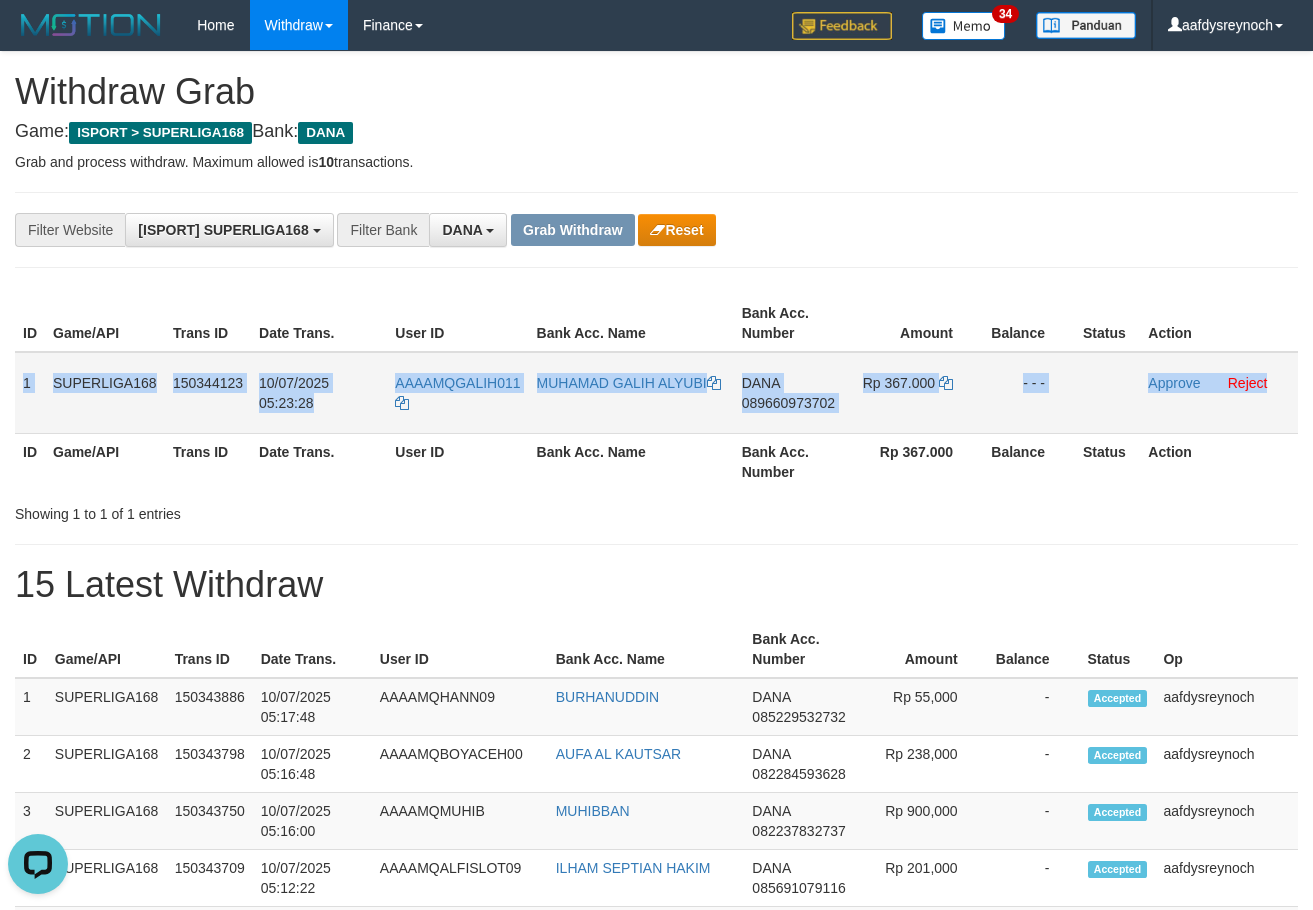 drag, startPoint x: 23, startPoint y: 374, endPoint x: 1292, endPoint y: 387, distance: 1269.0665 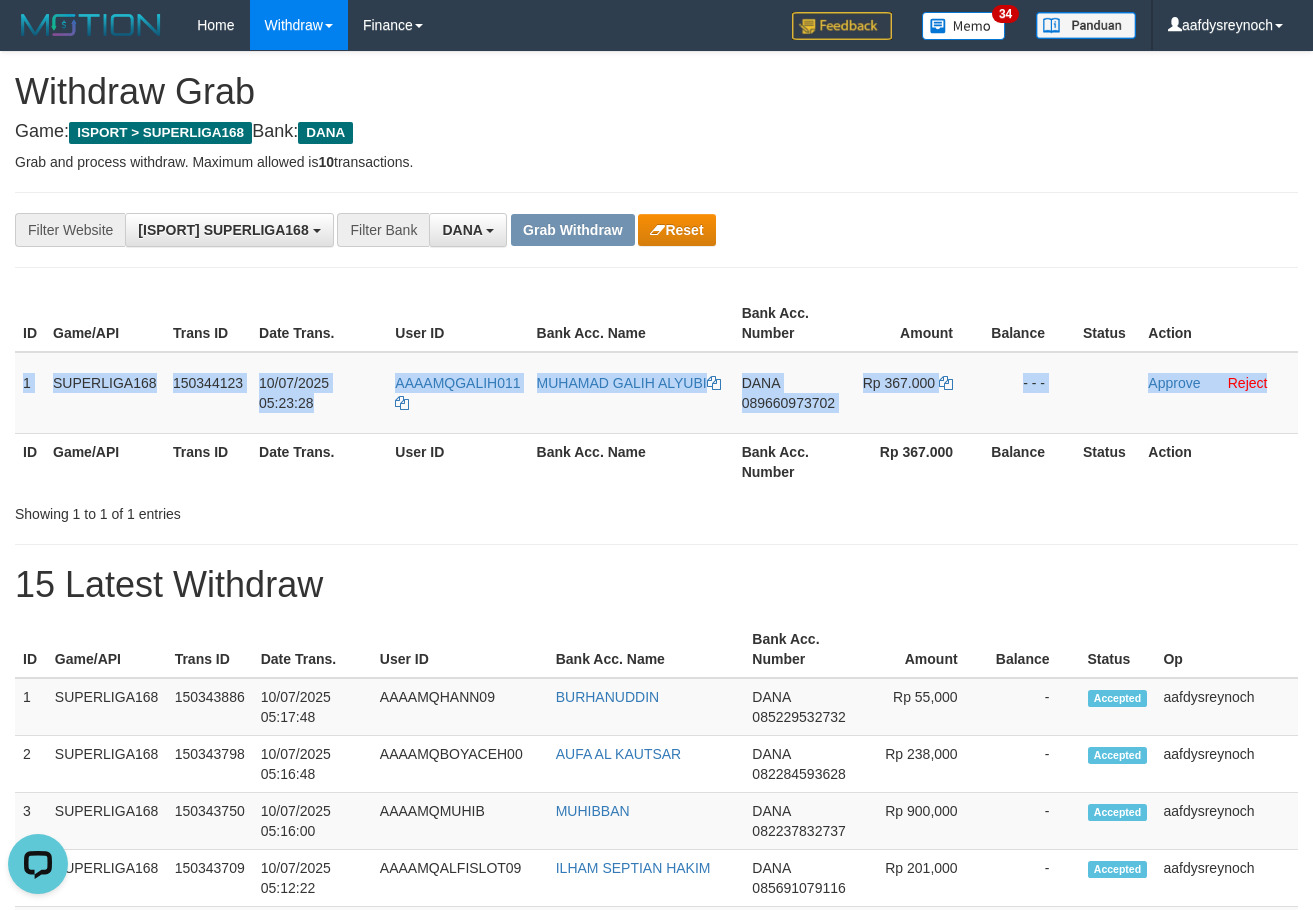 copy on "1
SUPERLIGA168
150344123
10/07/2025 05:23:28
AAAAMQGALIH011
[FIRST] [LAST]
DANA
[PHONE]
Rp 367.000
- - -
Approve
Reject" 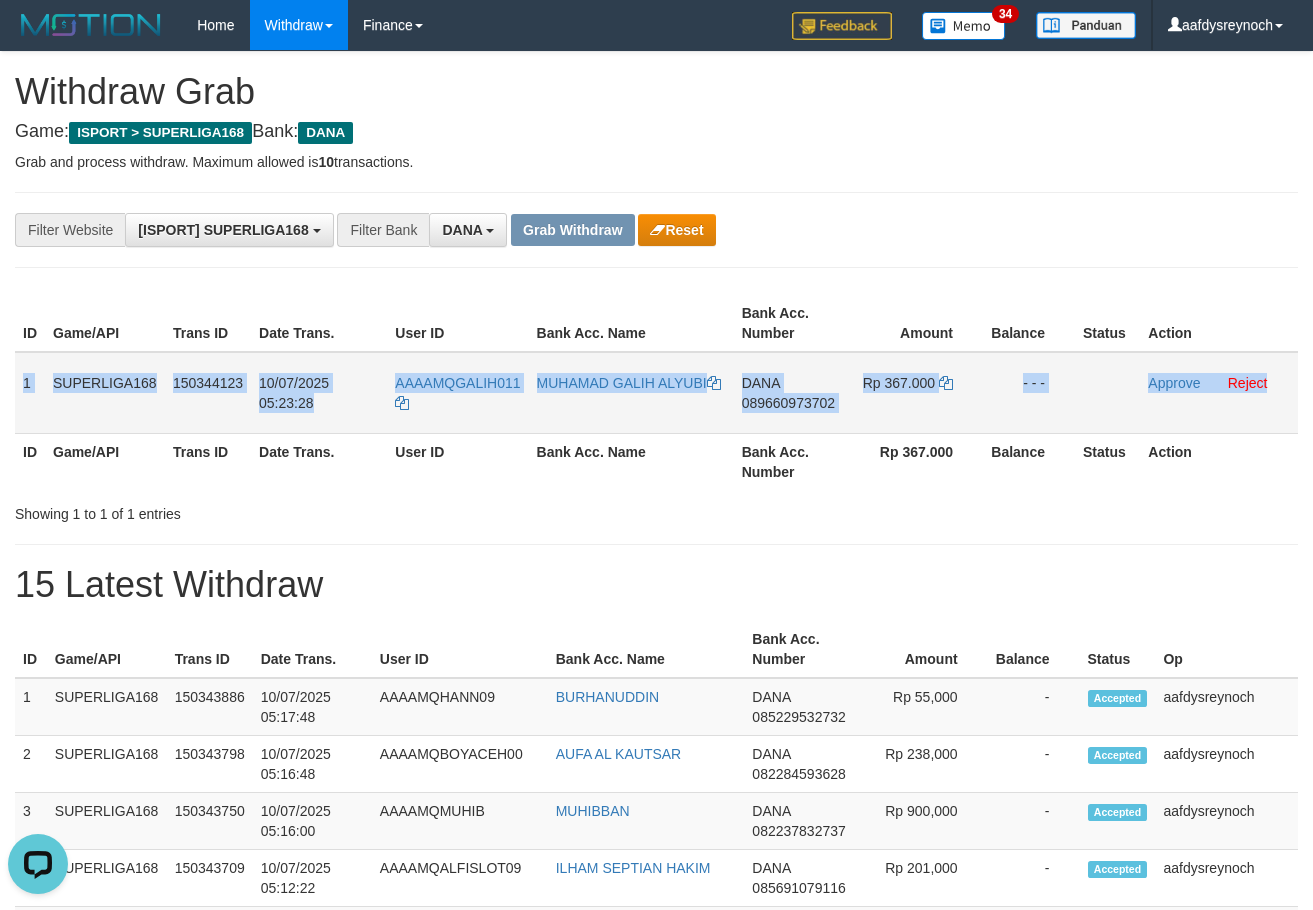 click on "DANA
089660973702" at bounding box center [791, 393] 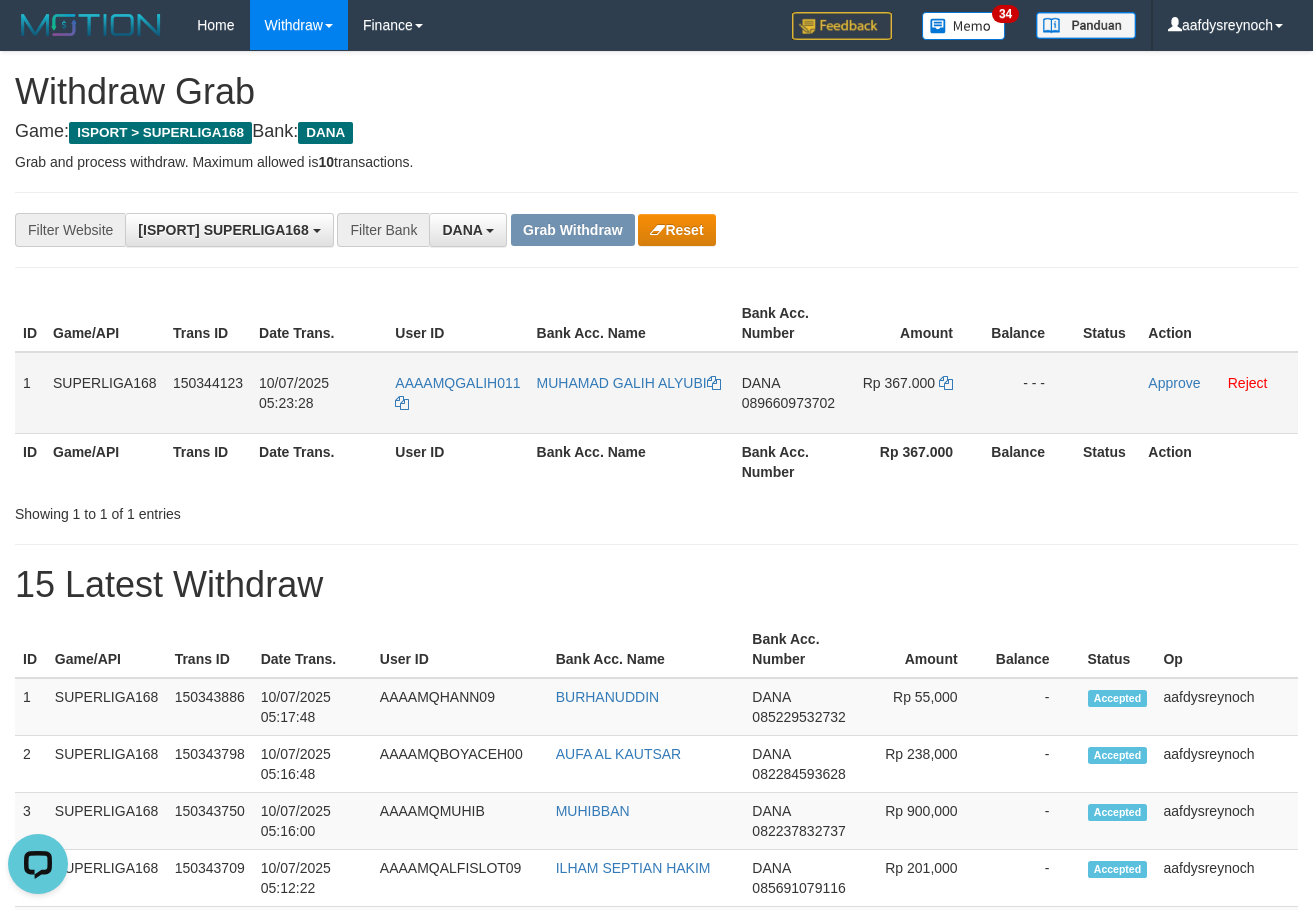 click on "089660973702" at bounding box center [788, 403] 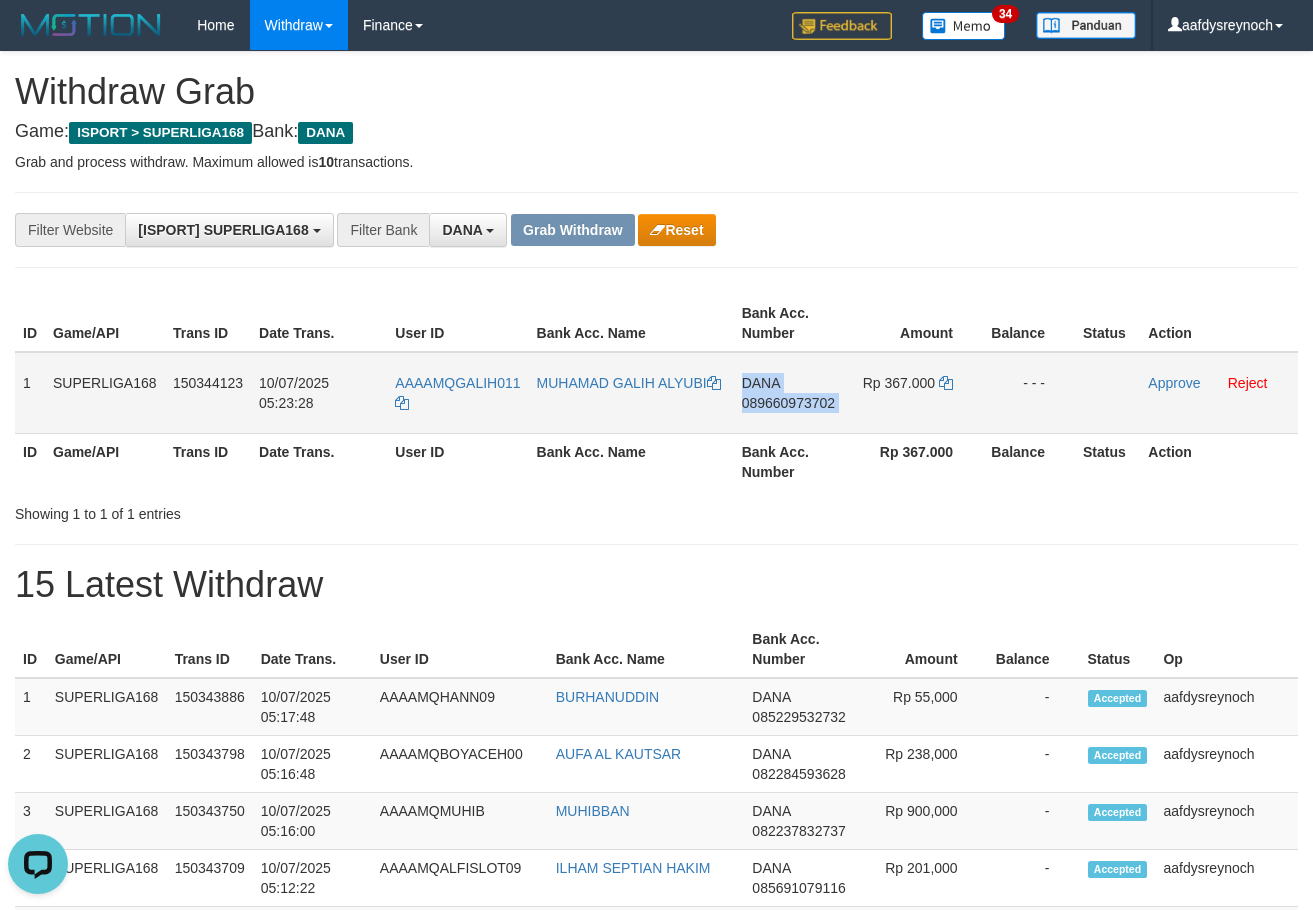 click on "089660973702" at bounding box center (788, 403) 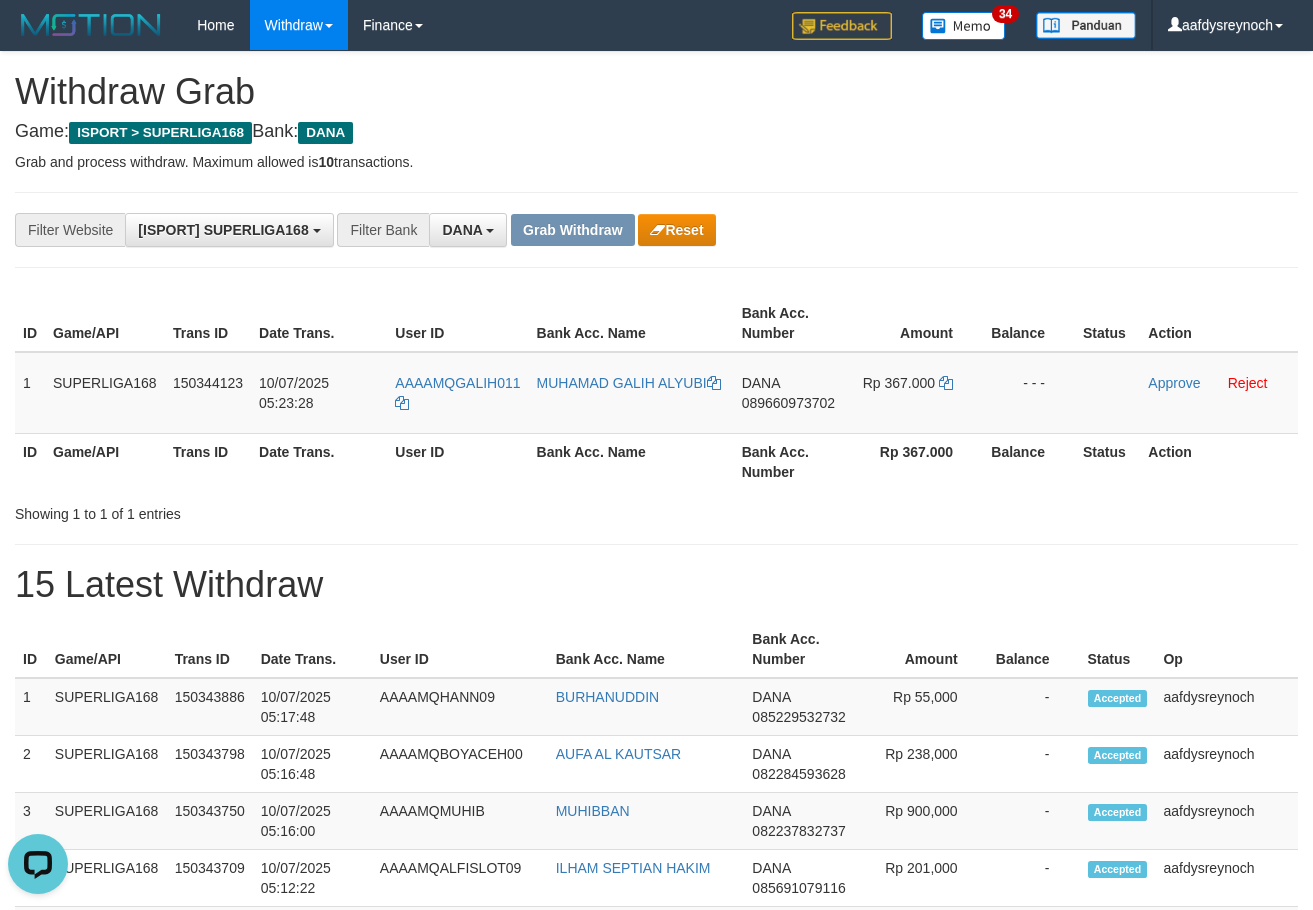 click on "ID Game/API Trans ID Date Trans. User ID Bank Acc. Name Bank Acc. Number Amount Balance Status Action
1
SUPERLIGA168
150344123
10/07/2025 05:23:28
AAAAMQGALIH011
MUHAMAD GALIH ALYUBI
DANA
089660973702
Rp 367.000
- - -
Approve
Reject
ID Game/API Trans ID Date Trans. User ID Bank Acc. Name Bank Acc. Number Rp 367.000 Balance Status Action" at bounding box center [656, 392] 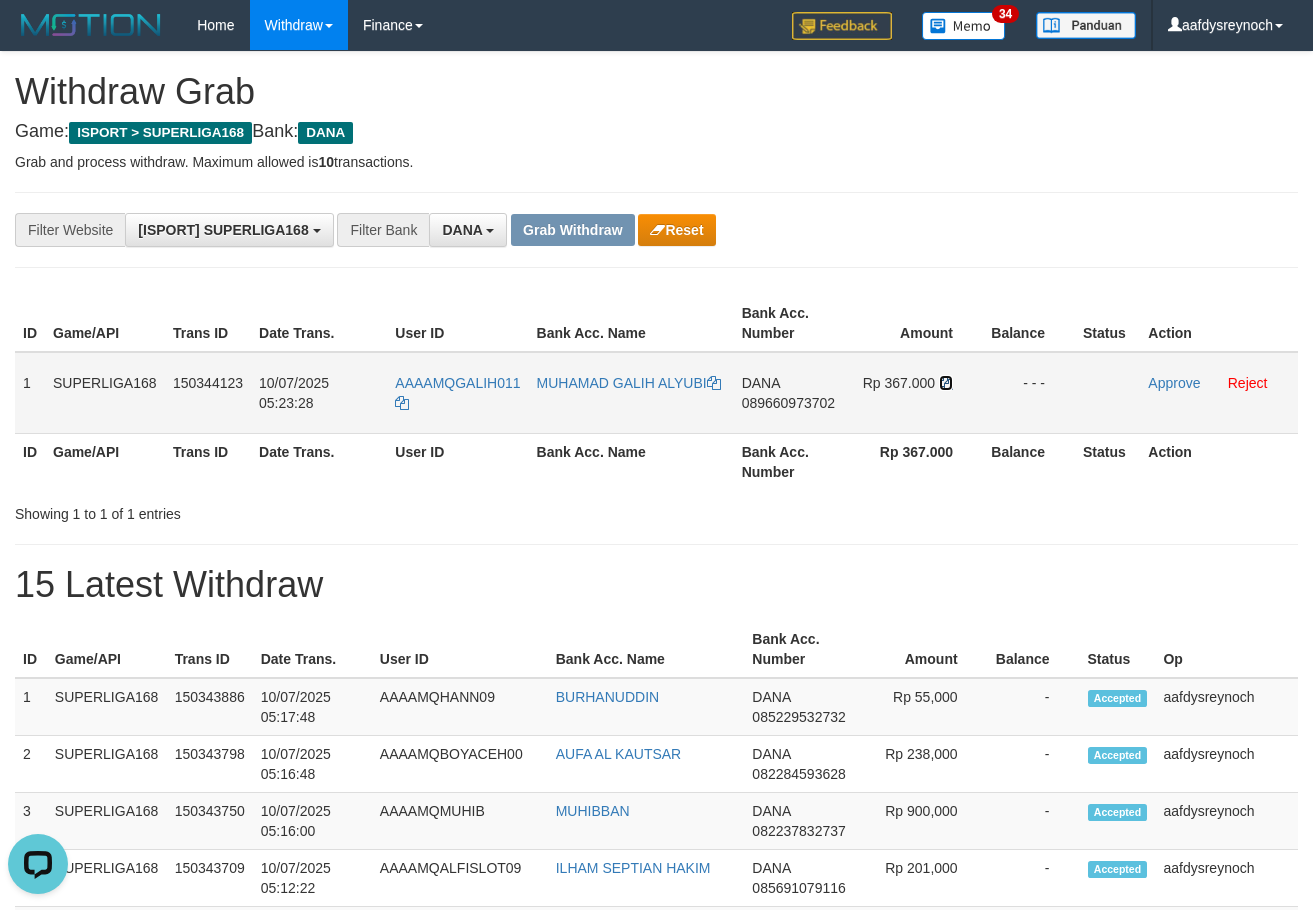 click at bounding box center [714, 383] 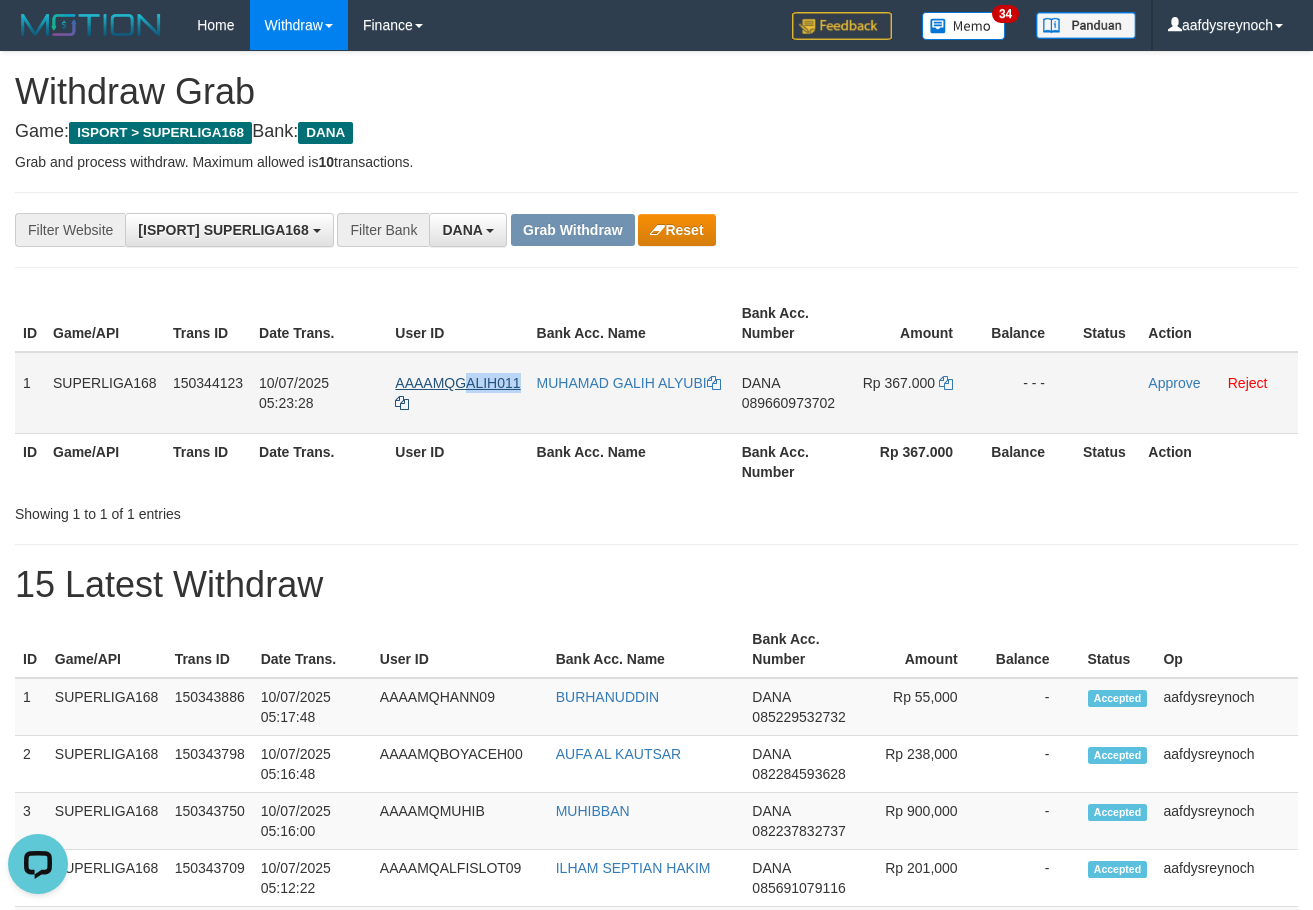 copy on "ALIH011" 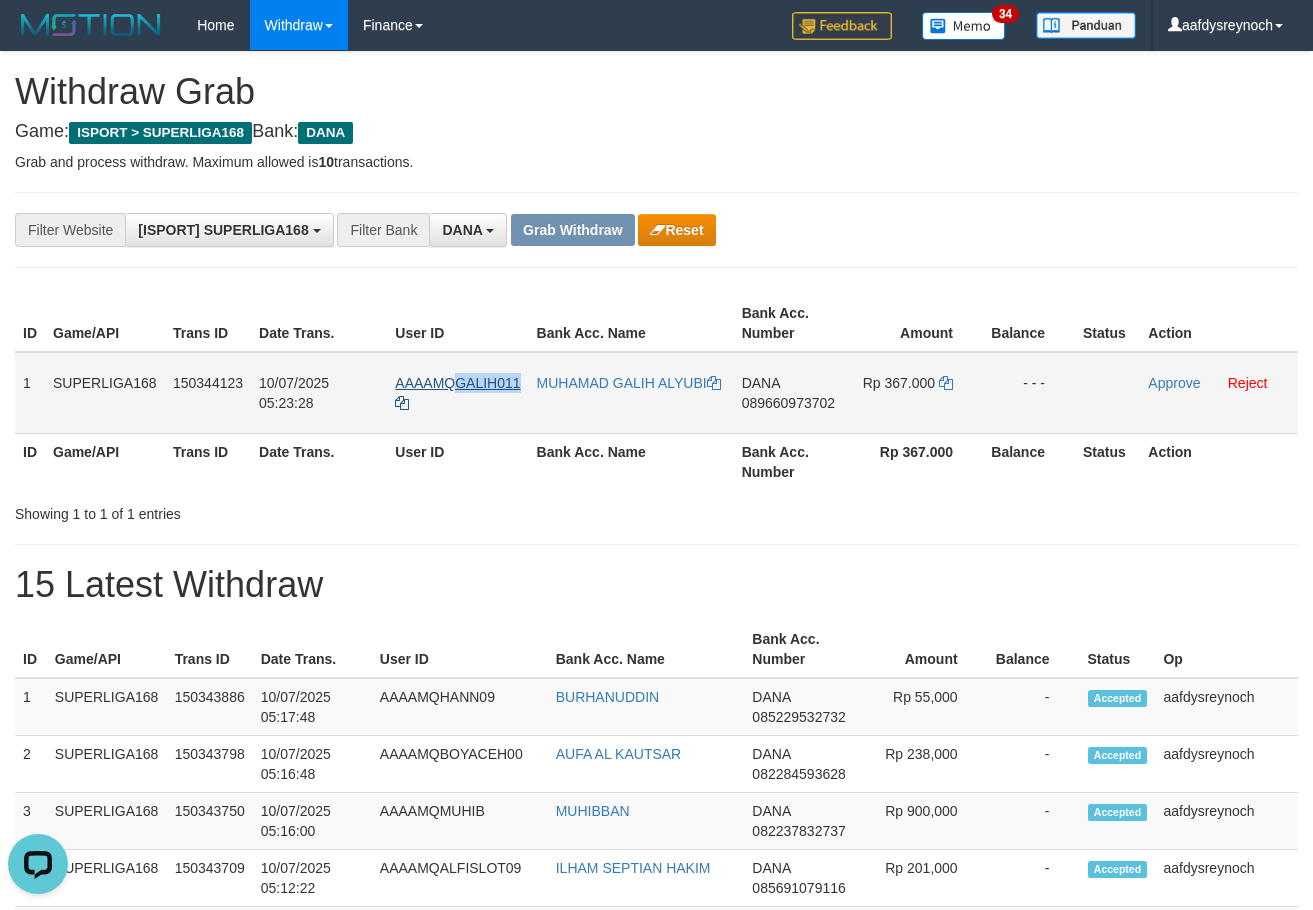 copy on "GALIH011" 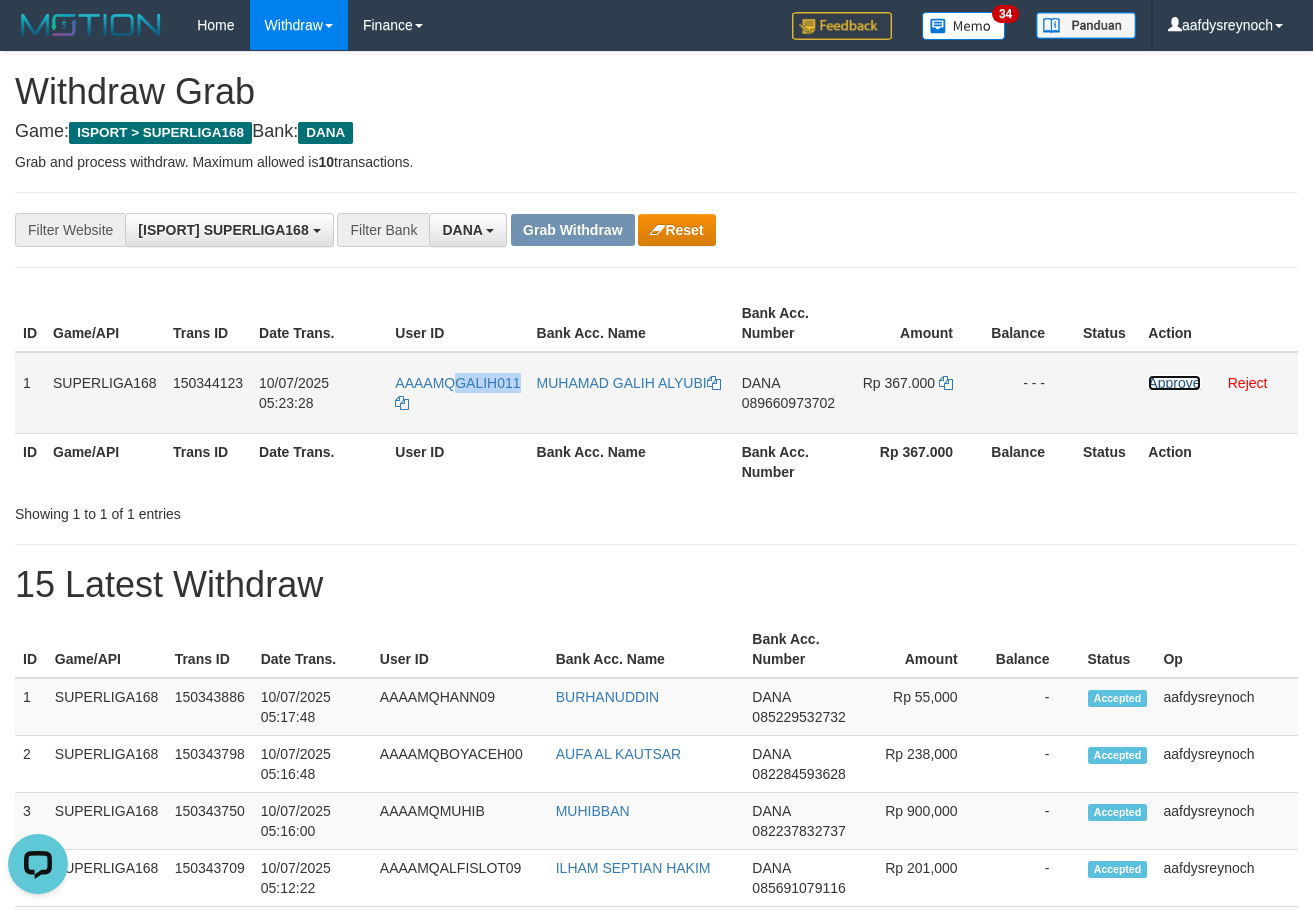 click on "Approve" at bounding box center [1174, 383] 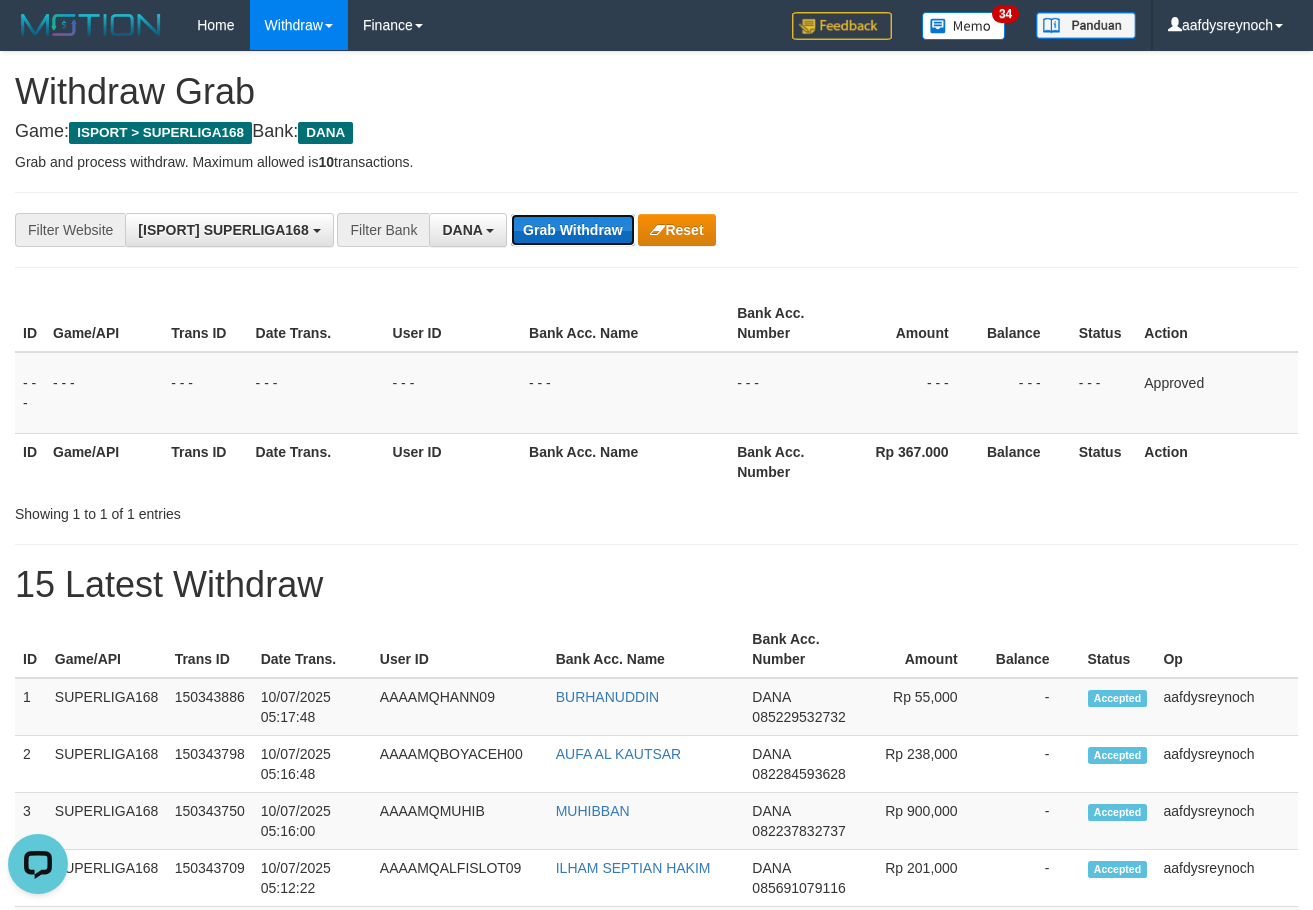click on "Grab Withdraw" at bounding box center [572, 230] 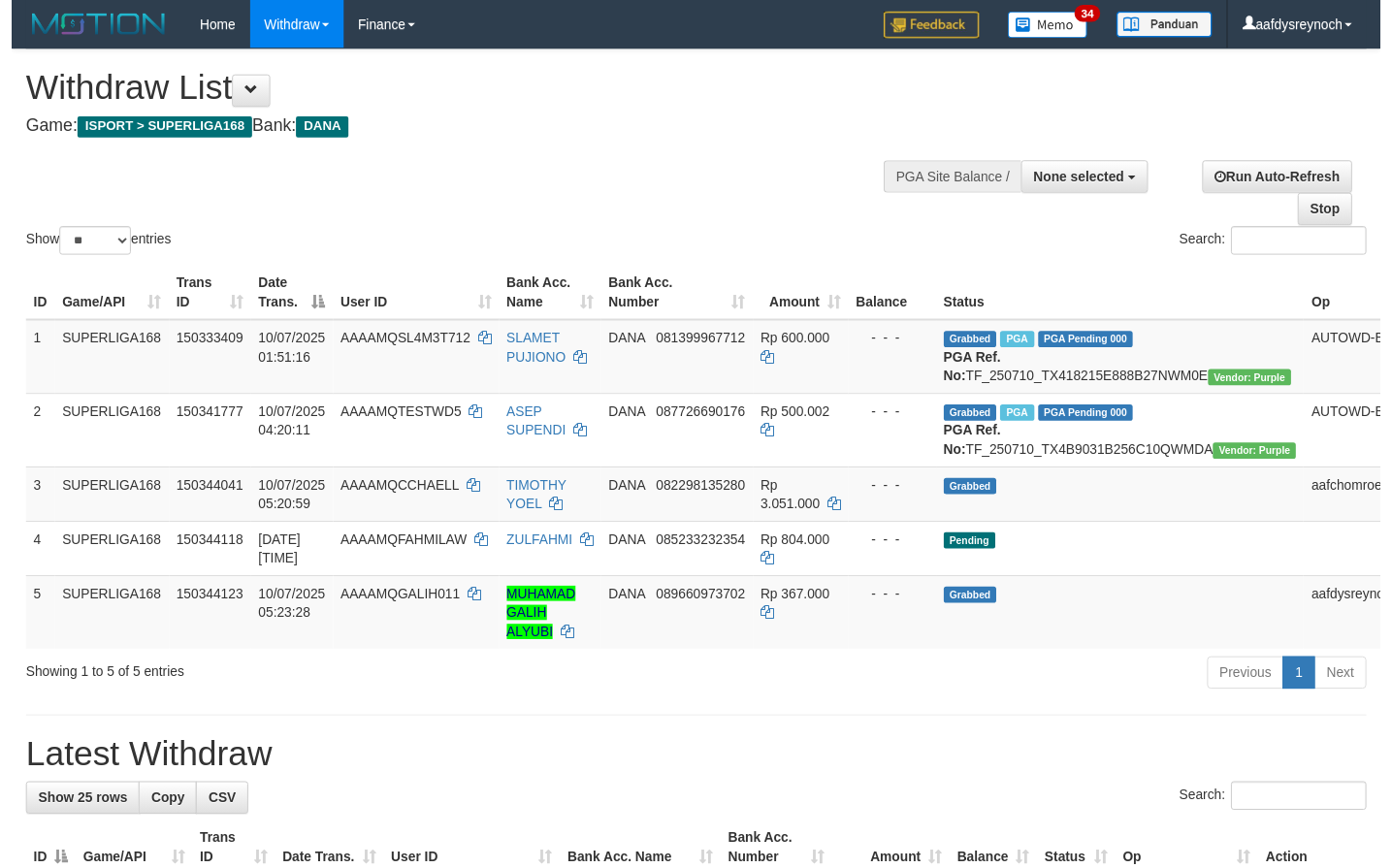 scroll, scrollTop: 0, scrollLeft: 0, axis: both 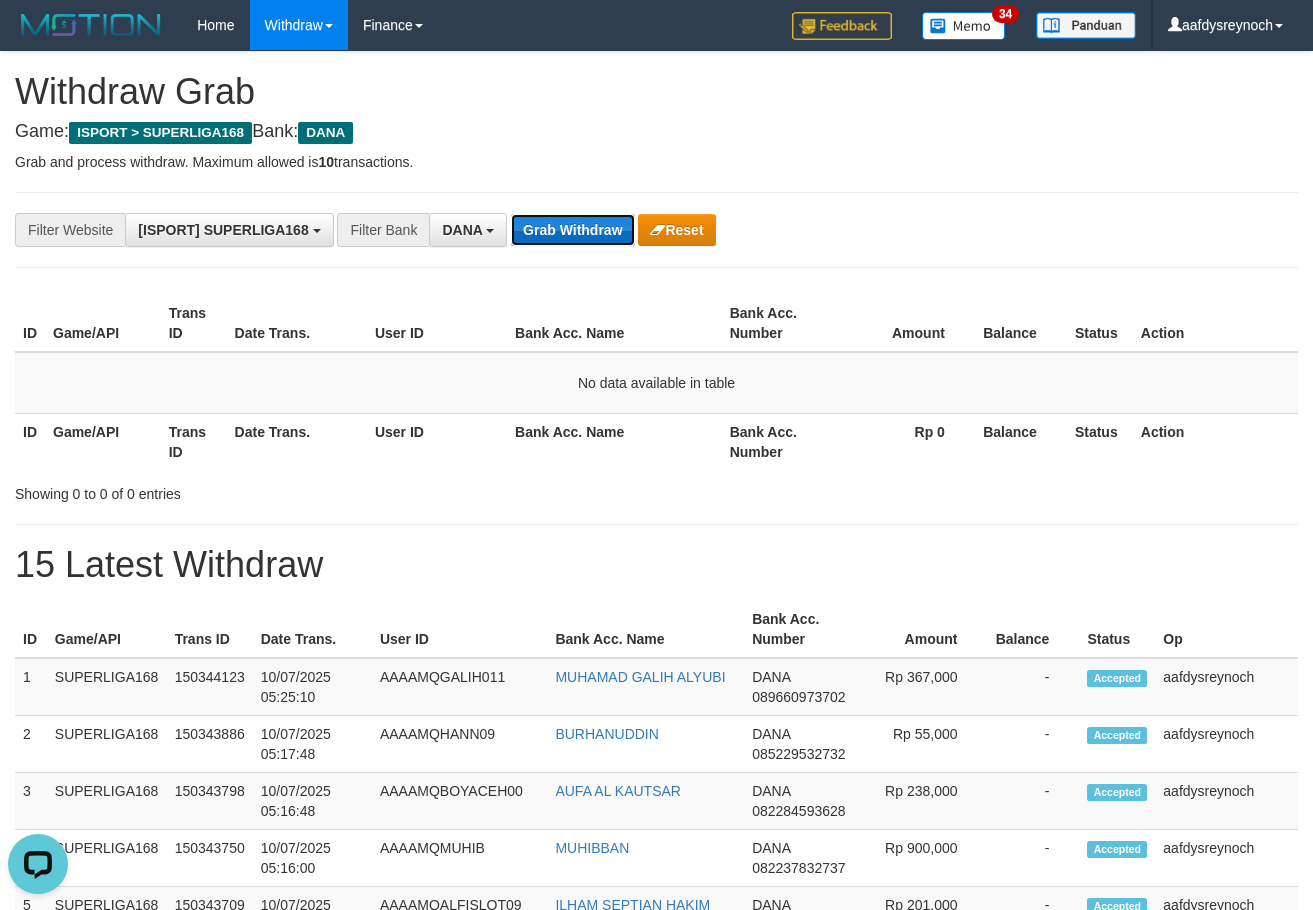 click on "Grab Withdraw" at bounding box center [572, 230] 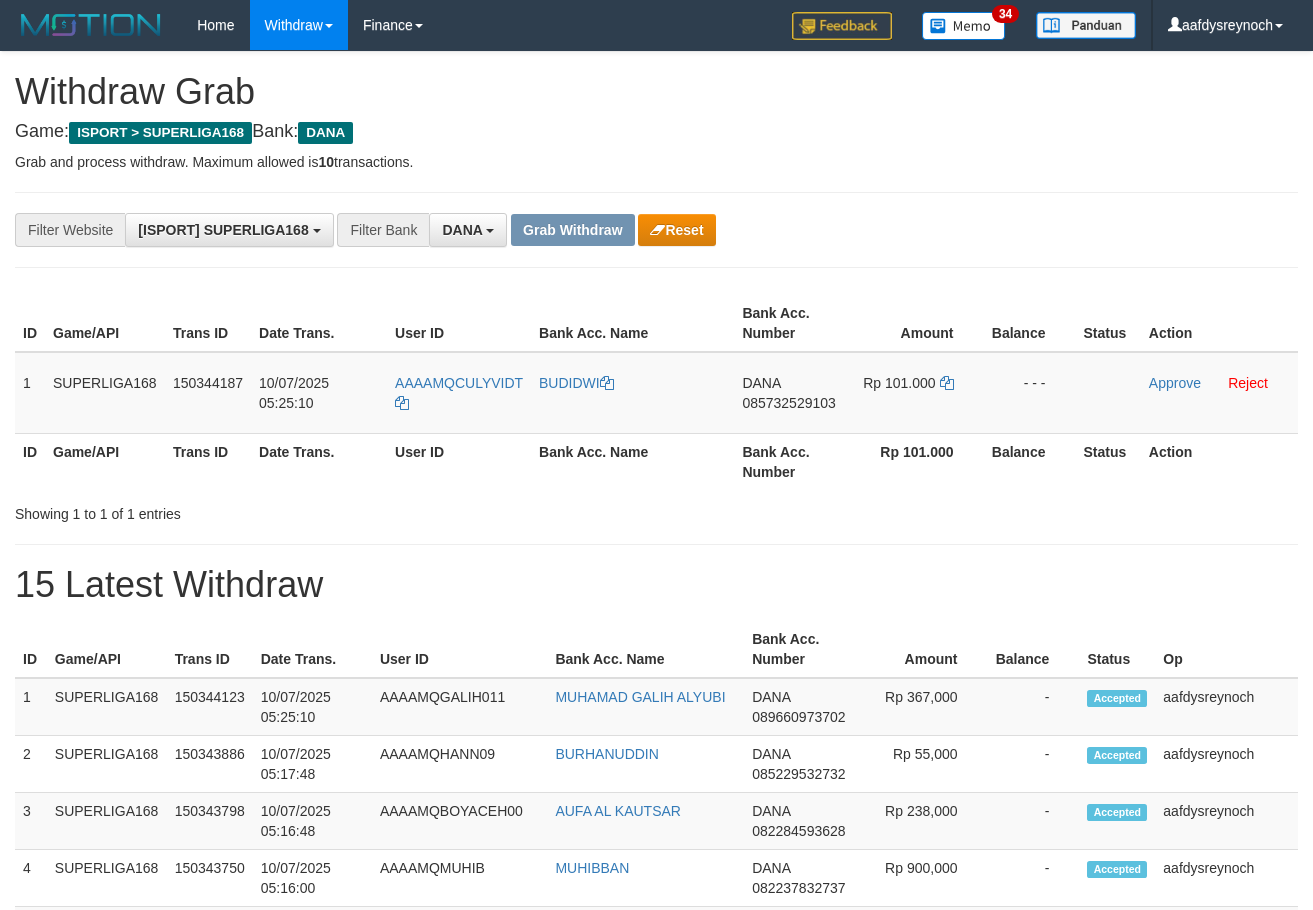 scroll, scrollTop: 0, scrollLeft: 0, axis: both 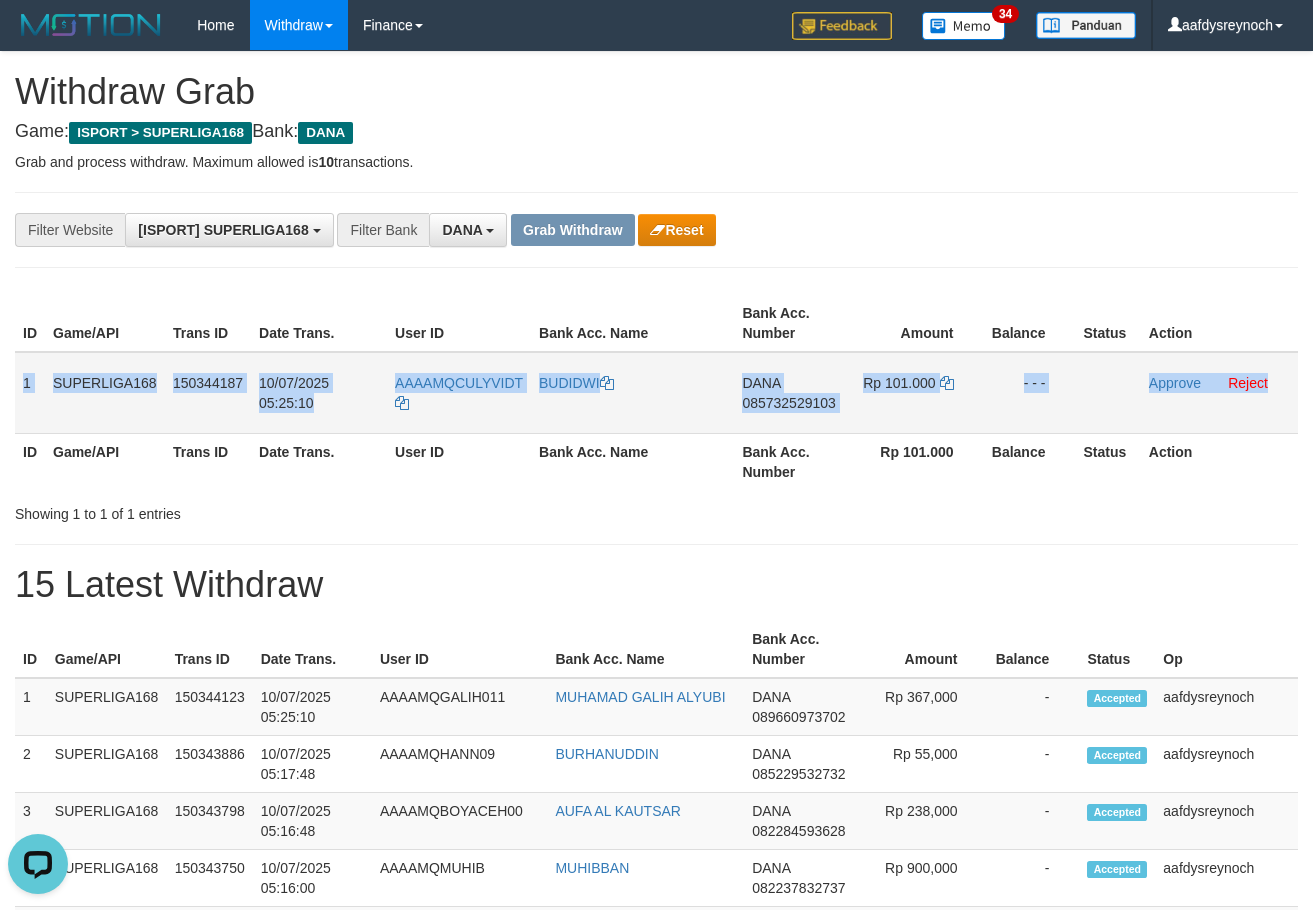 drag, startPoint x: 22, startPoint y: 378, endPoint x: 1270, endPoint y: 406, distance: 1248.3141 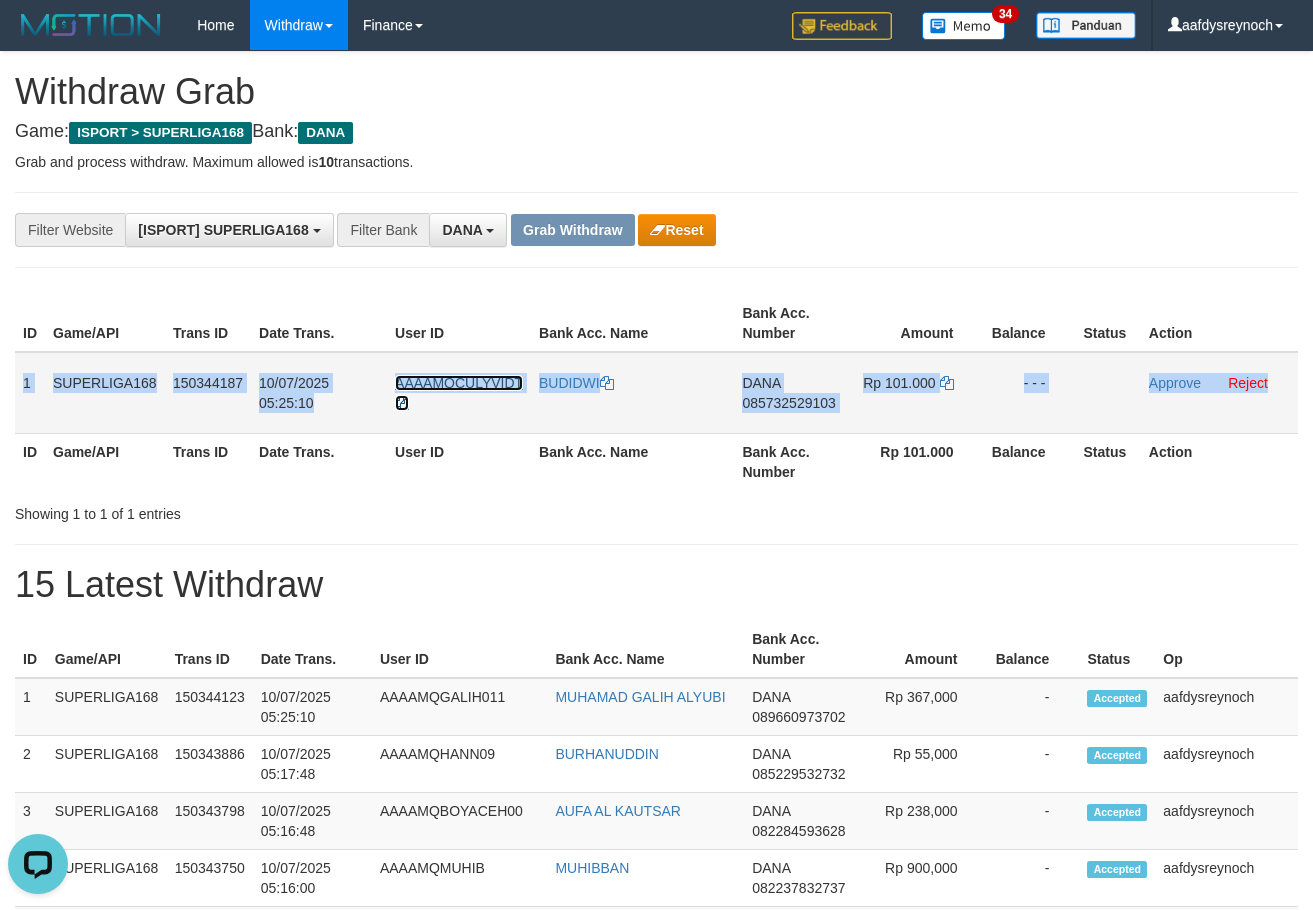 click on "AAAAMQCULYVIDT" at bounding box center (459, 383) 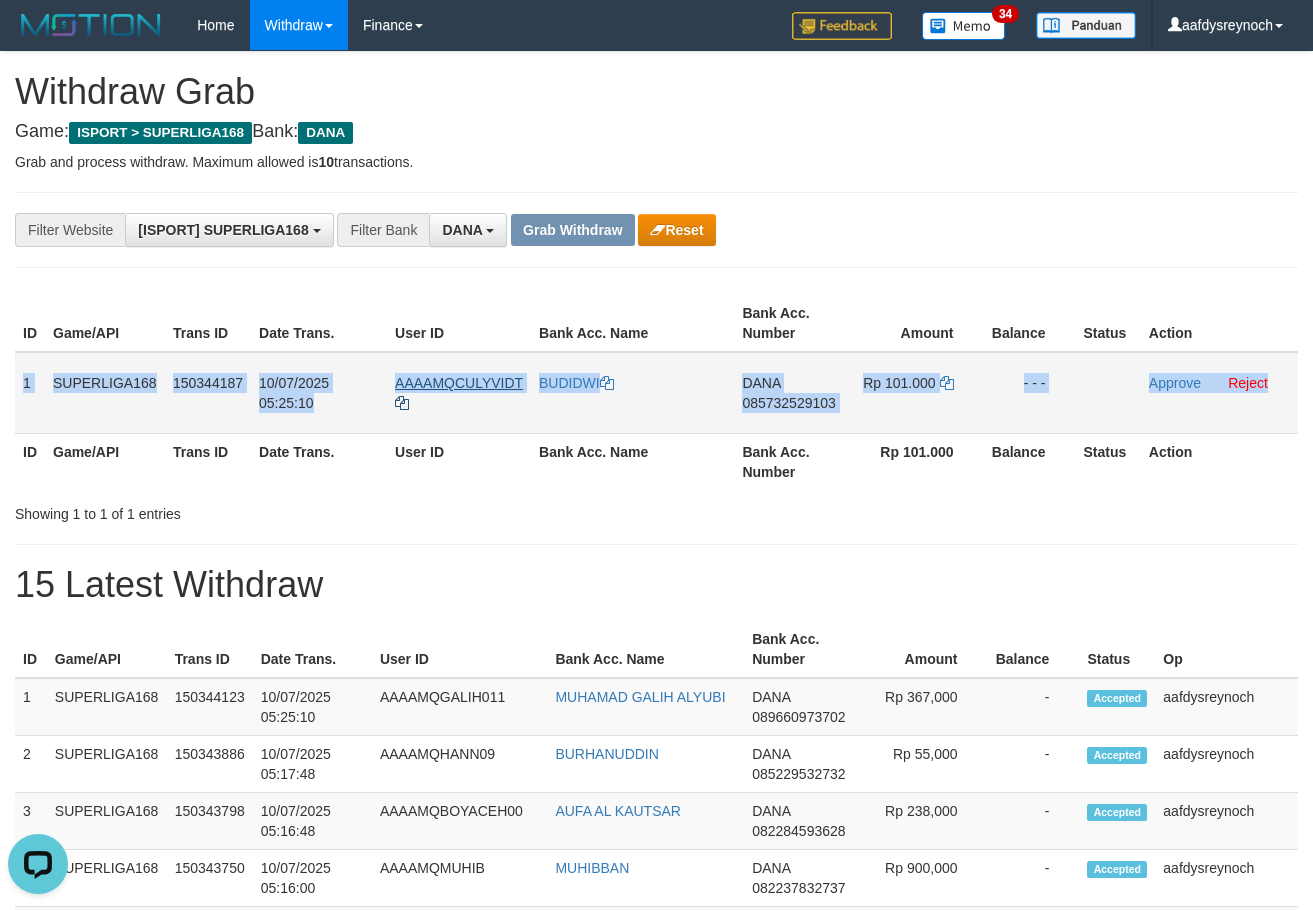 copy on "1
SUPERLIGA168
150344187
10/07/2025 05:25:10
AAAAMQCULYVIDT
BUDIDWI
DANA
[PHONE]
Rp 101.000
- - -
Approve
Reject" 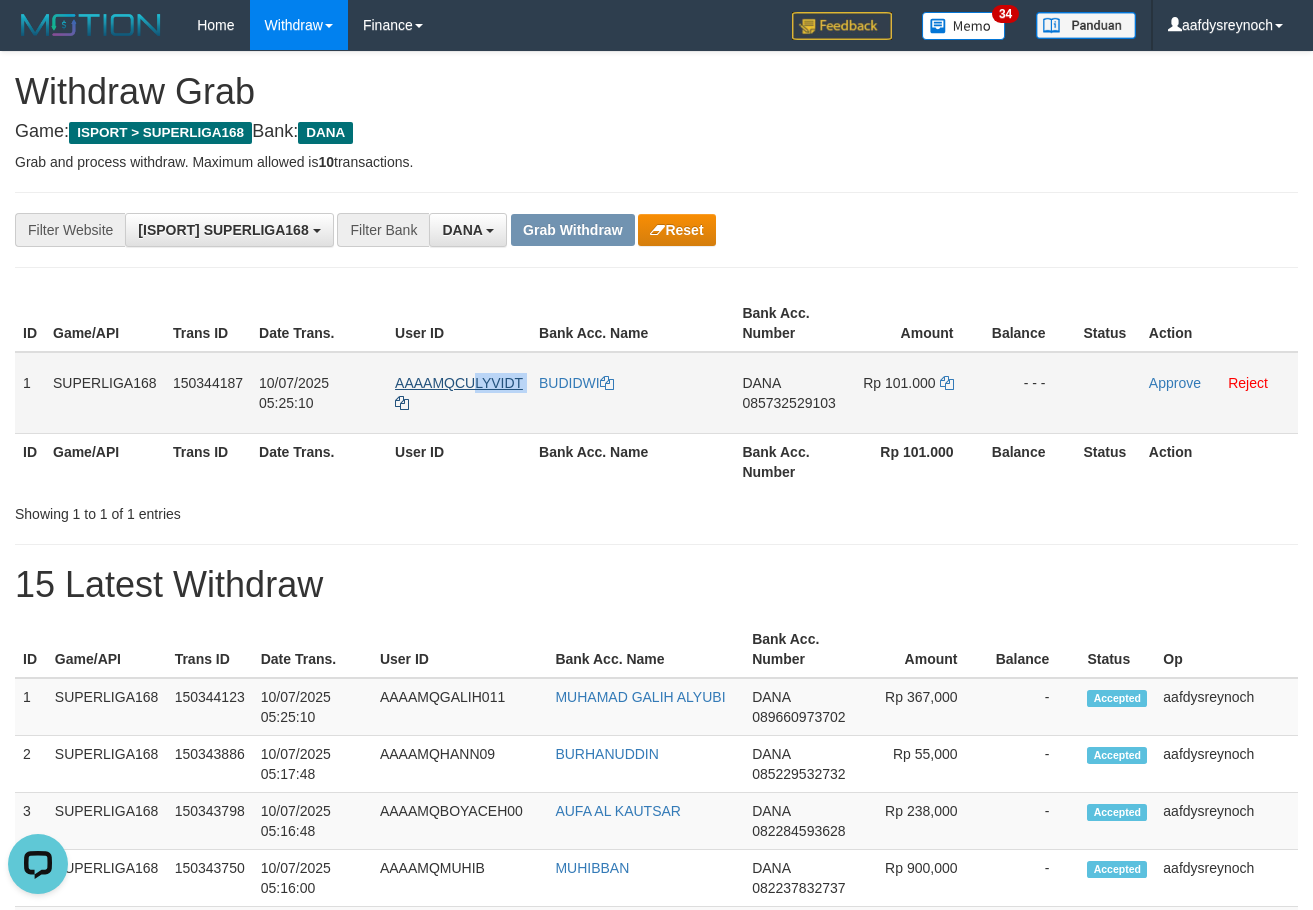 copy on "LYVIDT" 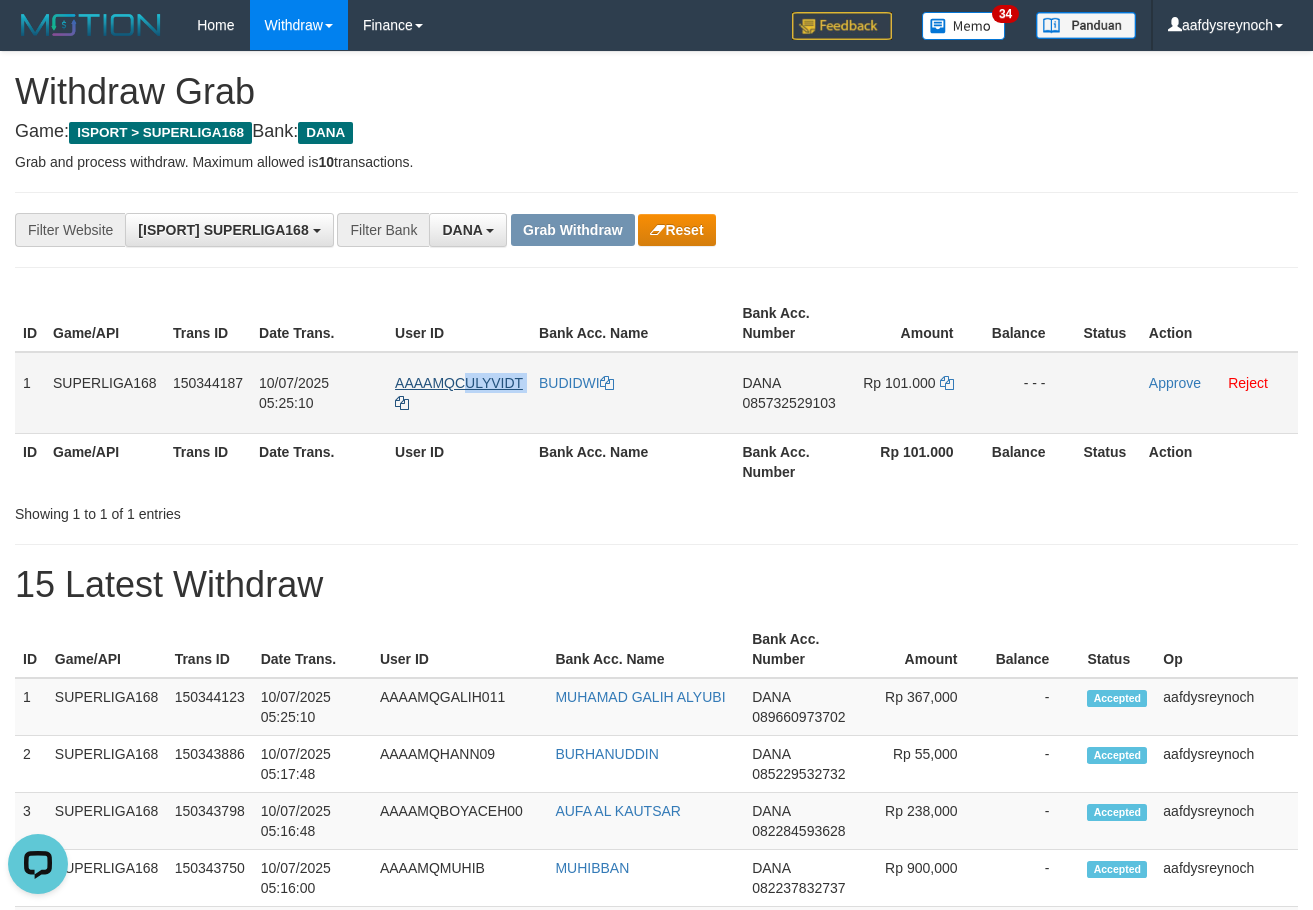 copy on "ULYVIDT" 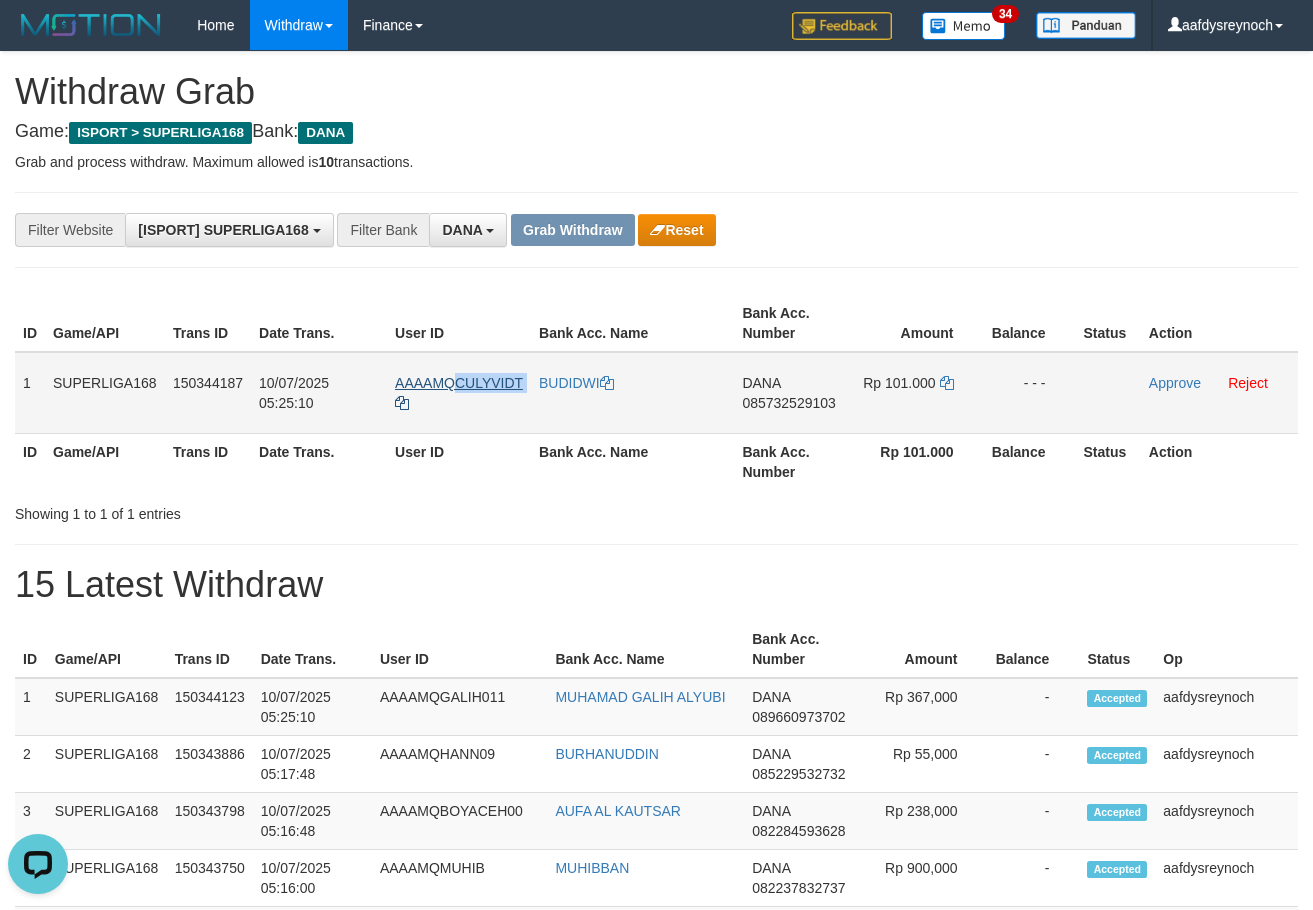 copy on "CULYVIDT" 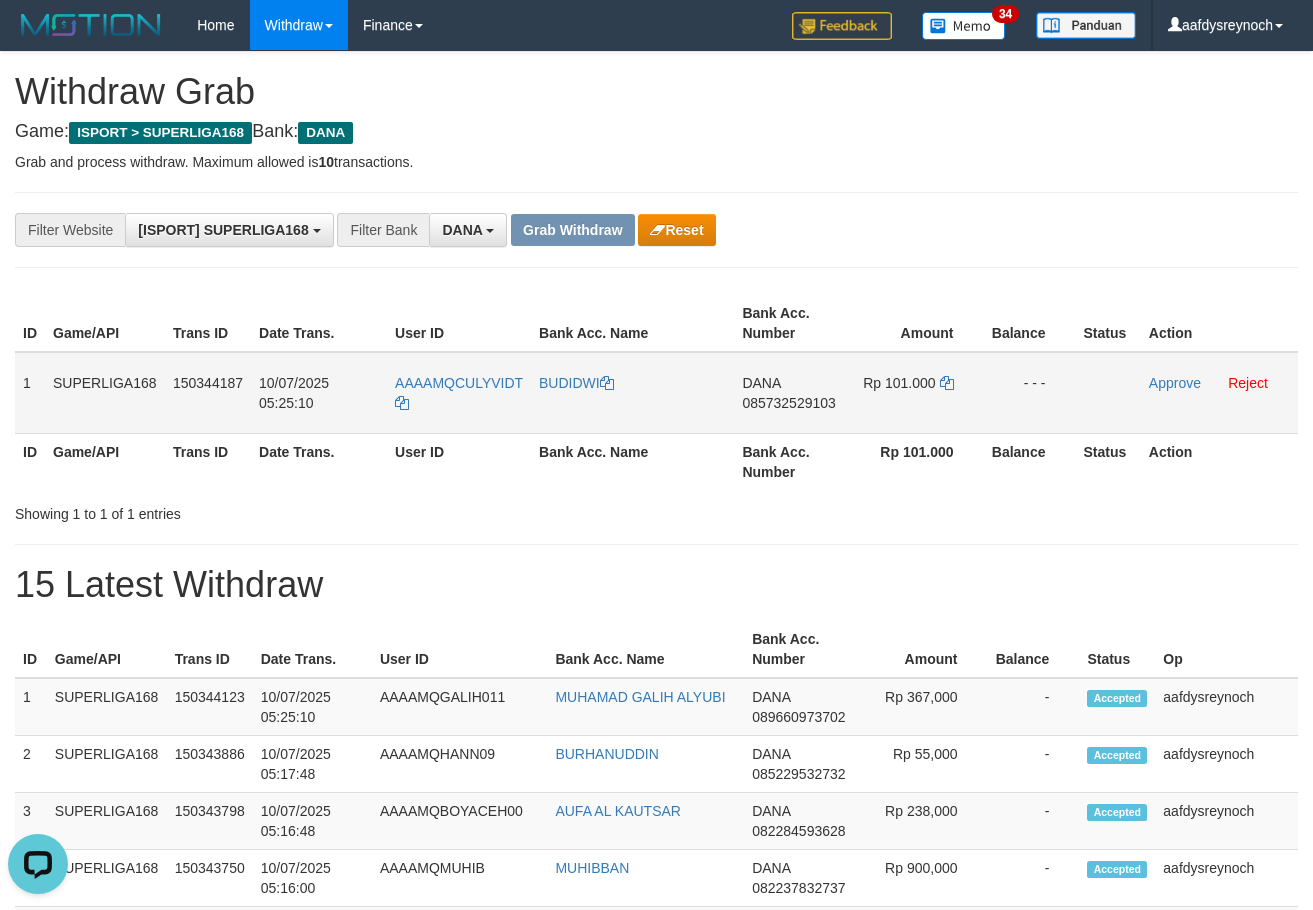 click on "085732529103" at bounding box center (788, 403) 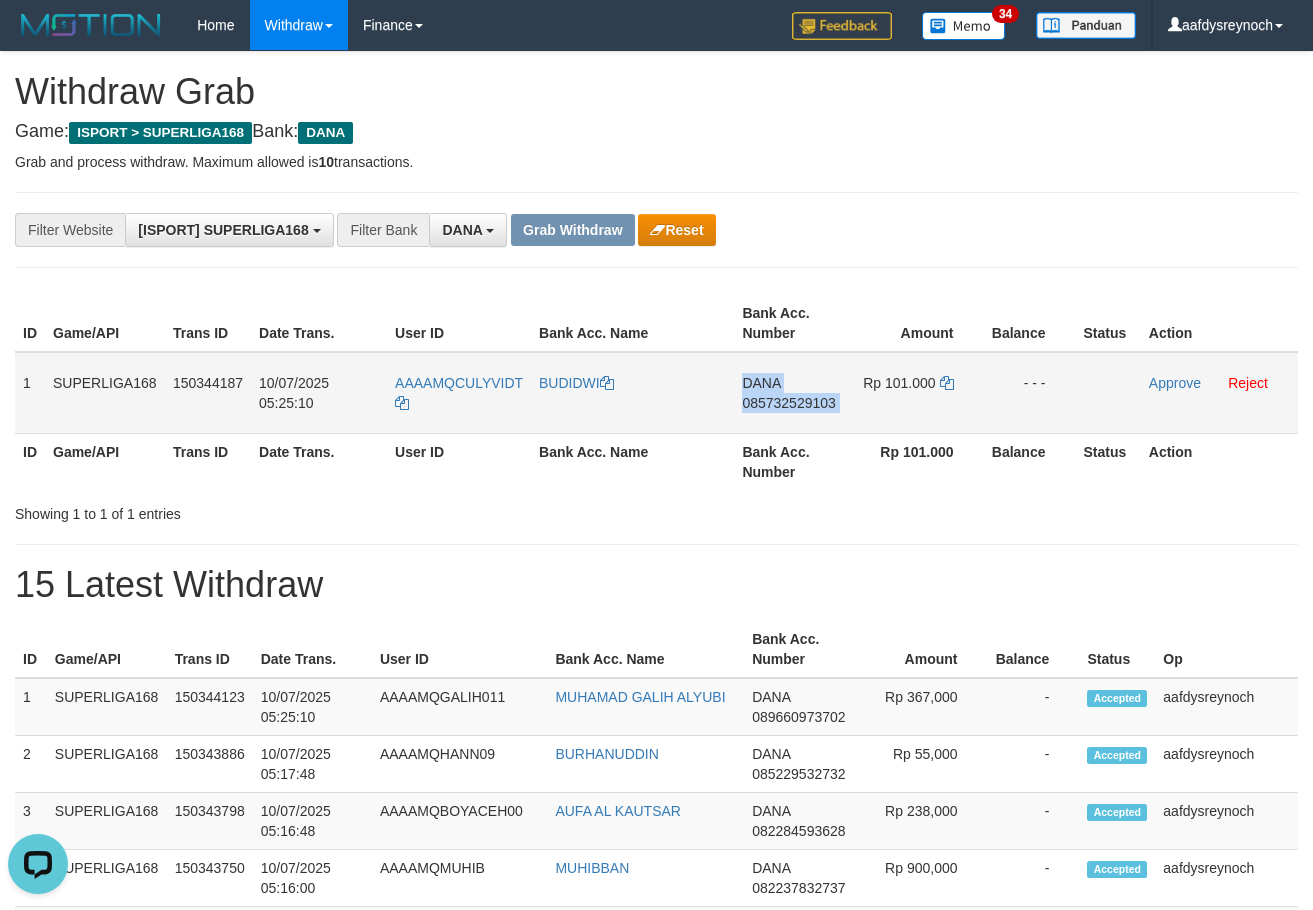 click on "085732529103" at bounding box center [788, 403] 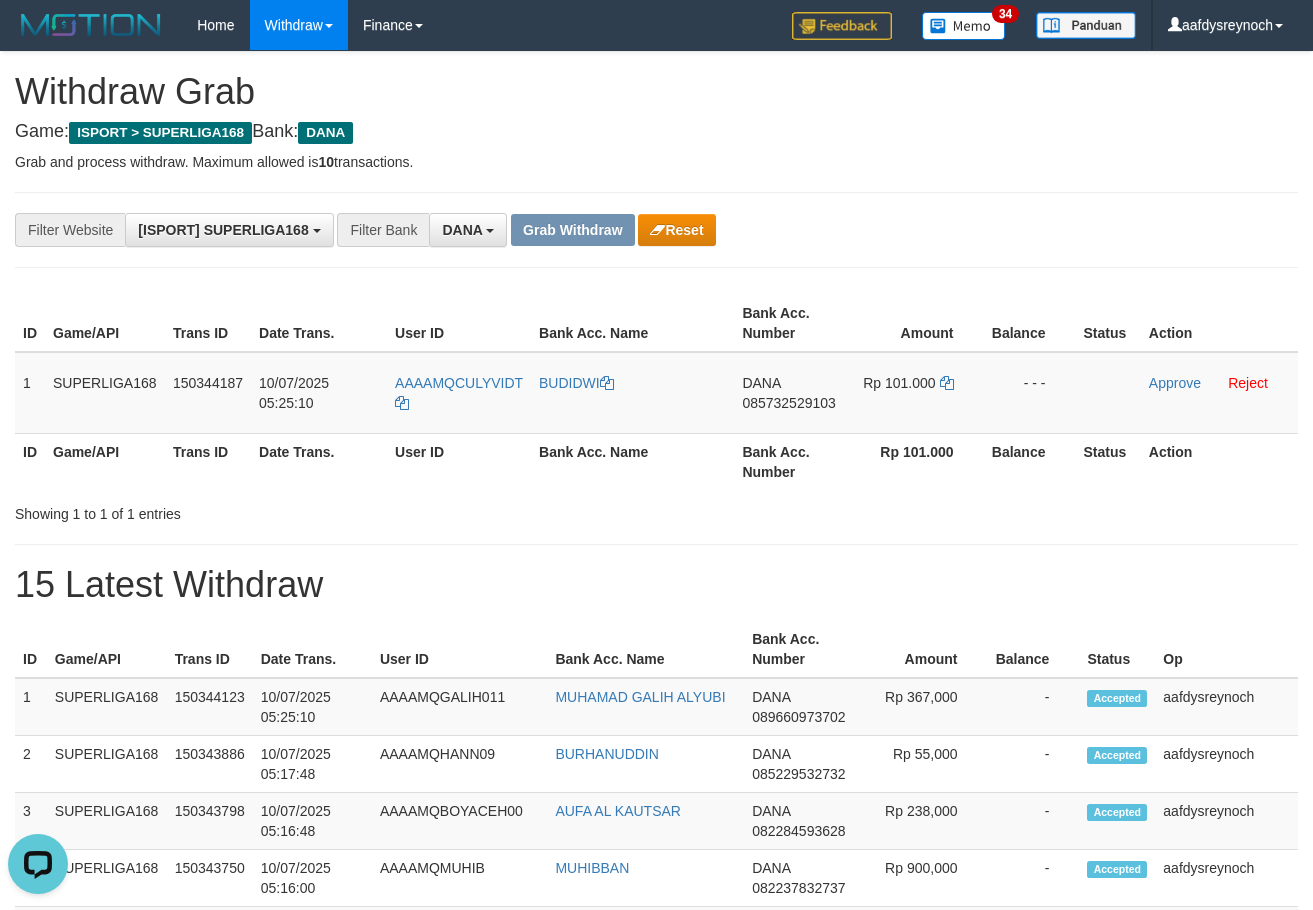 drag, startPoint x: 1126, startPoint y: 261, endPoint x: 1050, endPoint y: 318, distance: 95 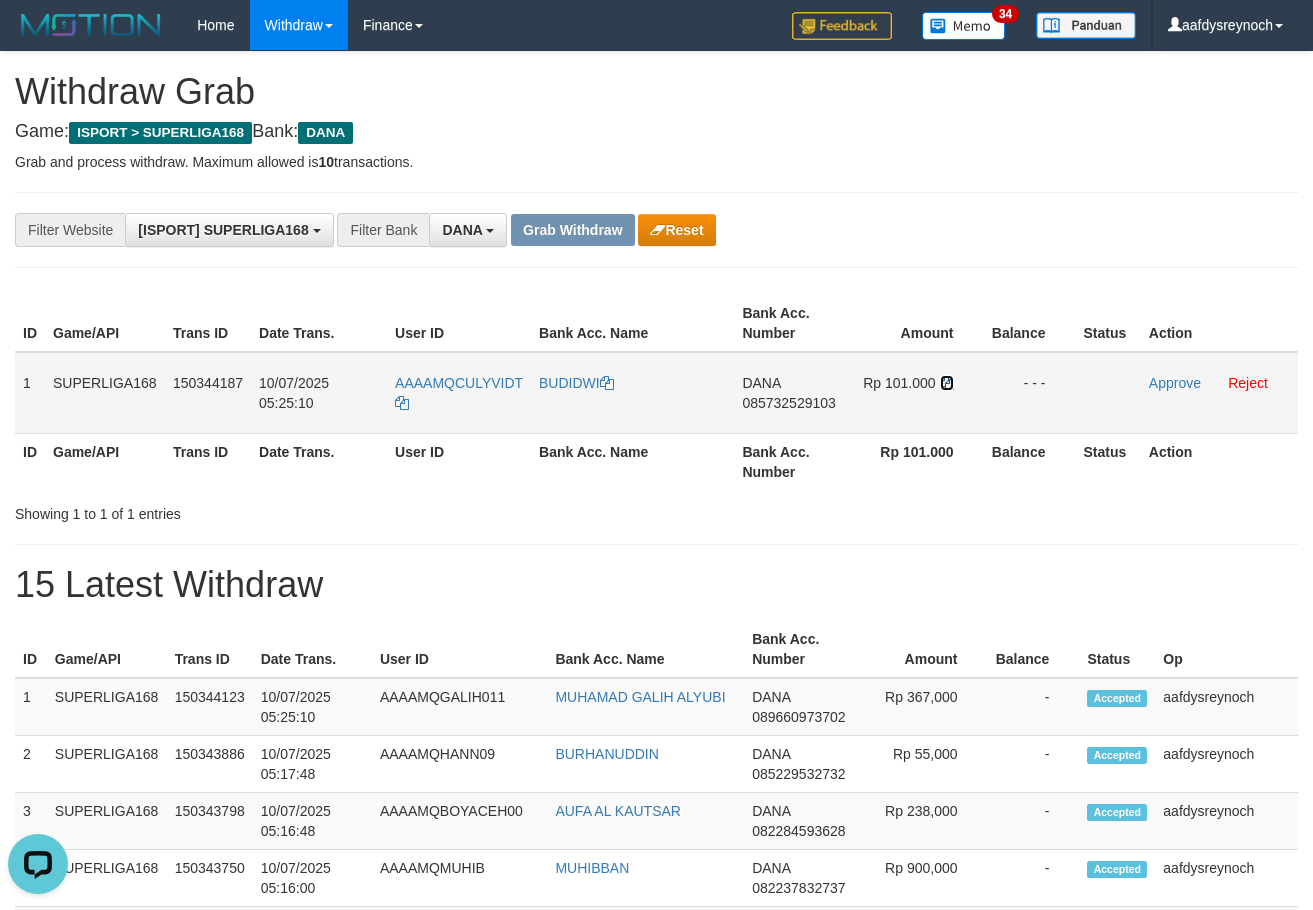 click at bounding box center (607, 383) 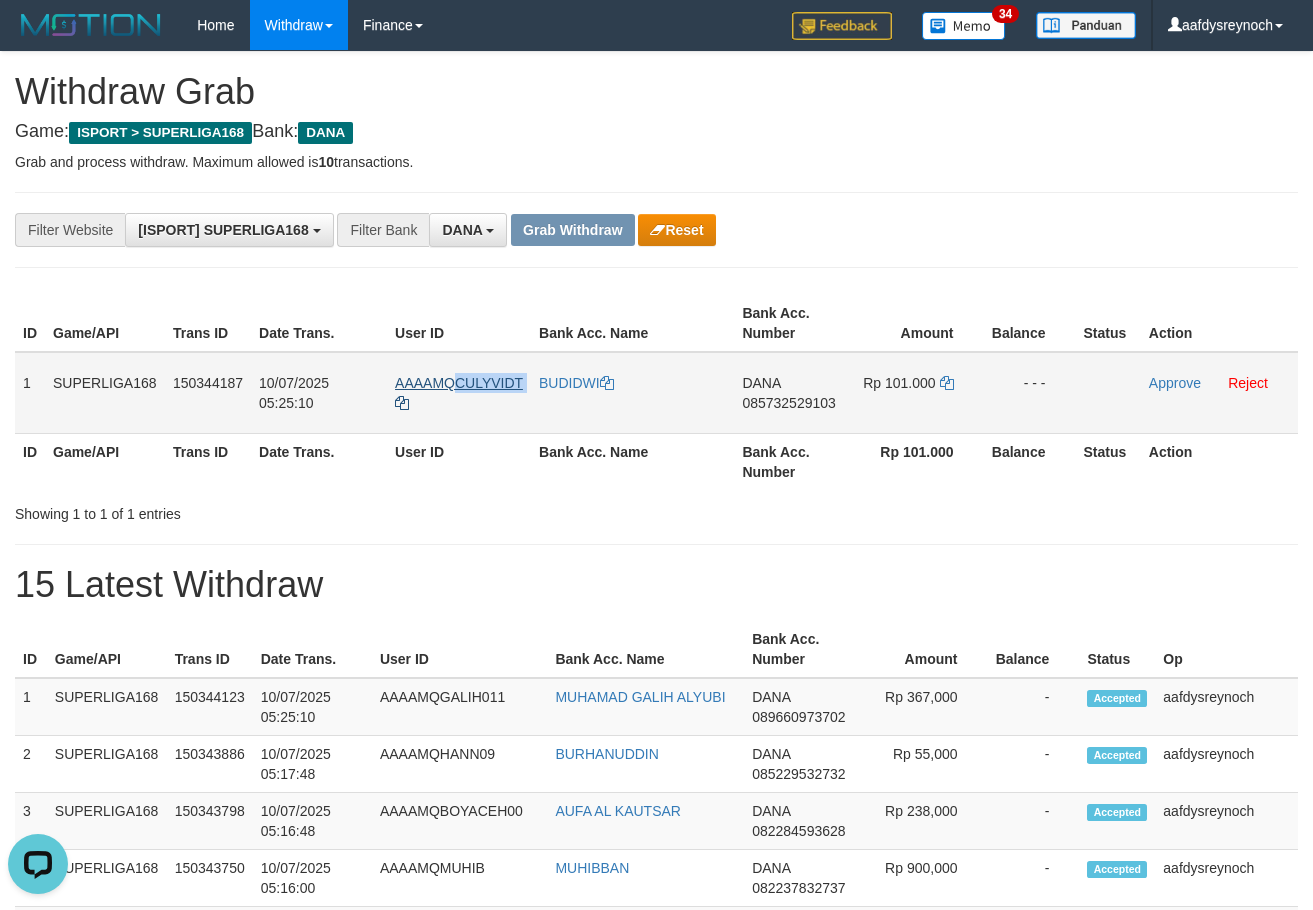 drag, startPoint x: 522, startPoint y: 371, endPoint x: 454, endPoint y: 379, distance: 68.46897 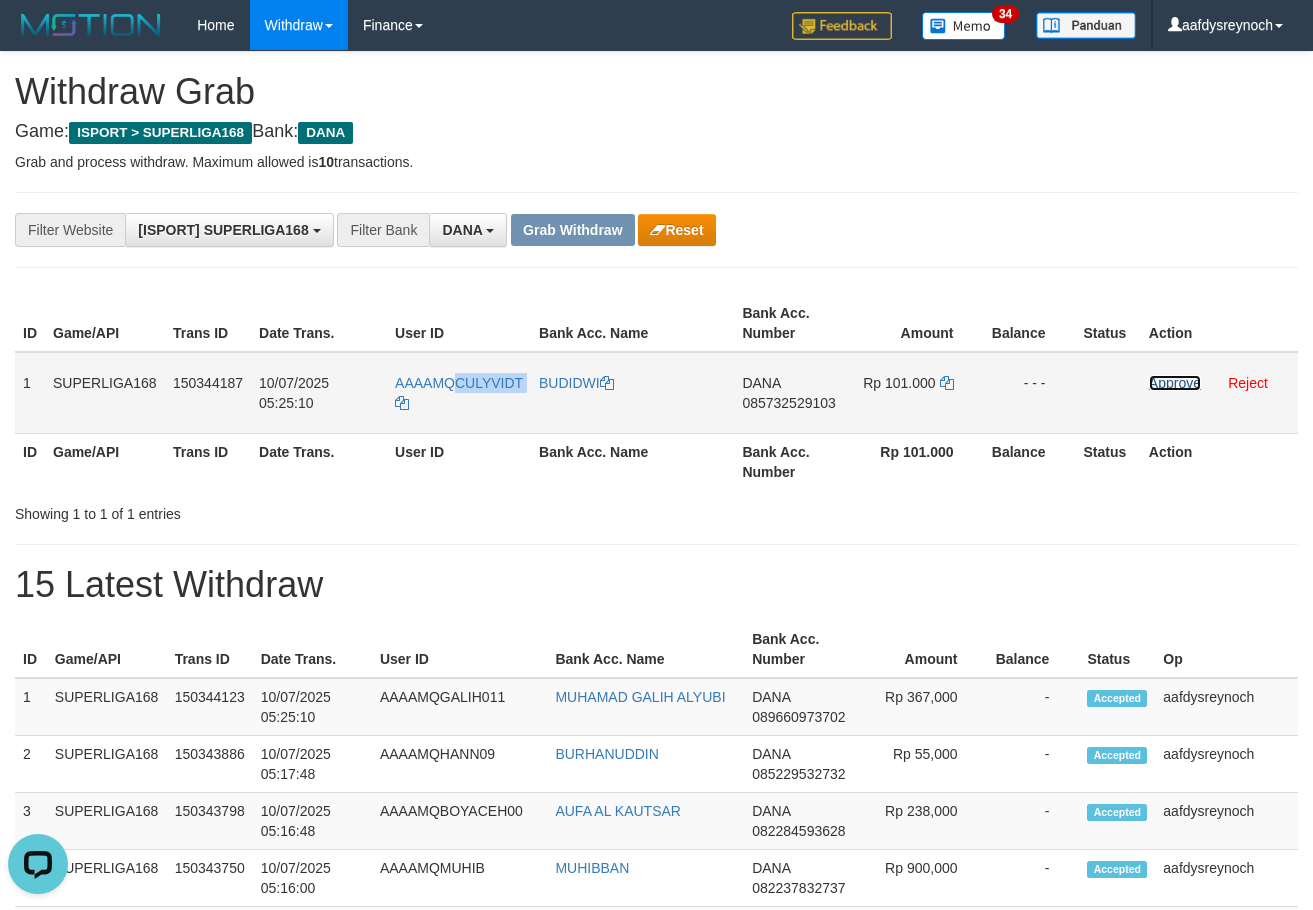 click on "Approve" at bounding box center [1175, 383] 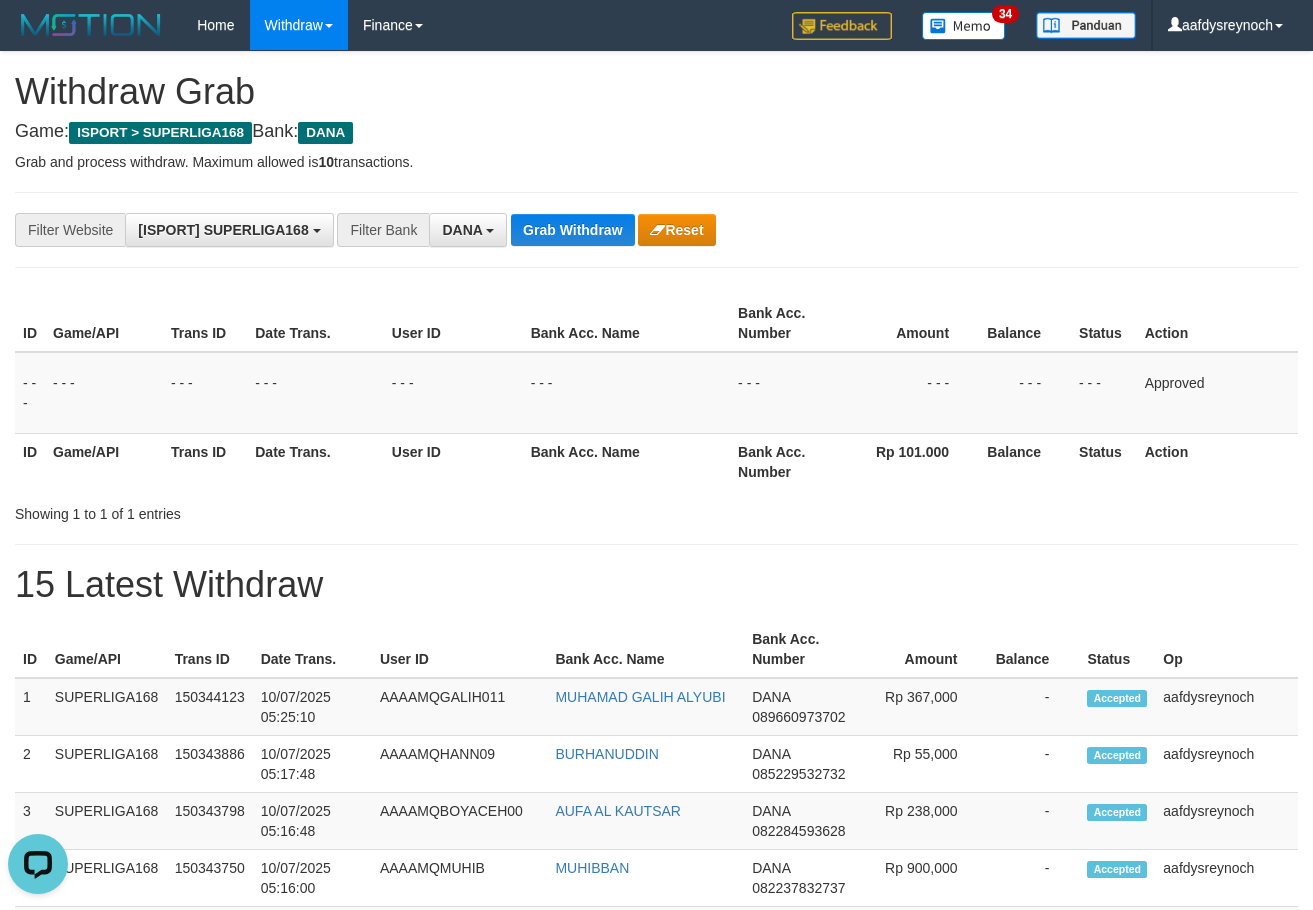 click on "**********" at bounding box center [547, 230] 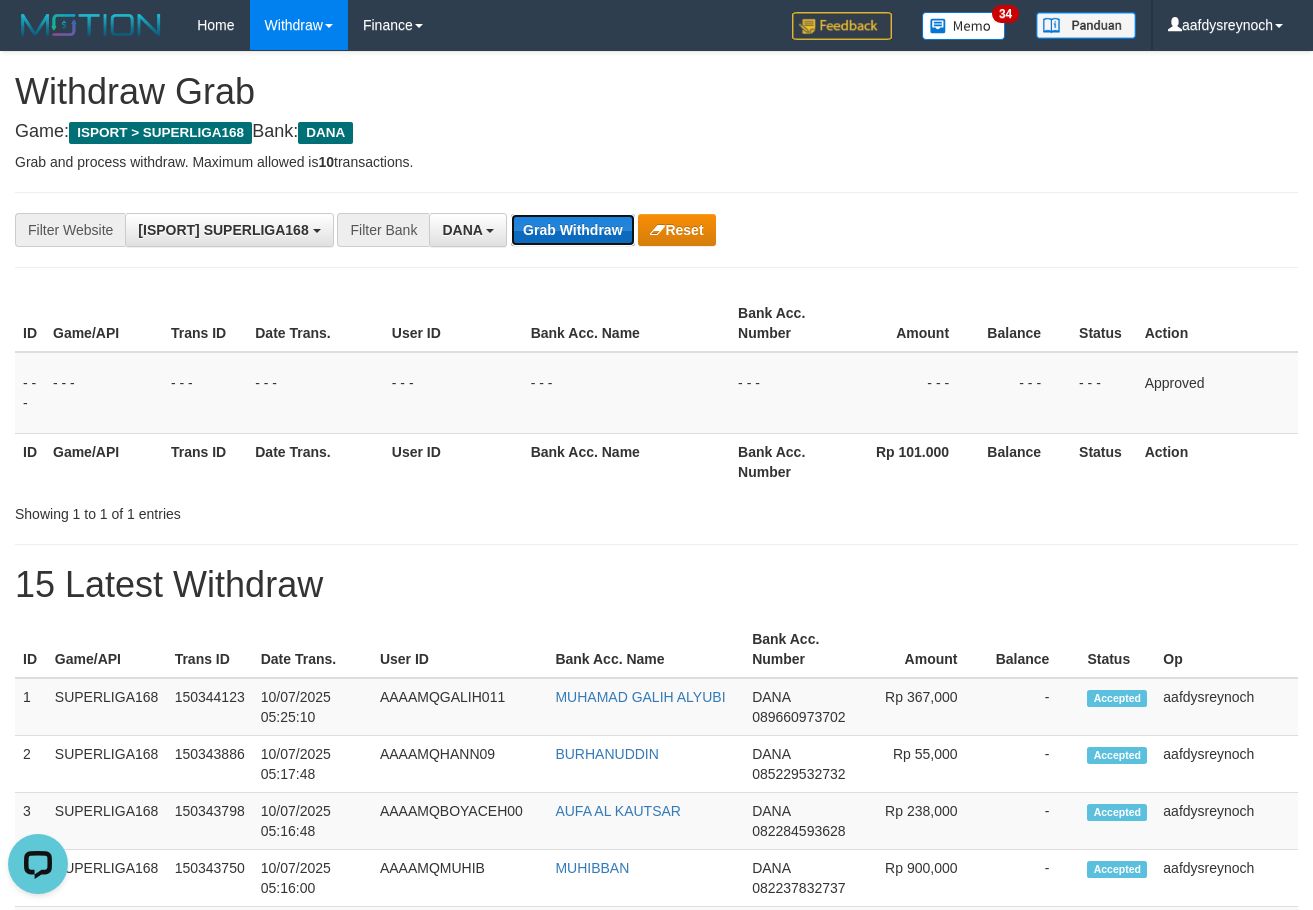 click on "Grab Withdraw" at bounding box center (572, 230) 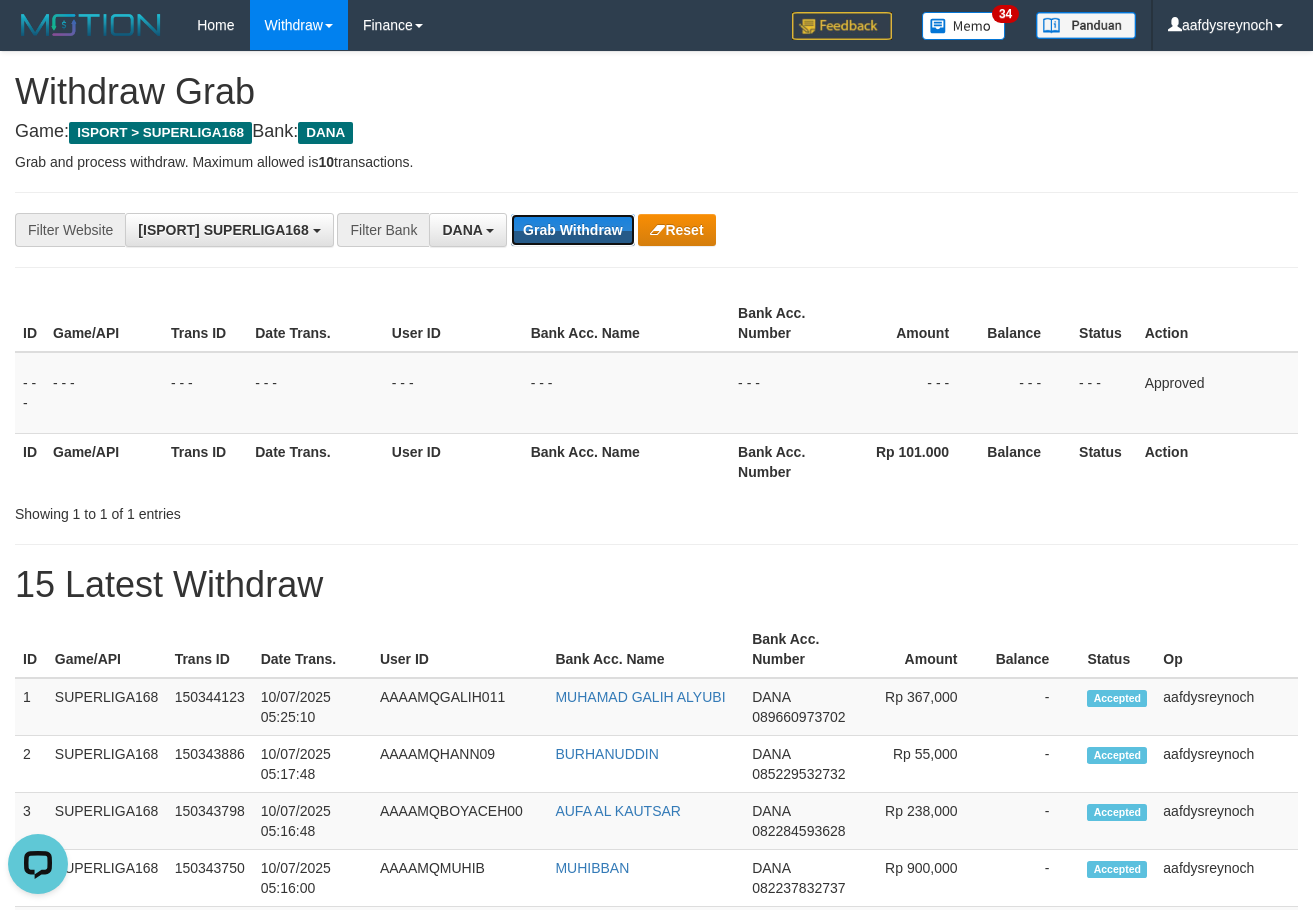 drag, startPoint x: 580, startPoint y: 234, endPoint x: 586, endPoint y: 249, distance: 16.155495 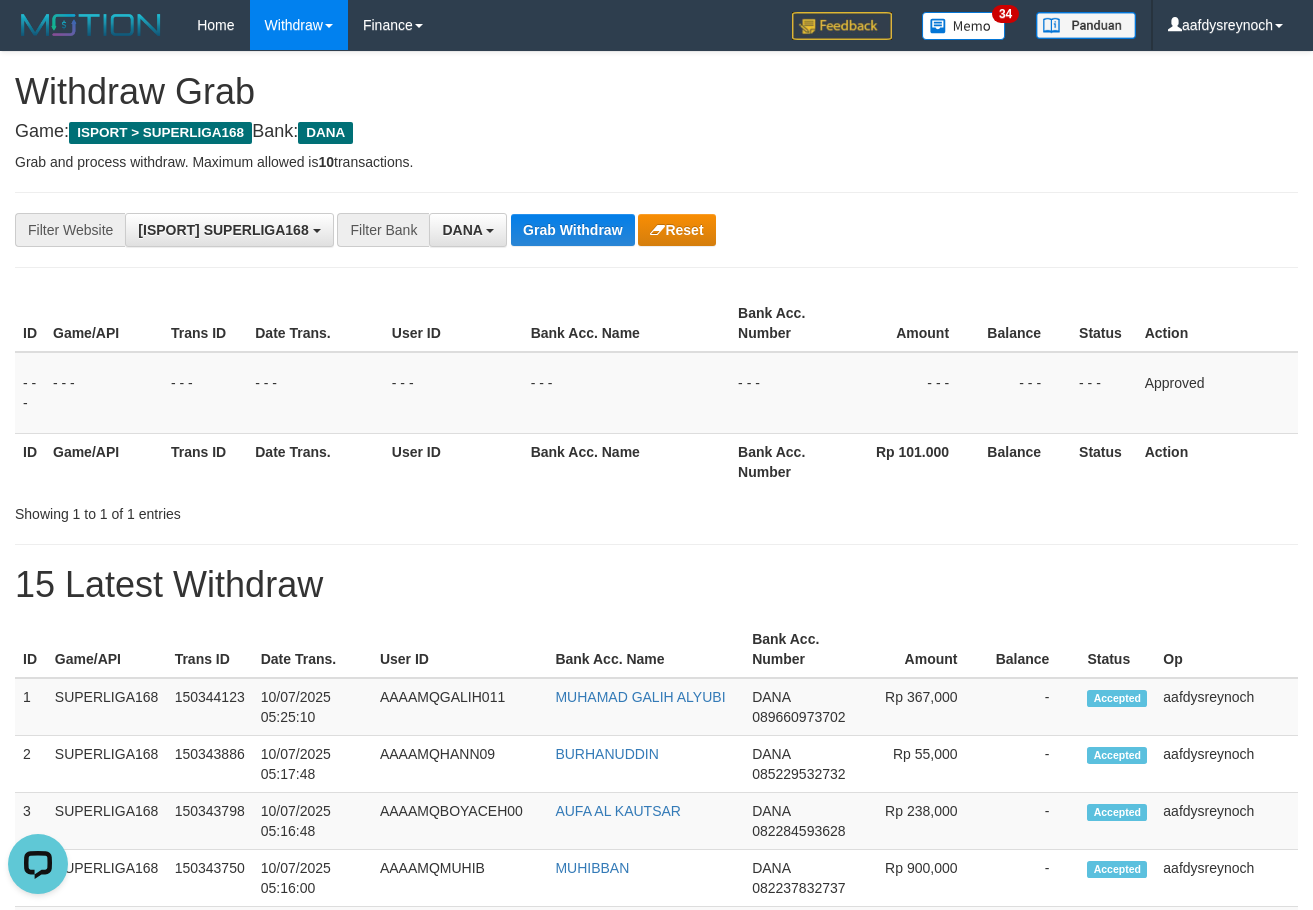 click on "**********" at bounding box center (656, 230) 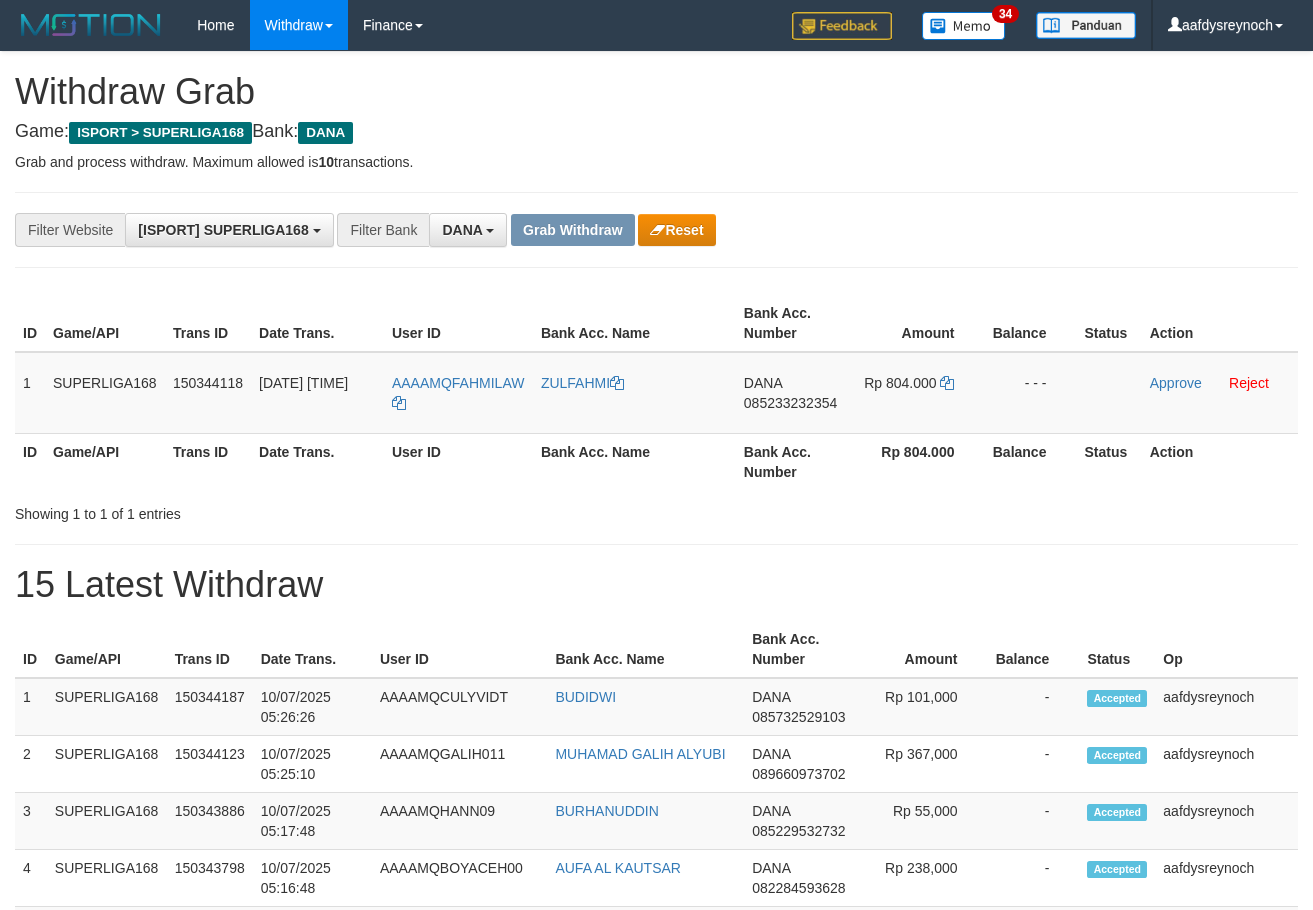 click on "**********" at bounding box center [656, 230] 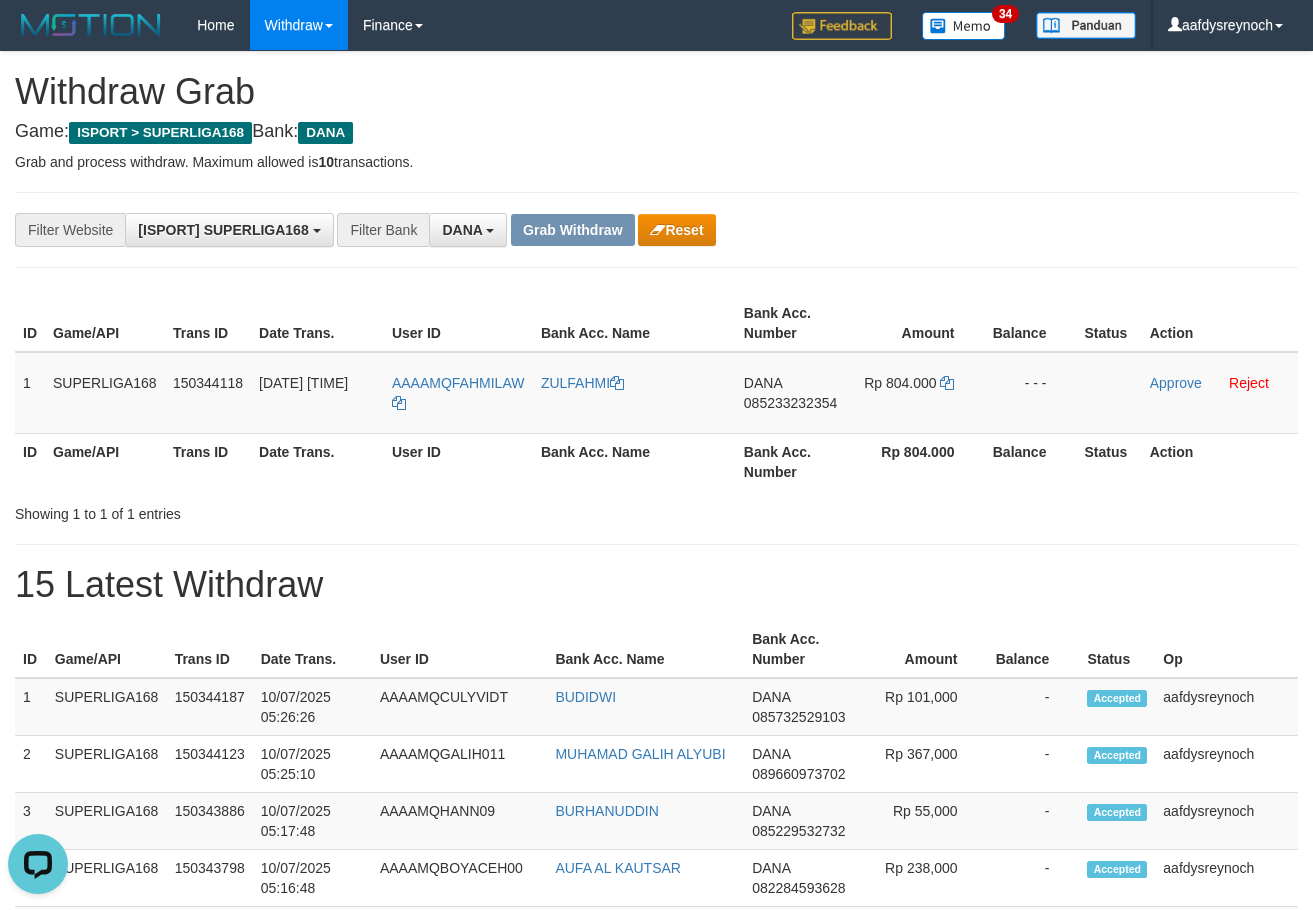 scroll, scrollTop: 0, scrollLeft: 0, axis: both 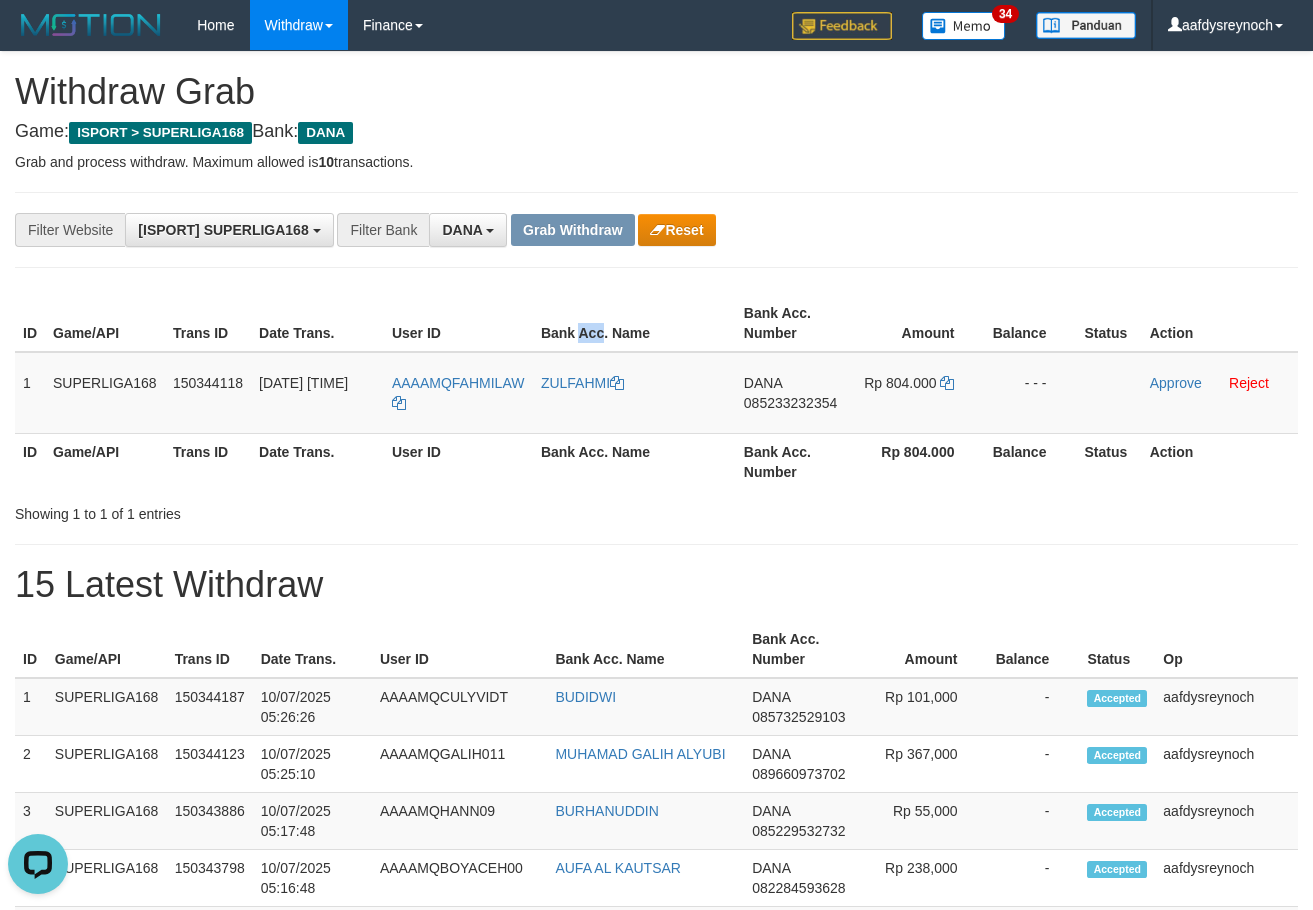 click on "Bank Acc. Name" at bounding box center [634, 323] 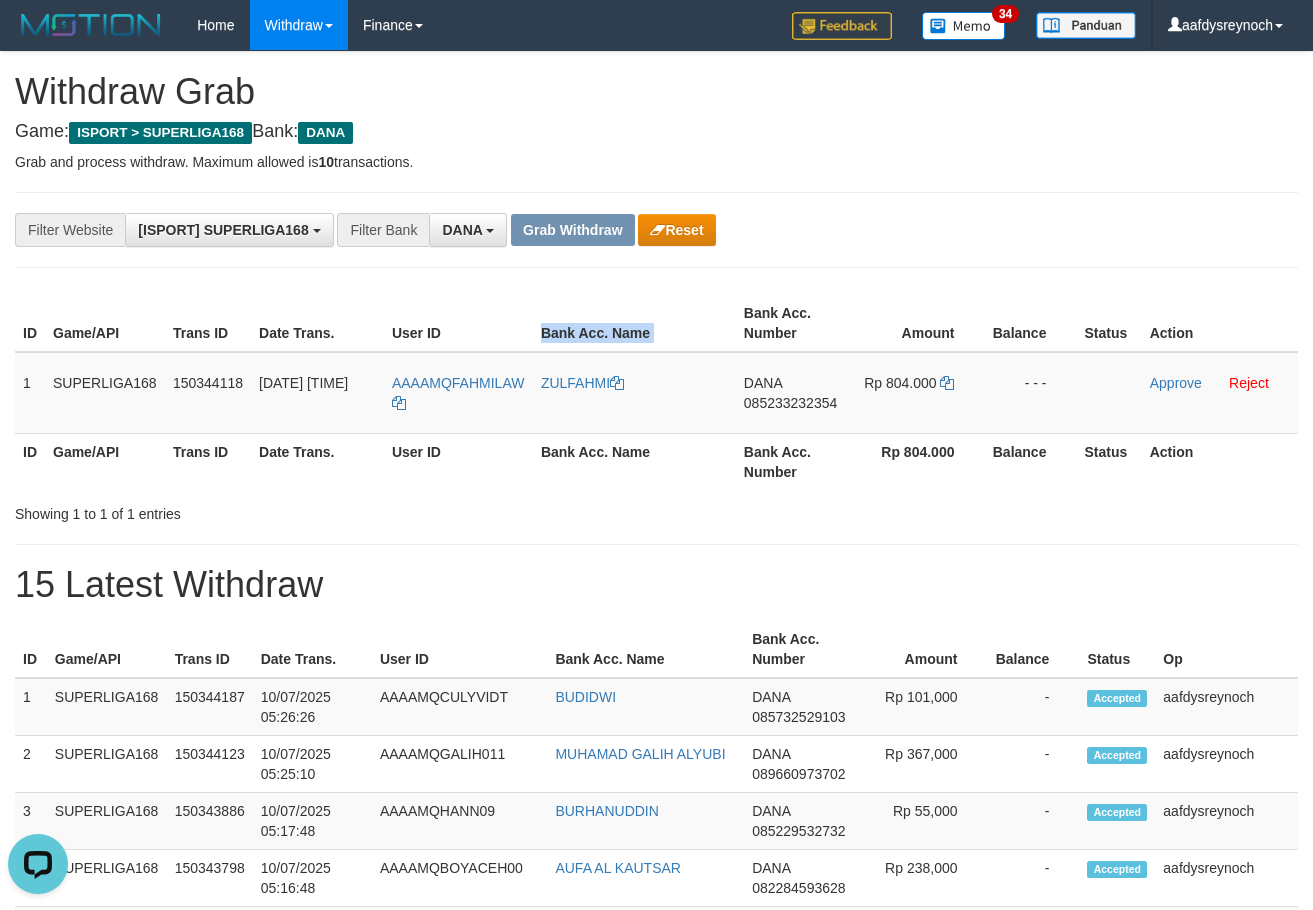 click on "Bank Acc. Name" at bounding box center (634, 323) 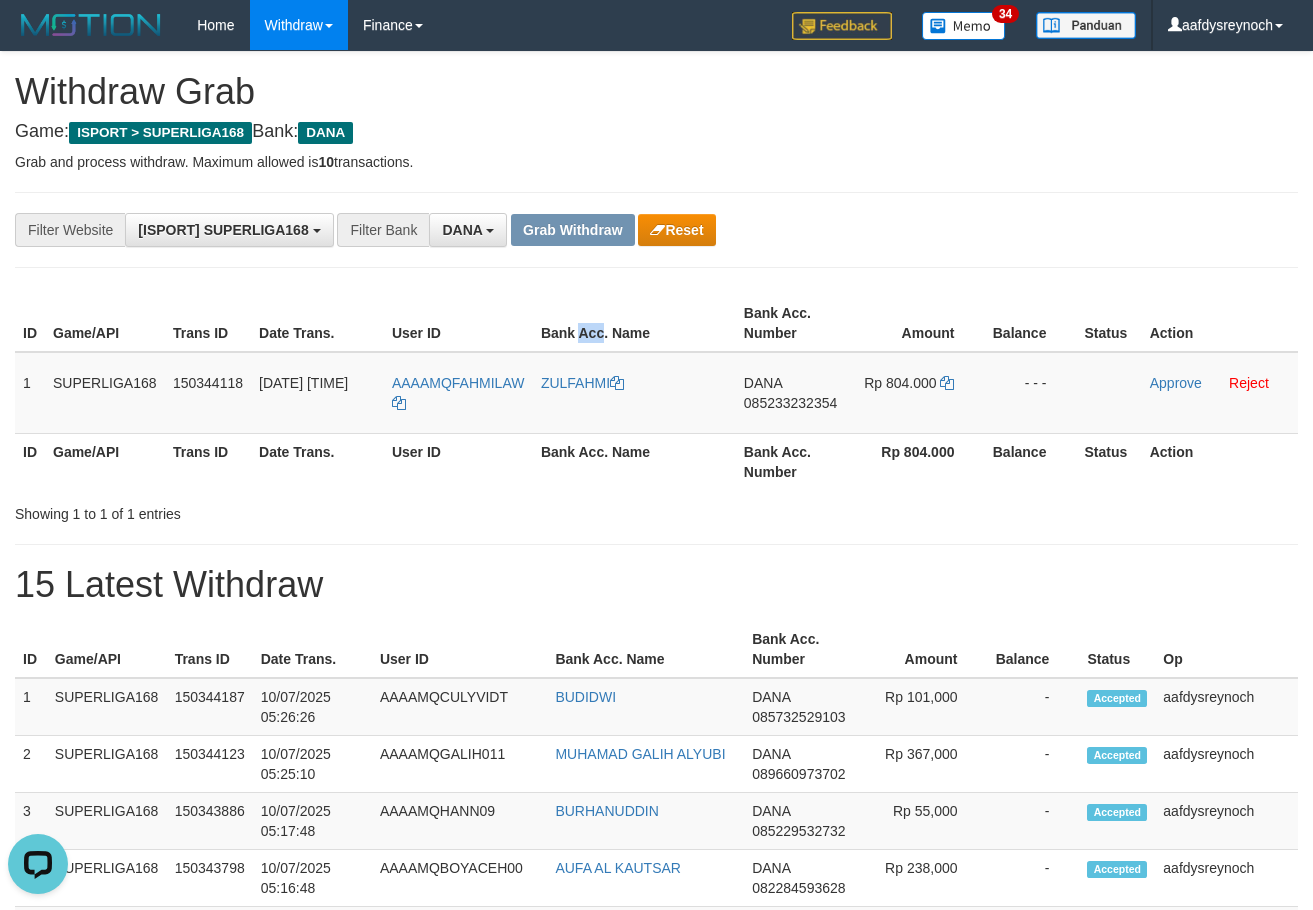 click on "Bank Acc. Name" at bounding box center (634, 323) 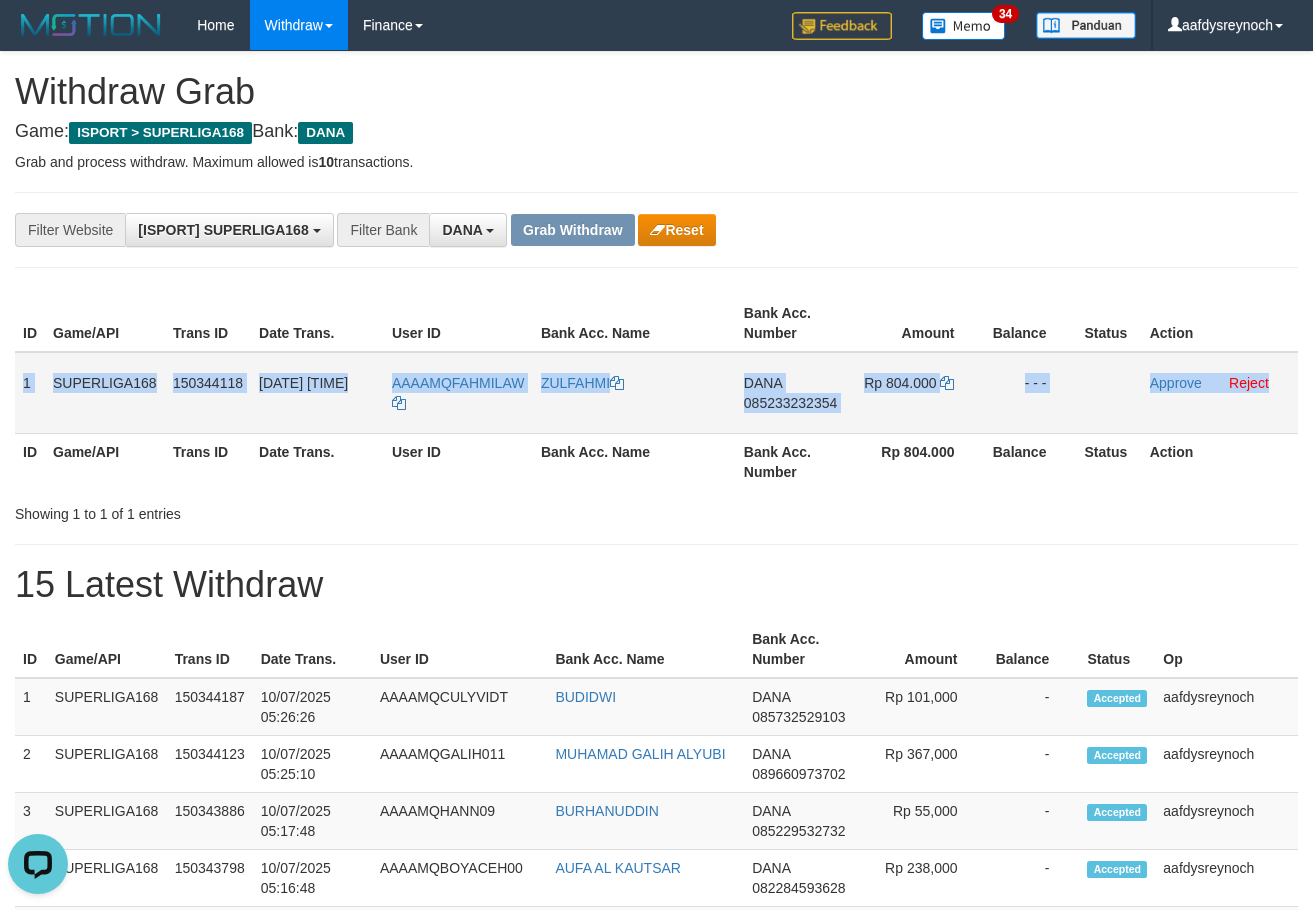 drag, startPoint x: 17, startPoint y: 365, endPoint x: 1291, endPoint y: 386, distance: 1274.1731 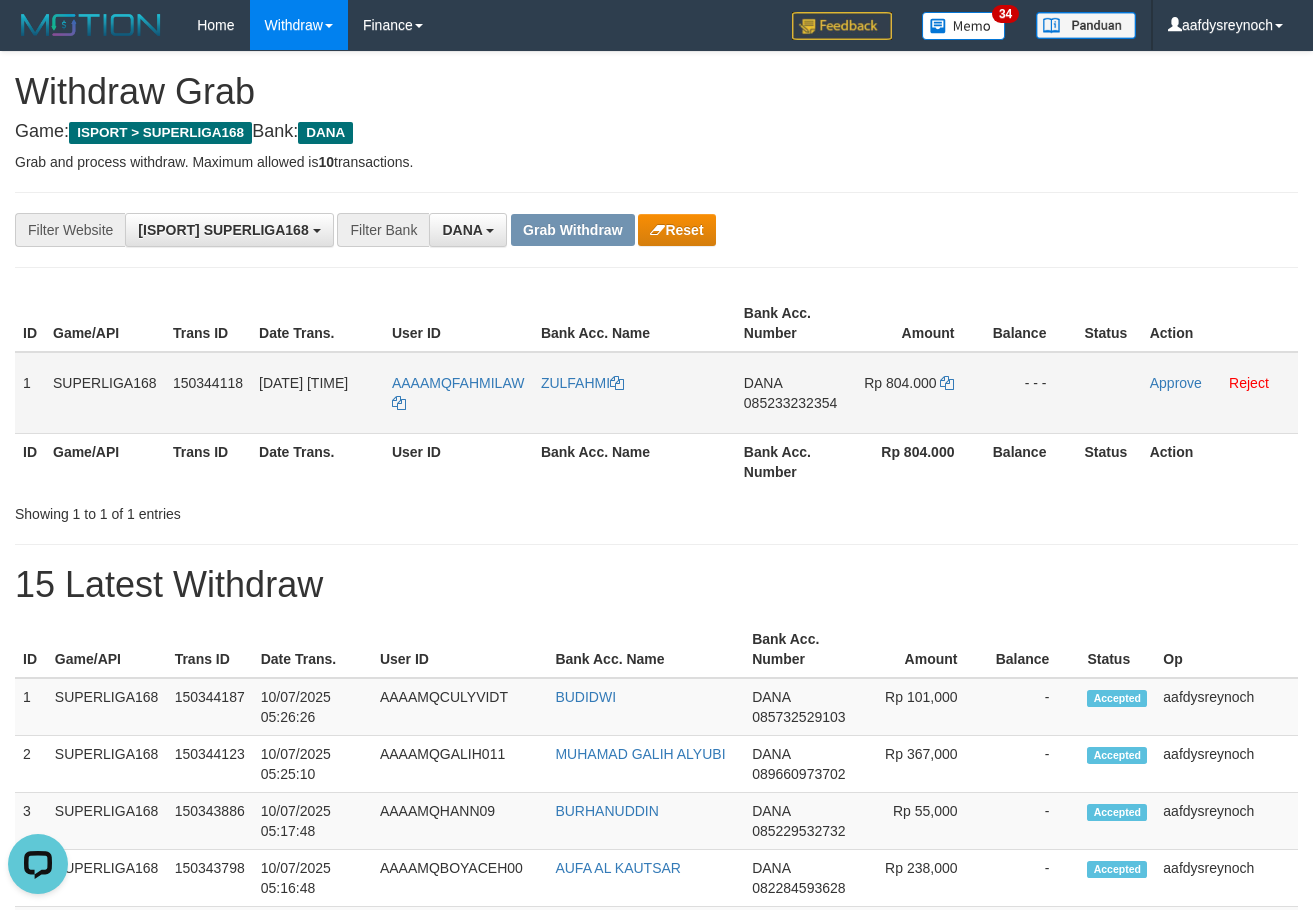 click on "085233232354" at bounding box center [790, 403] 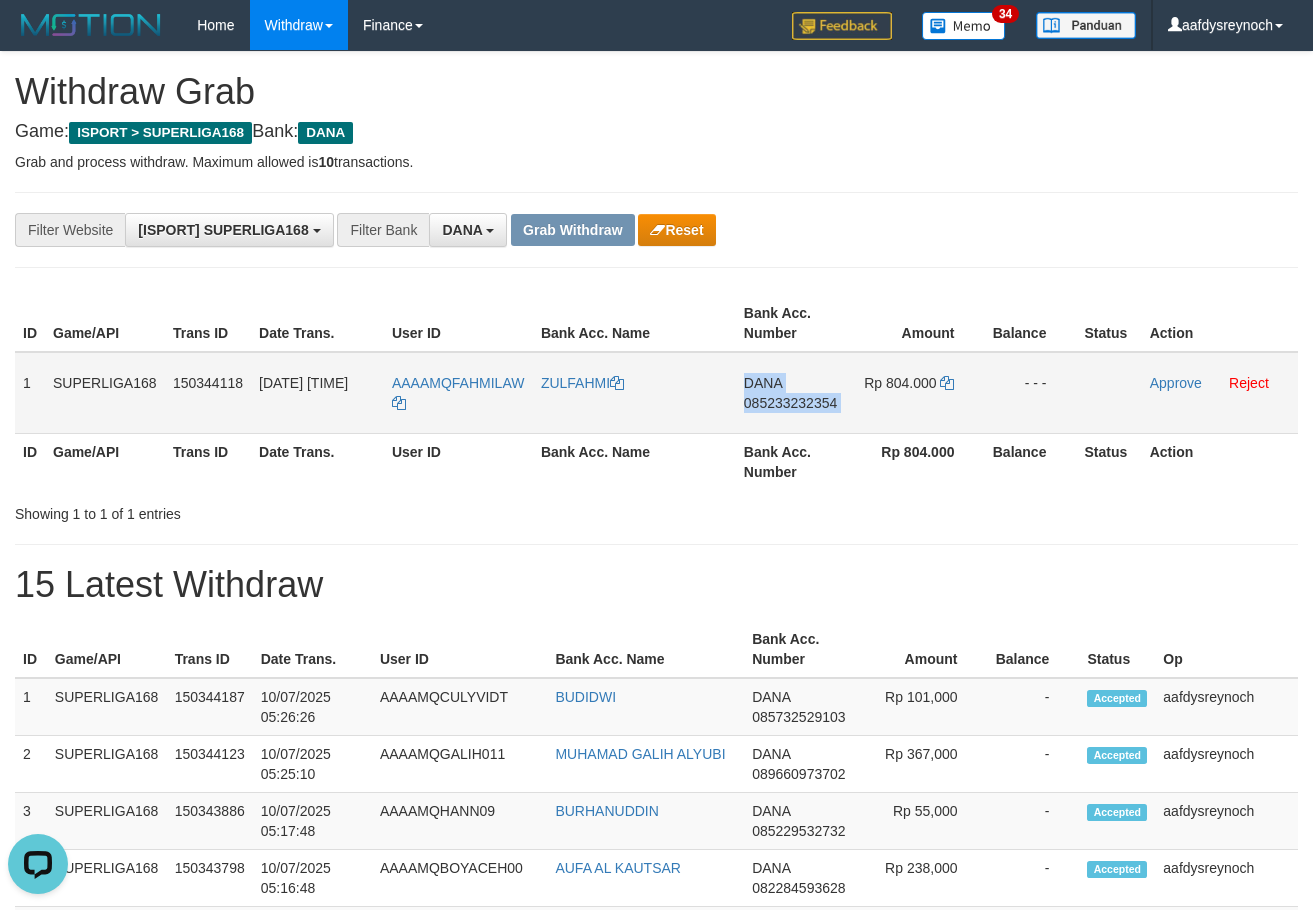 click on "085233232354" at bounding box center [790, 403] 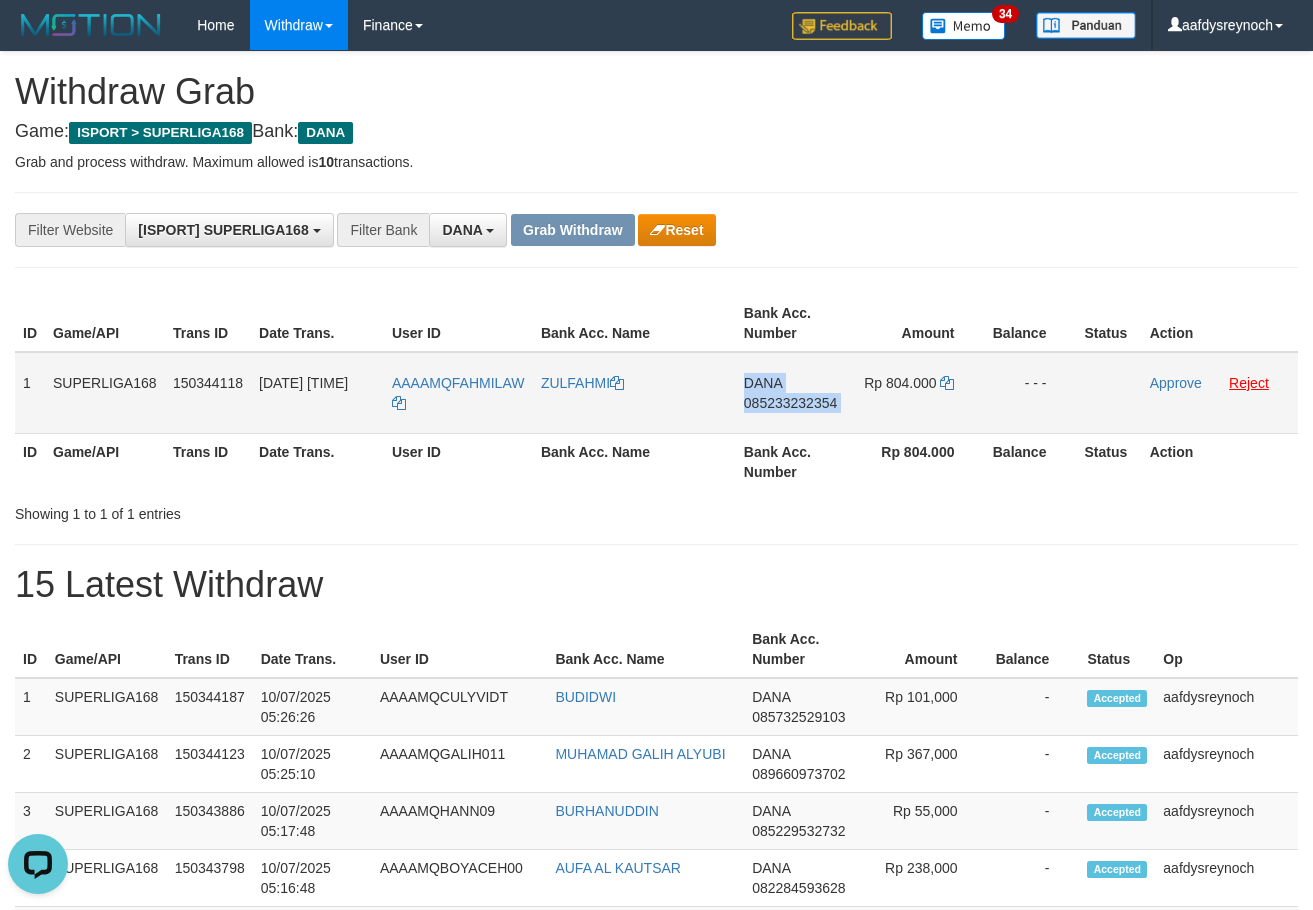drag, startPoint x: 802, startPoint y: 396, endPoint x: 1267, endPoint y: 388, distance: 465.06882 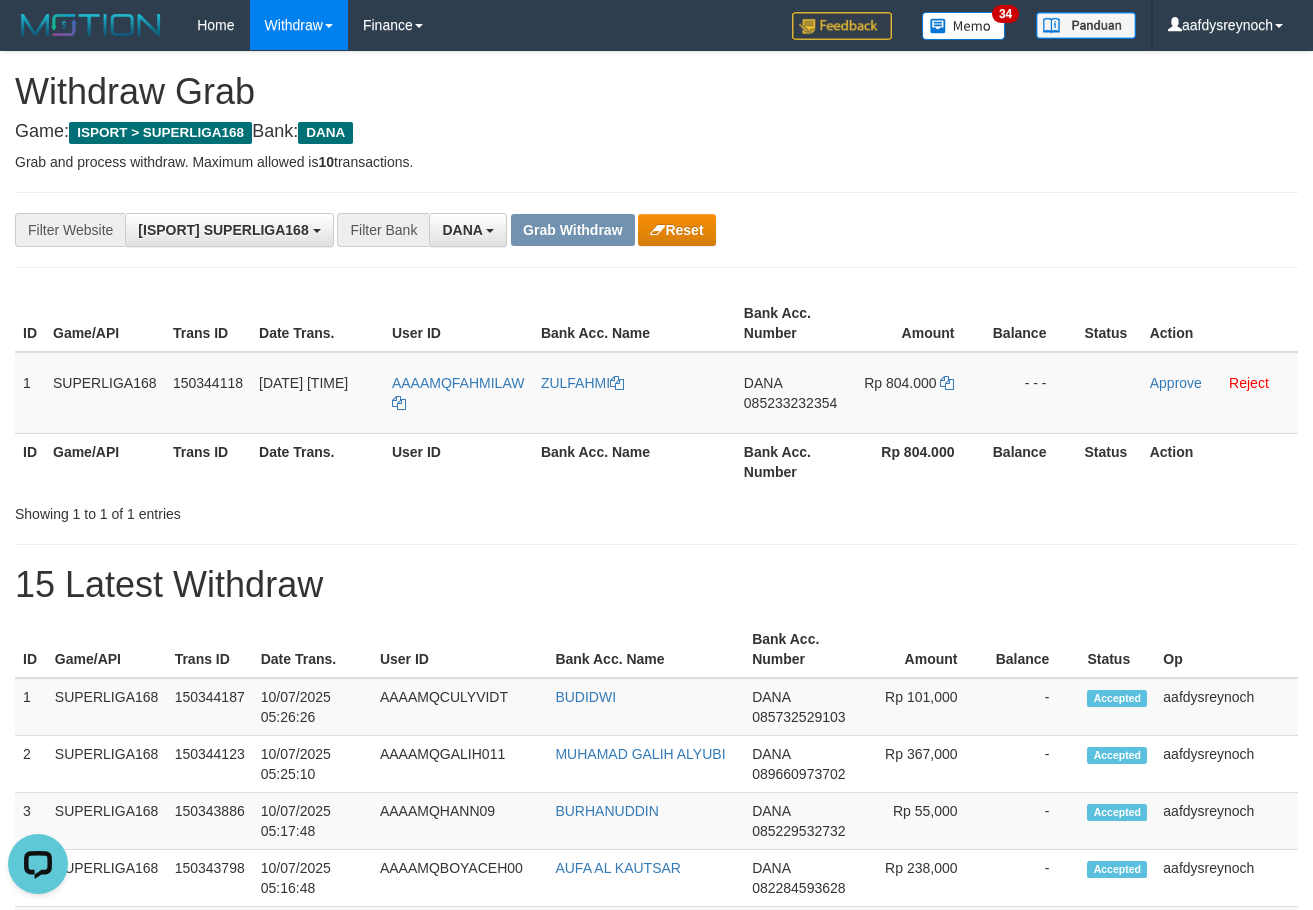 click on "ID Game/API Trans ID Date Trans. User ID Bank Acc. Name Bank Acc. Number Amount Balance Status Action" at bounding box center (656, 323) 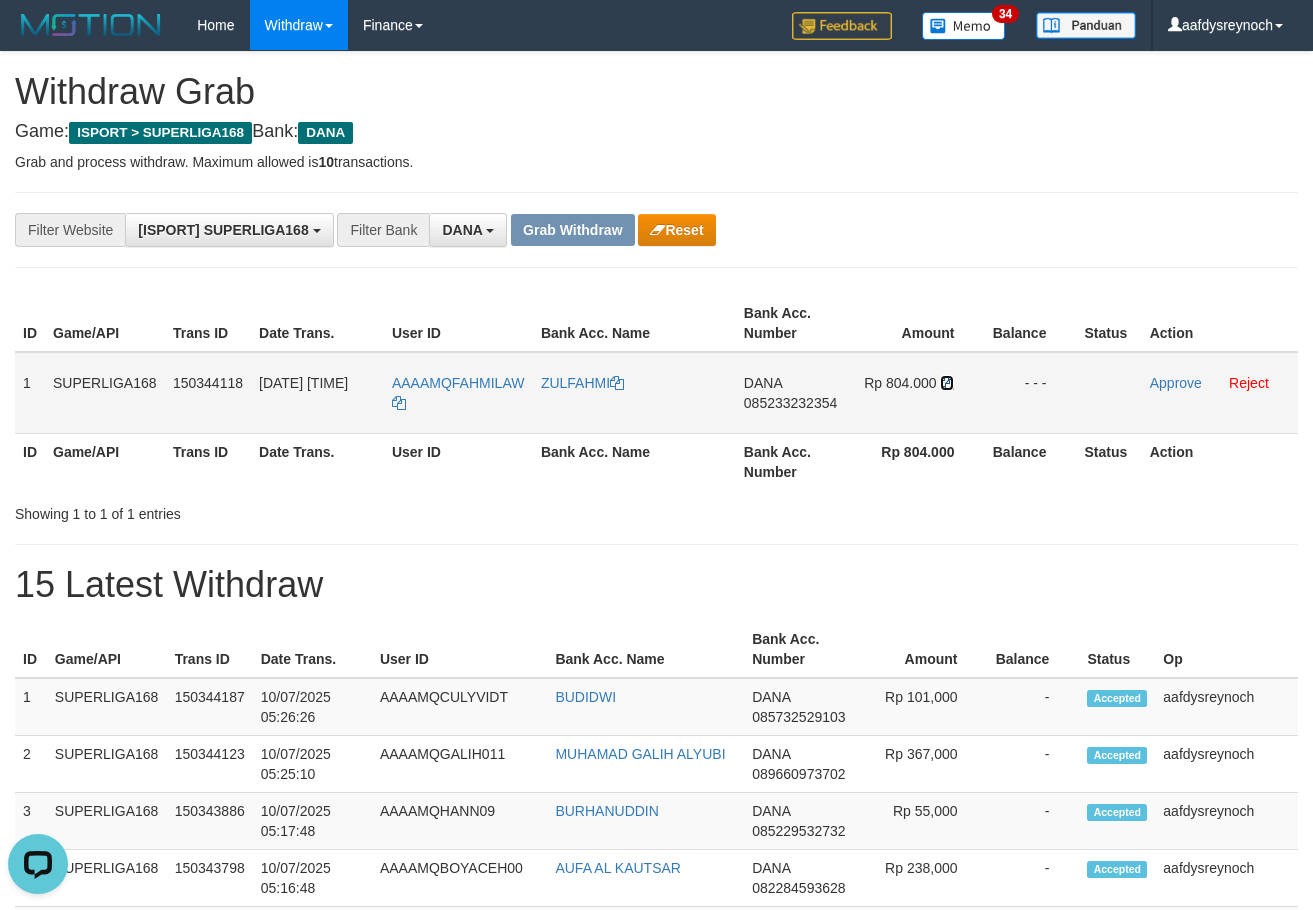 click at bounding box center (617, 383) 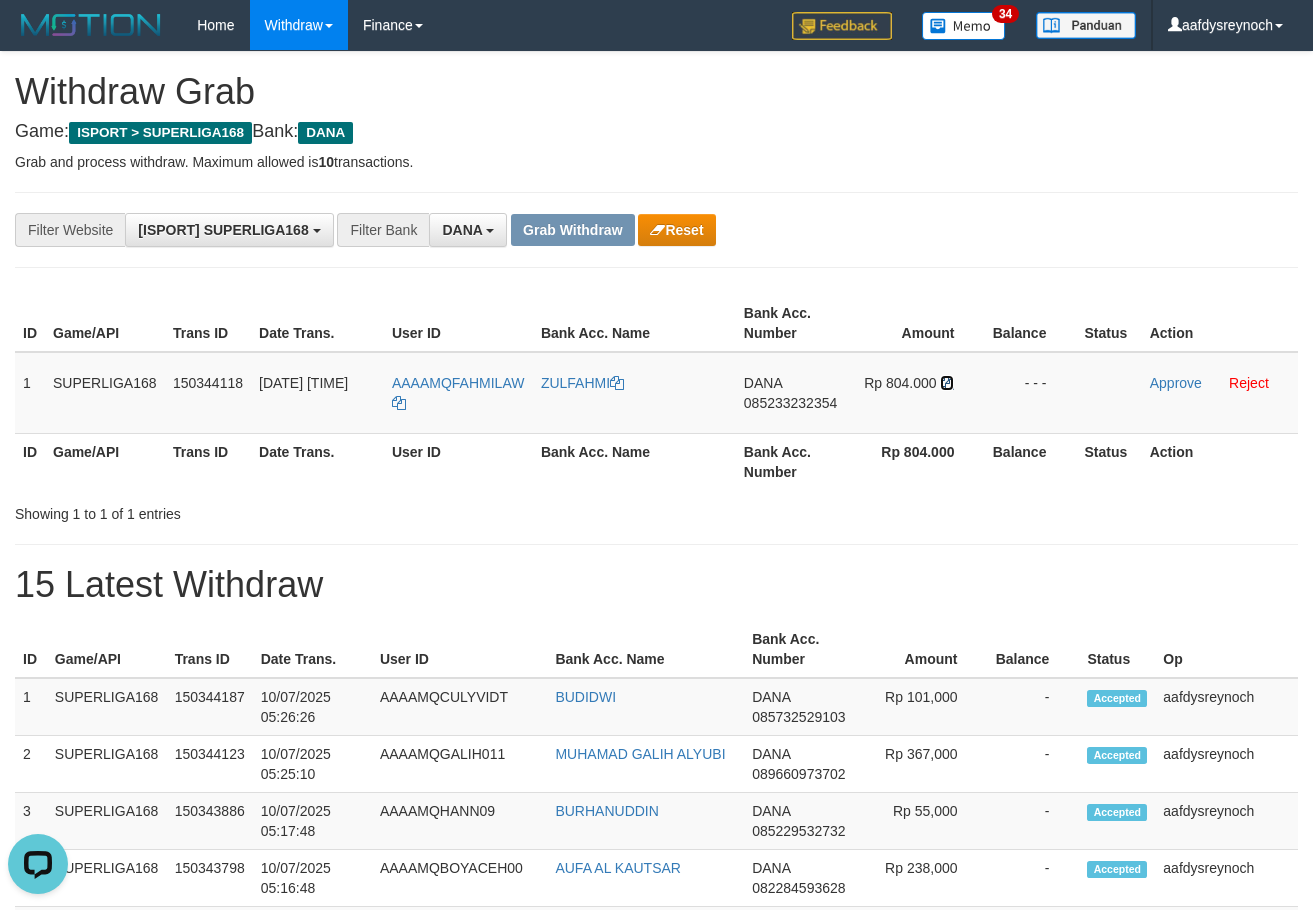 drag, startPoint x: 947, startPoint y: 376, endPoint x: 1321, endPoint y: 366, distance: 374.13367 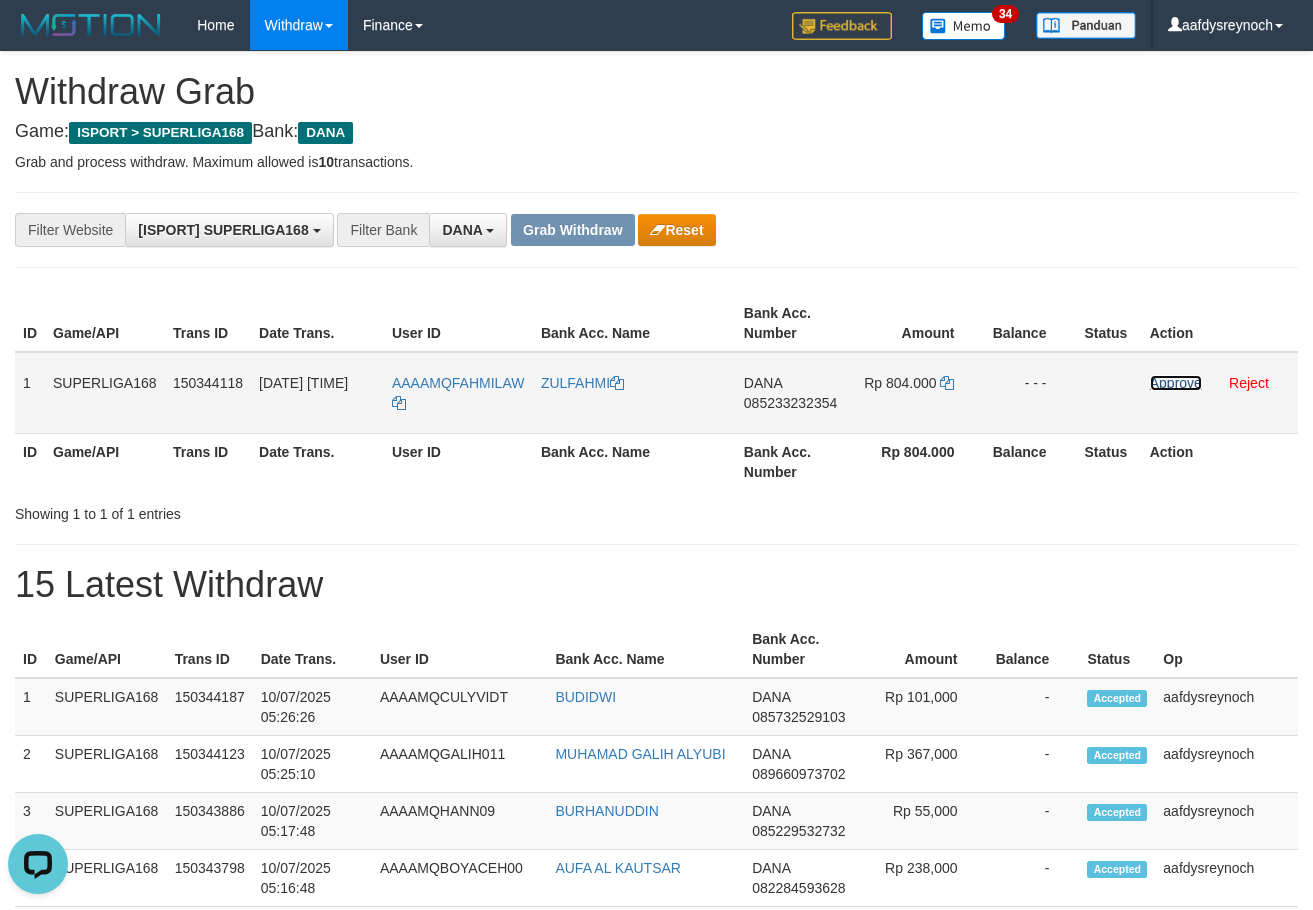click on "Approve" at bounding box center (1176, 383) 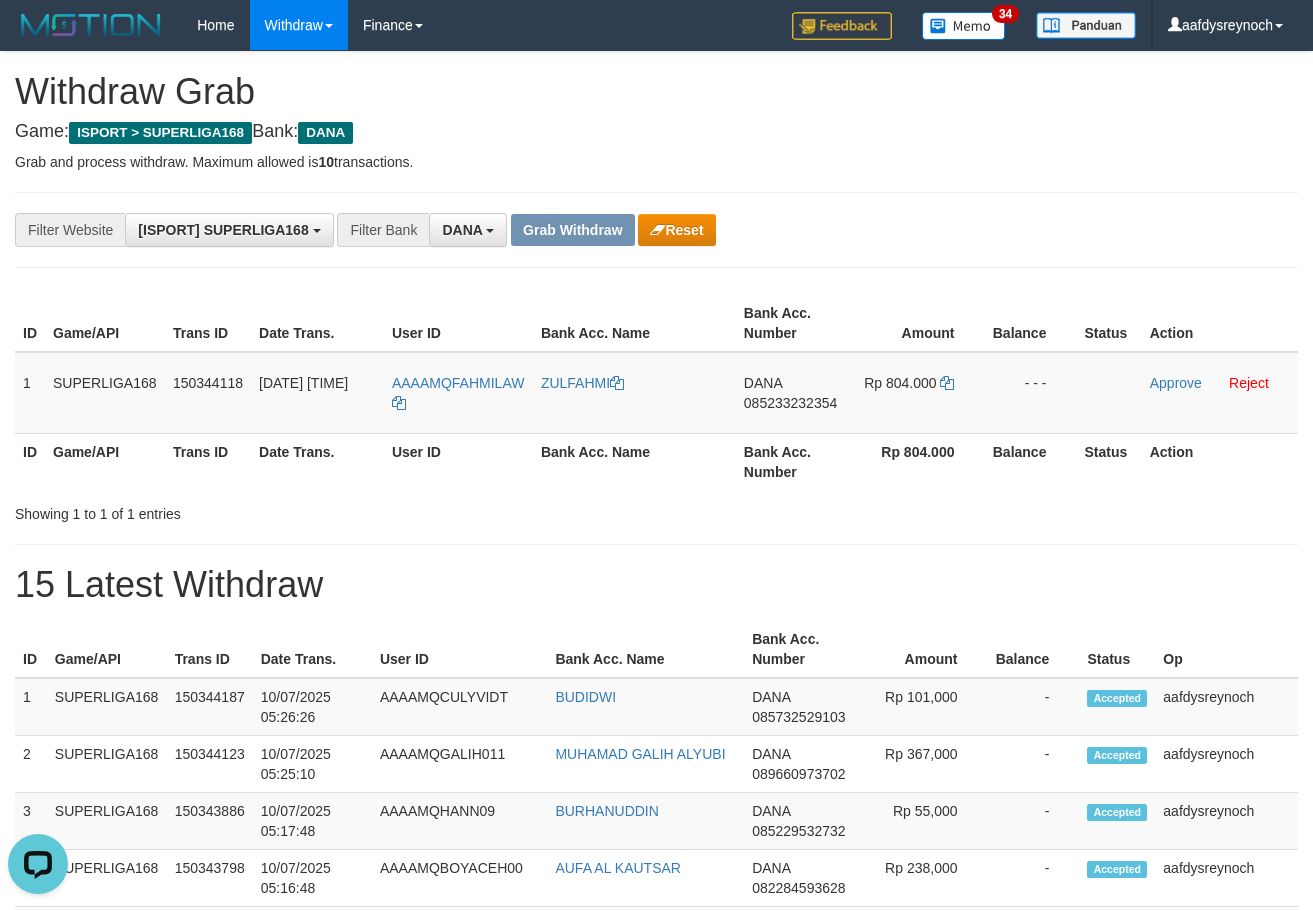 click on "**********" at bounding box center (656, 1123) 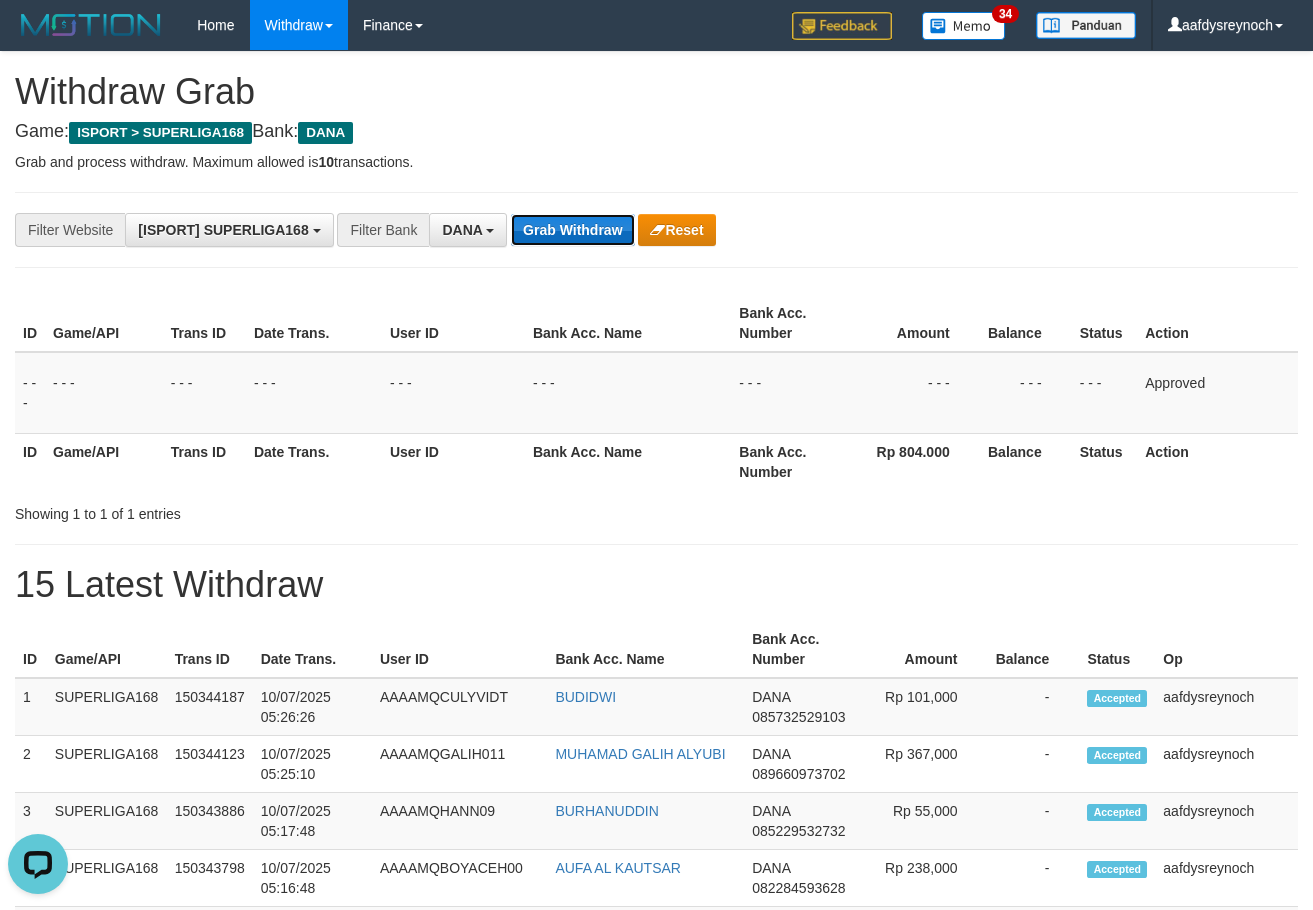 click on "Grab Withdraw" at bounding box center (572, 230) 